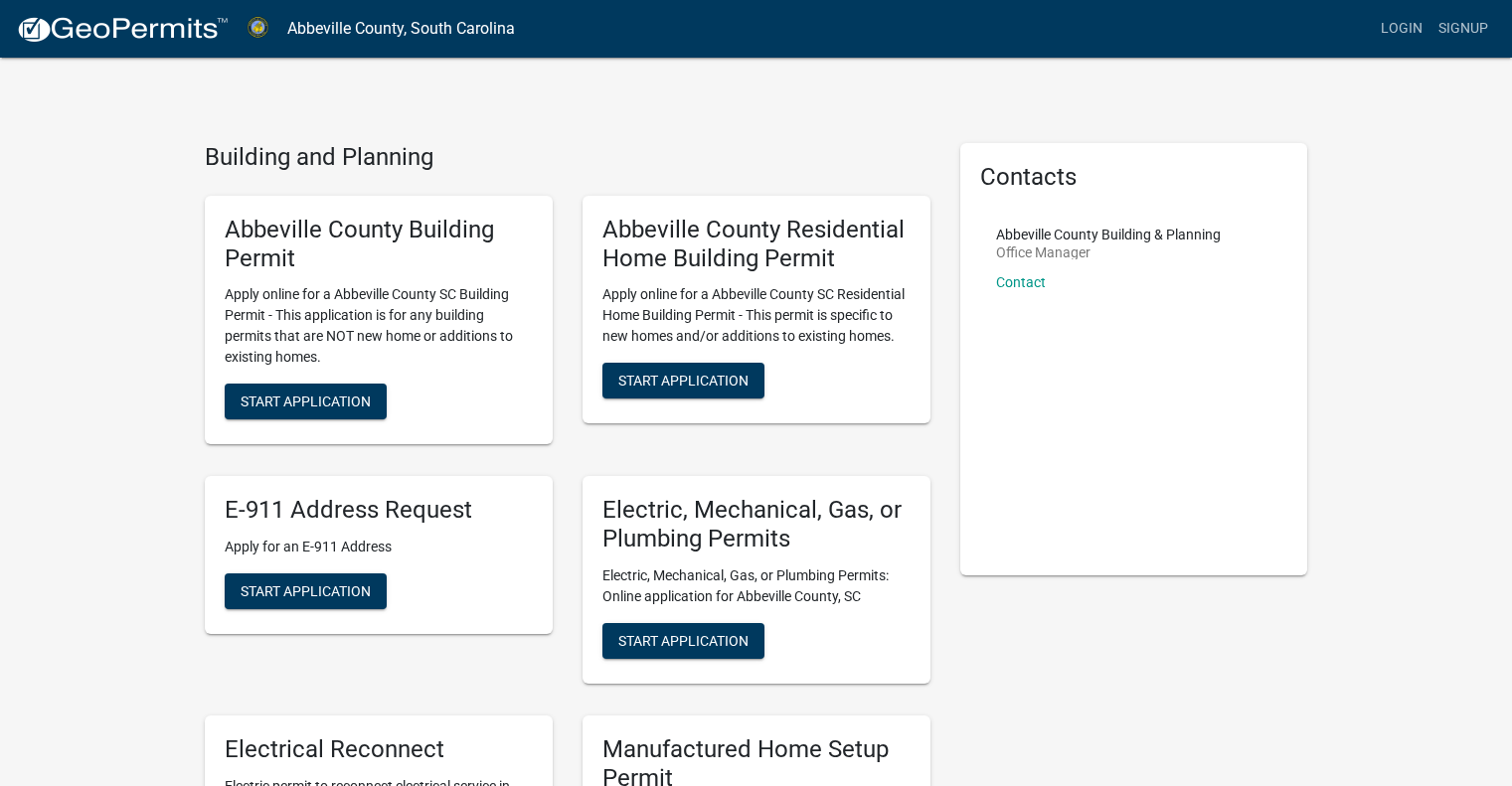 scroll, scrollTop: 0, scrollLeft: 0, axis: both 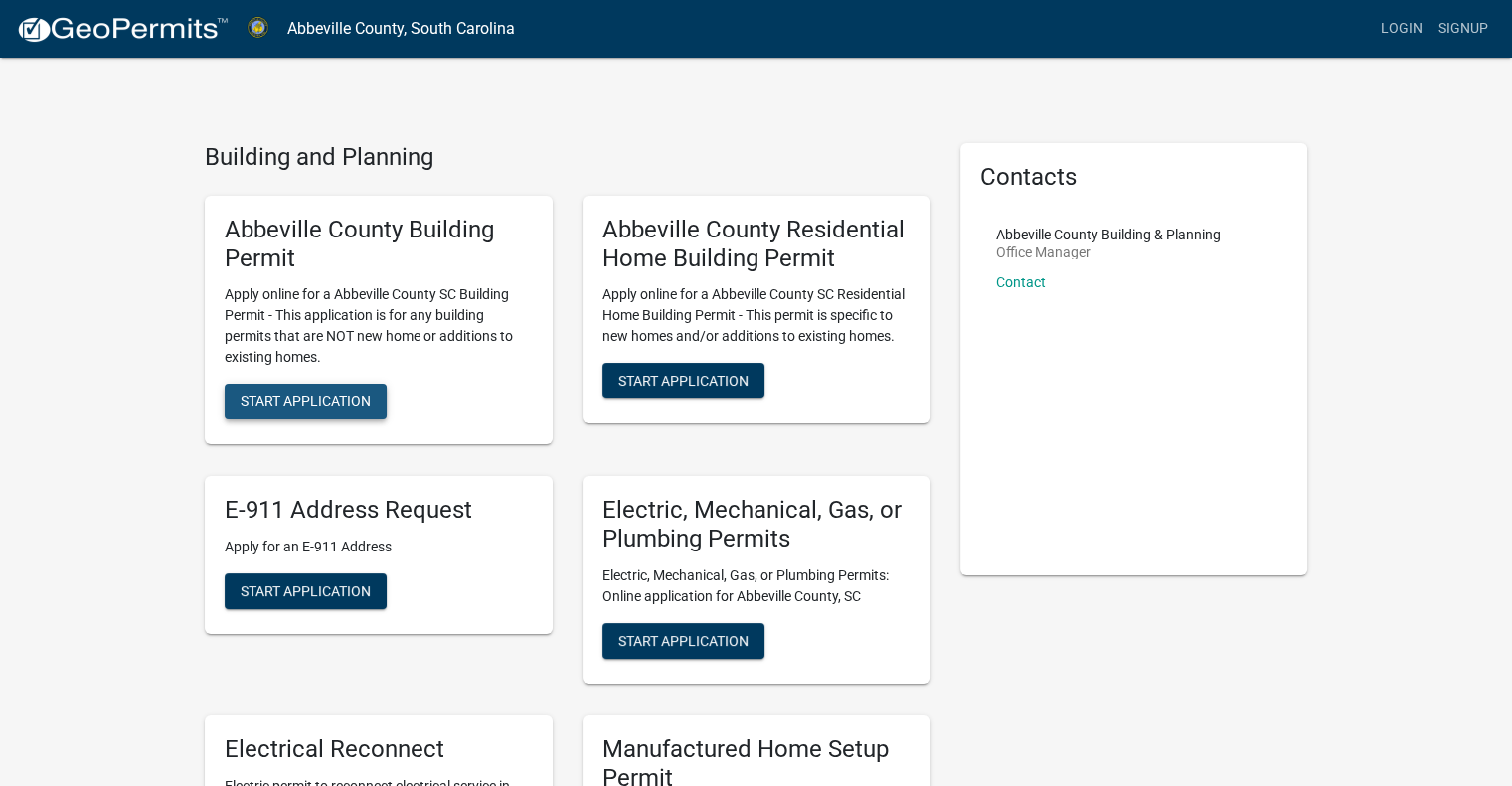 click on "Start Application" at bounding box center [305, 401] 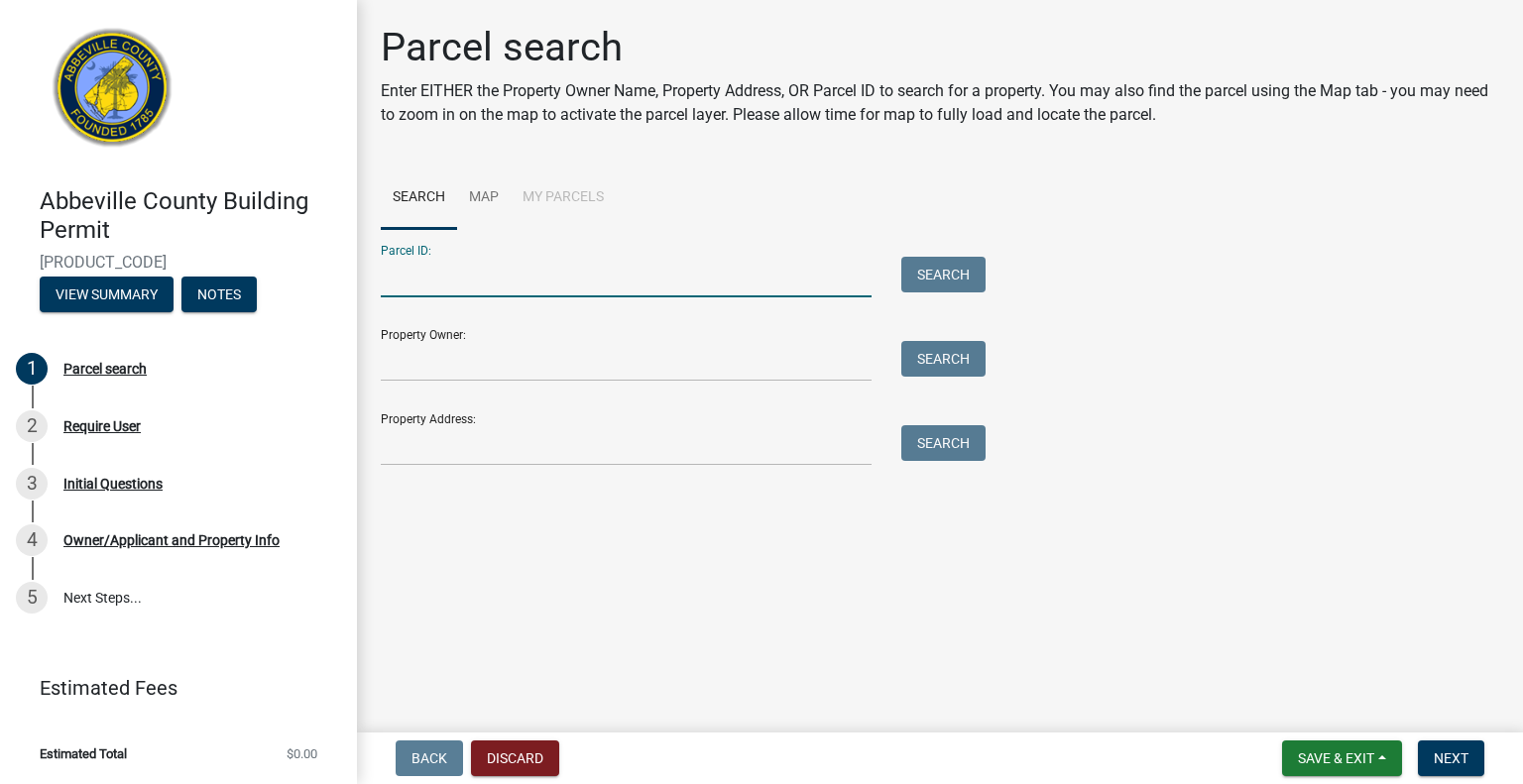 click on "Parcel ID:" at bounding box center [626, 277] 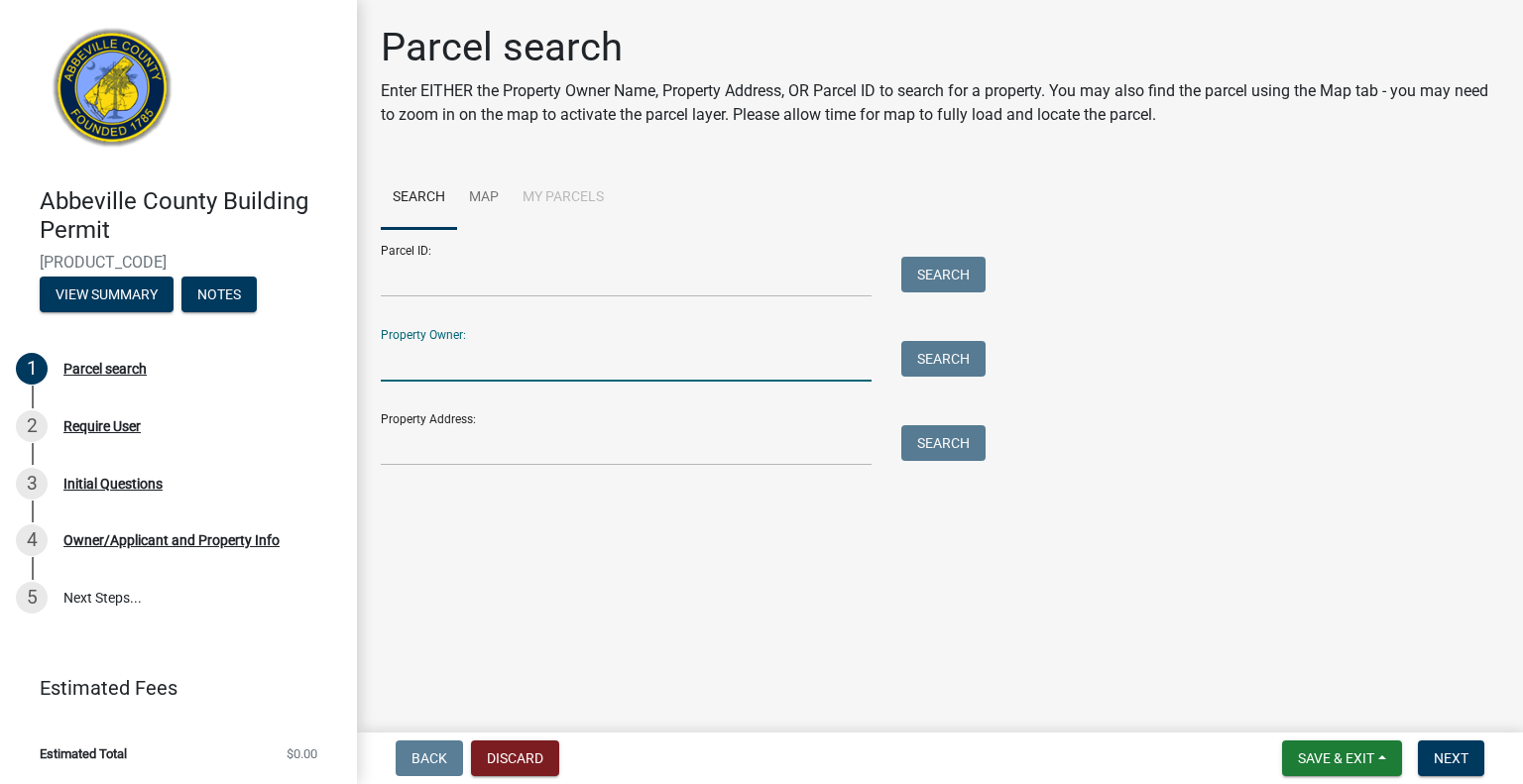 click on "Property Owner:" at bounding box center (626, 361) 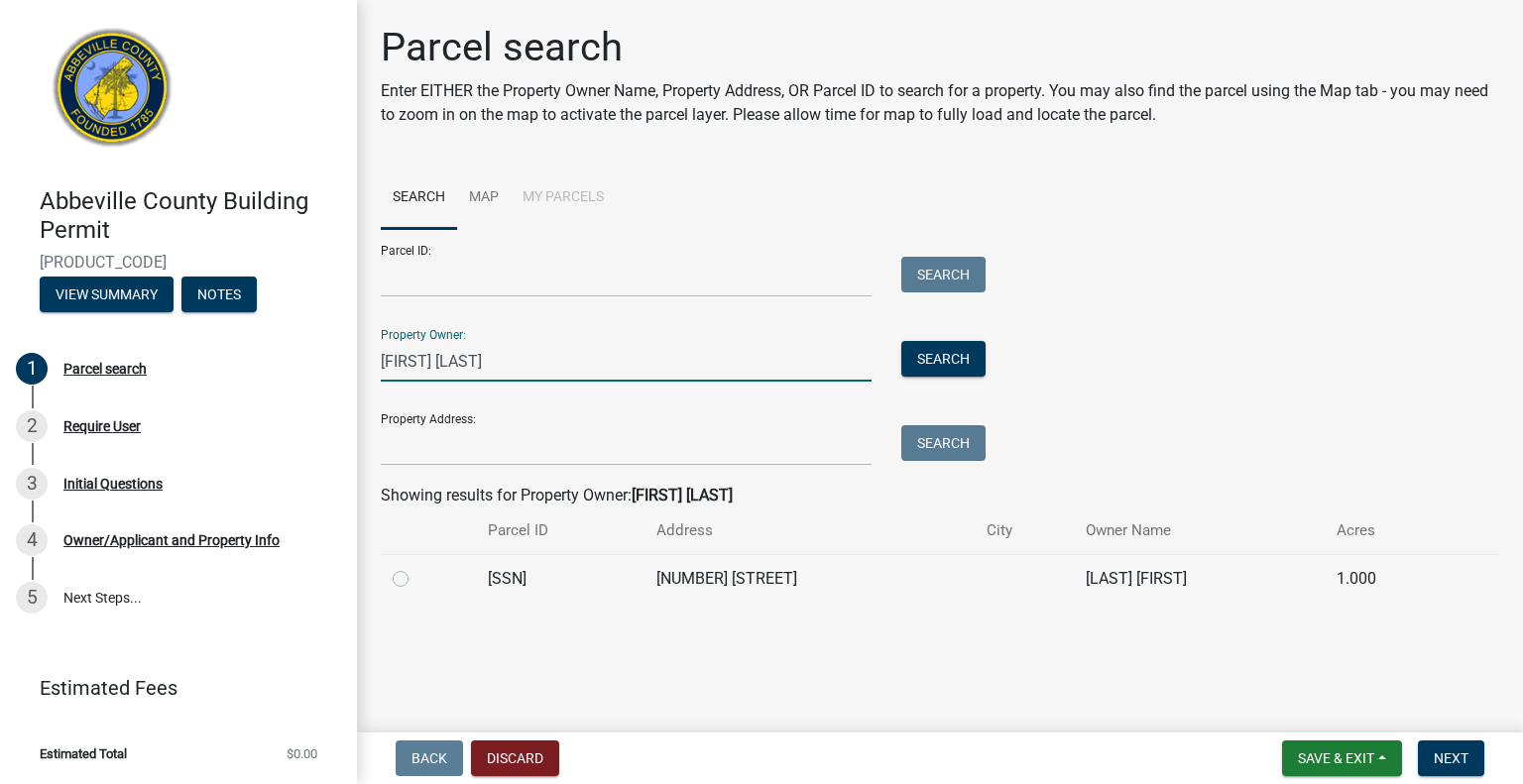 type on "[FIRST] [LAST]" 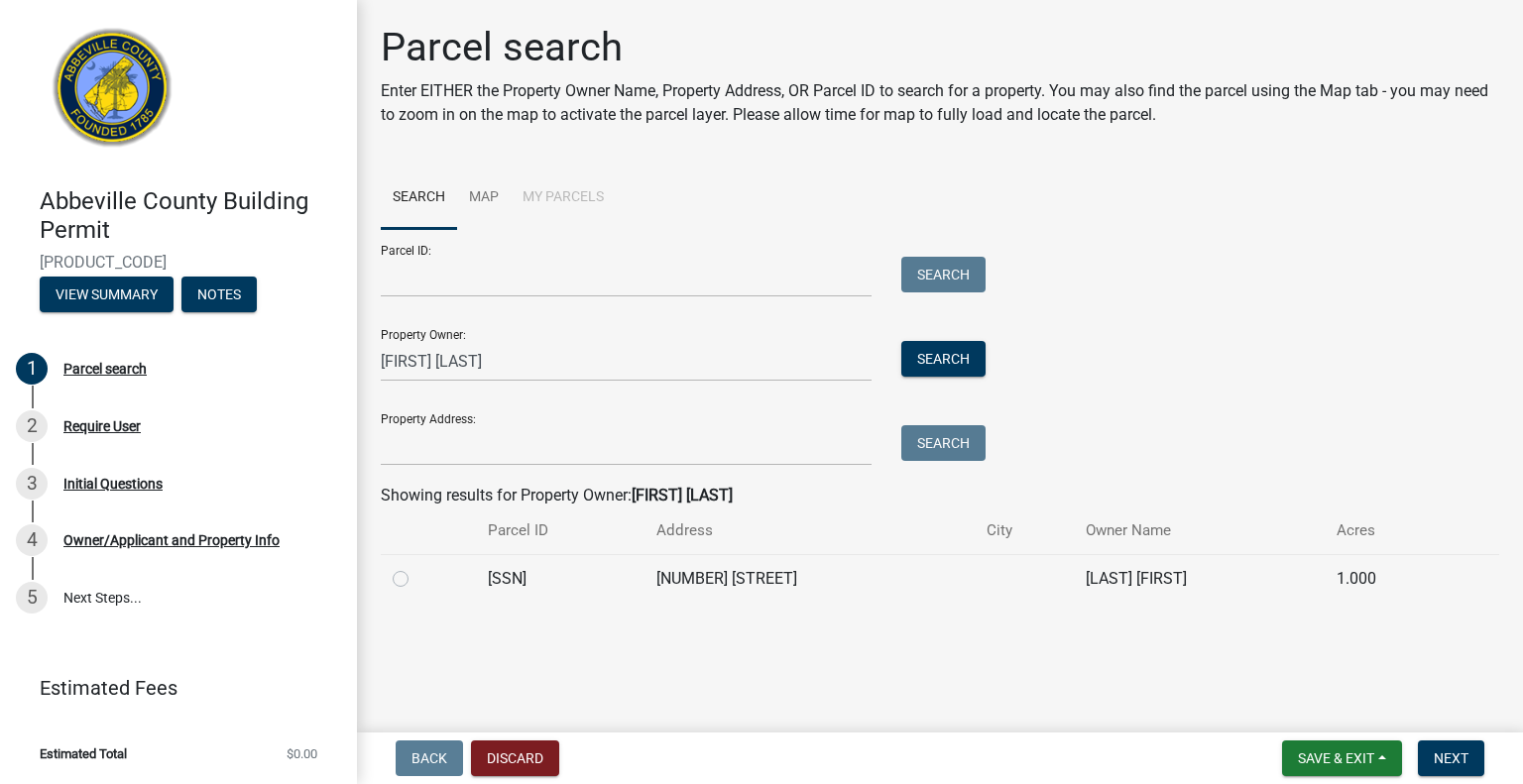 click 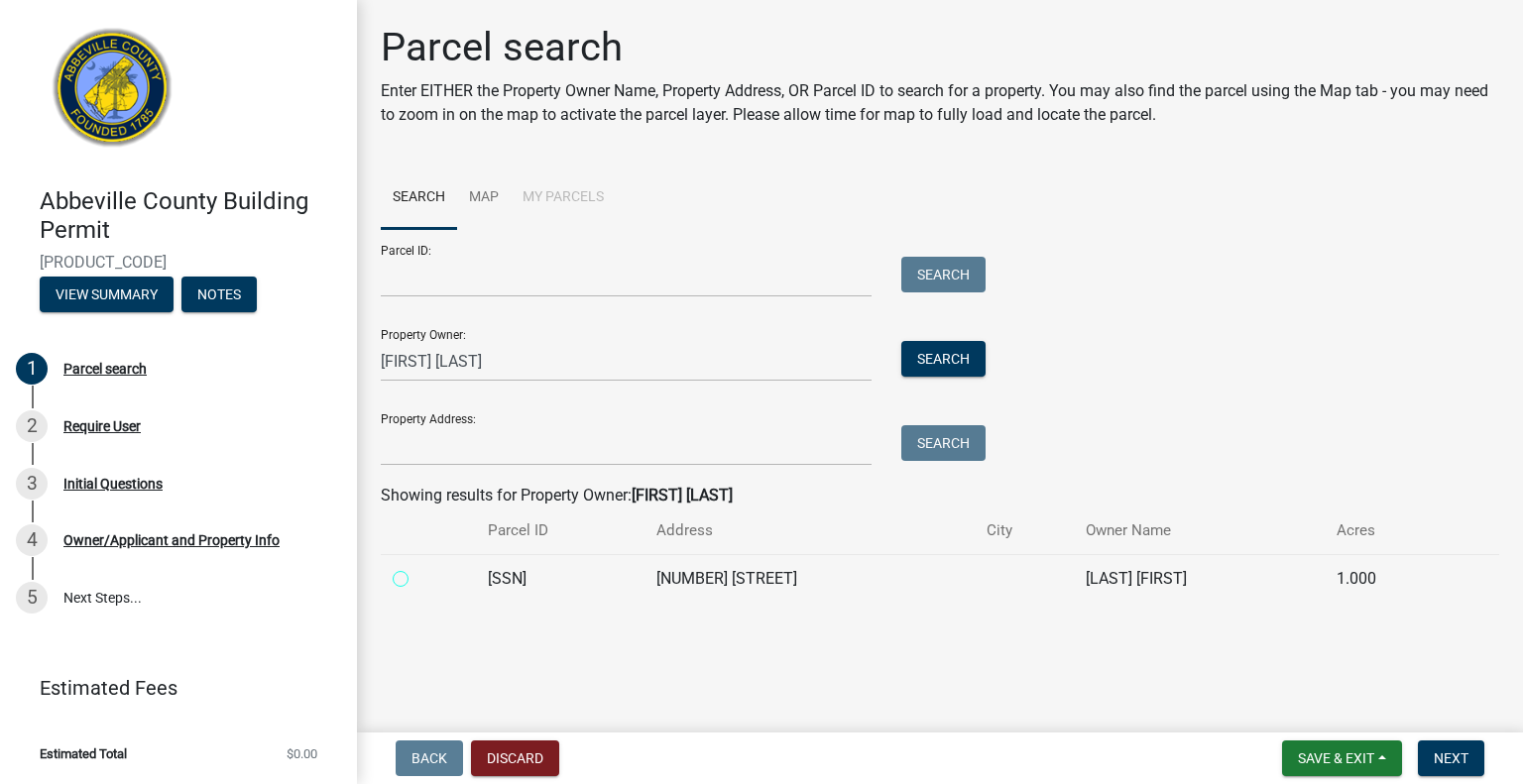 click at bounding box center (422, 573) 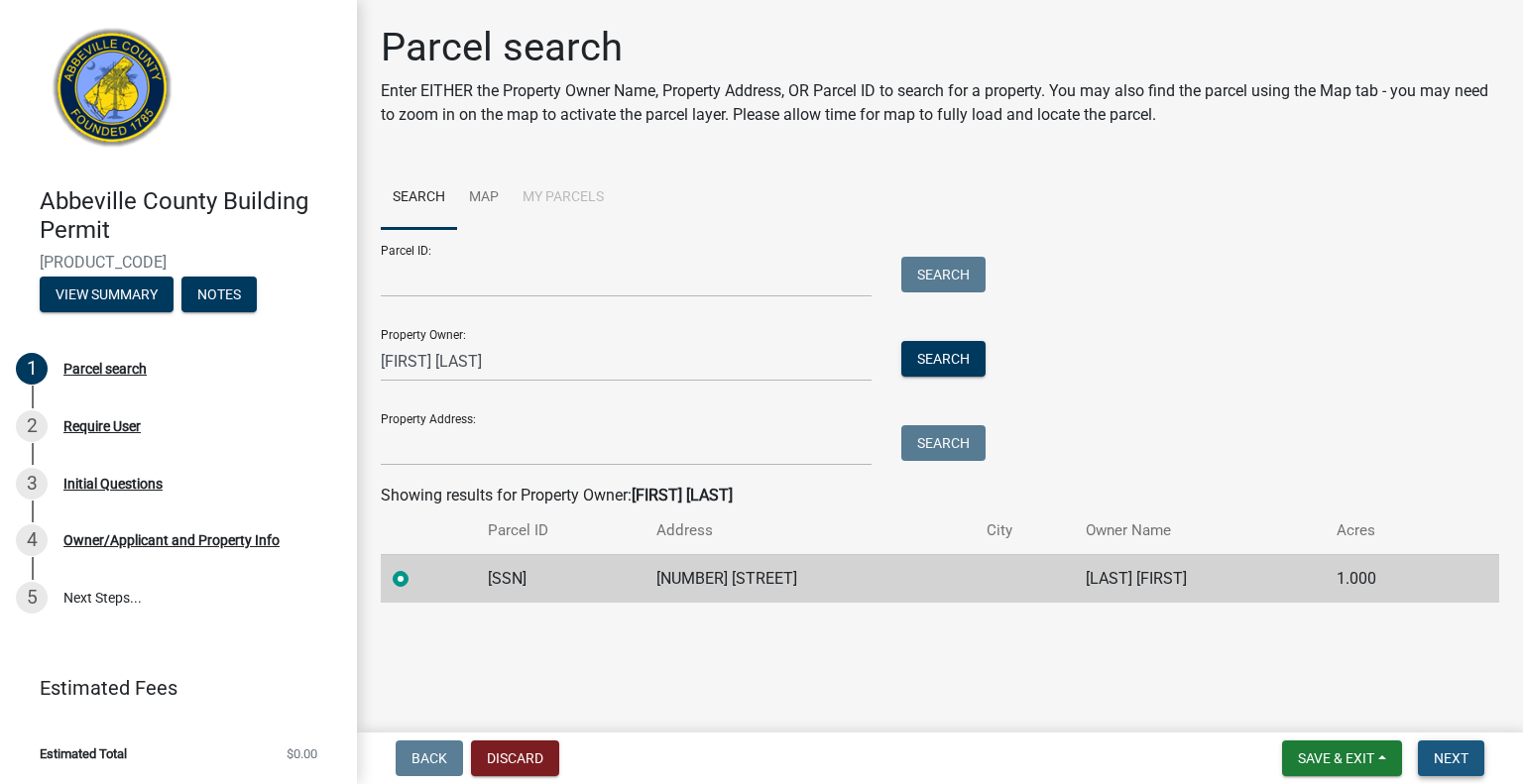 click on "Next" at bounding box center (1451, 758) 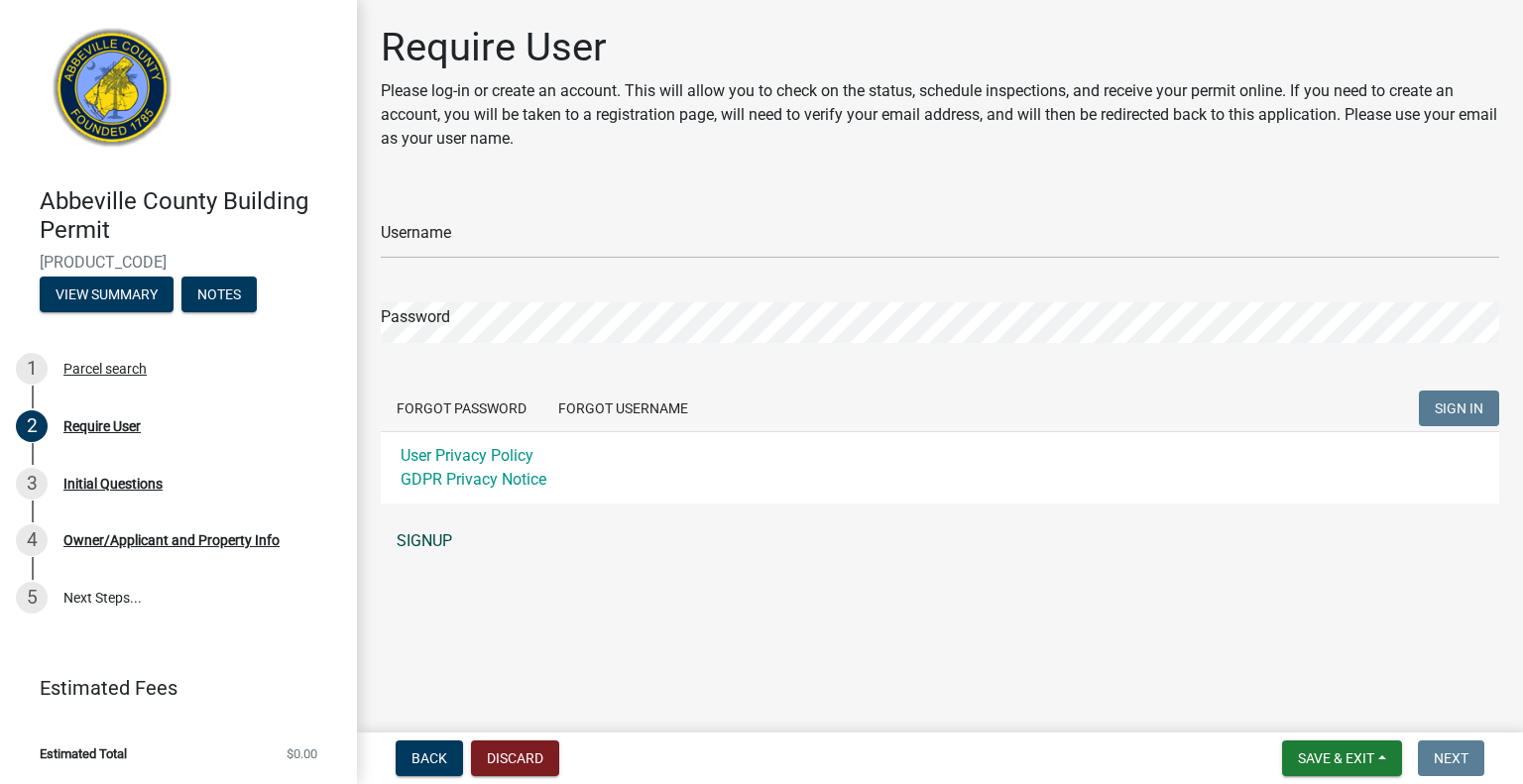 click on "SIGNUP" 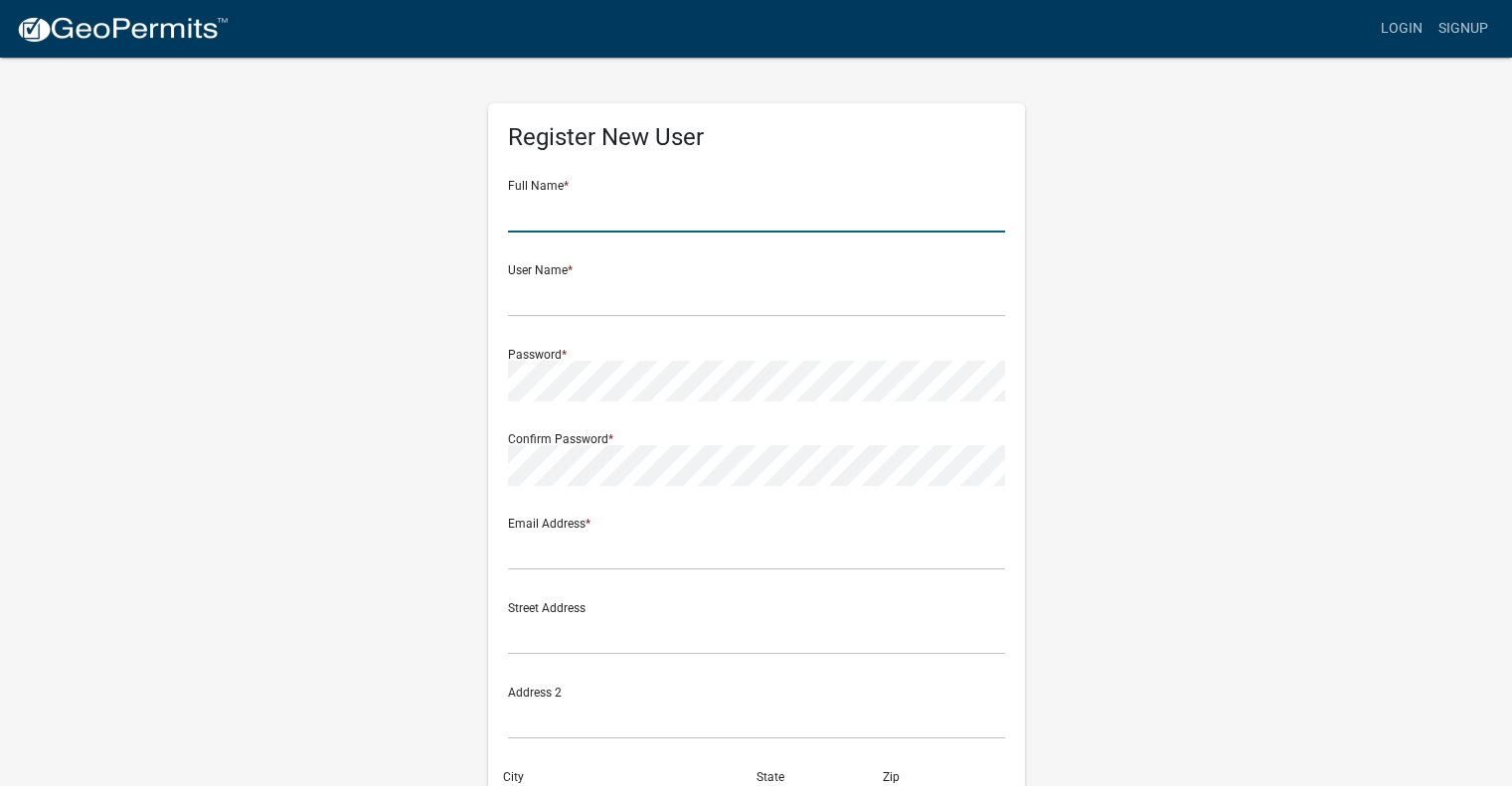 click 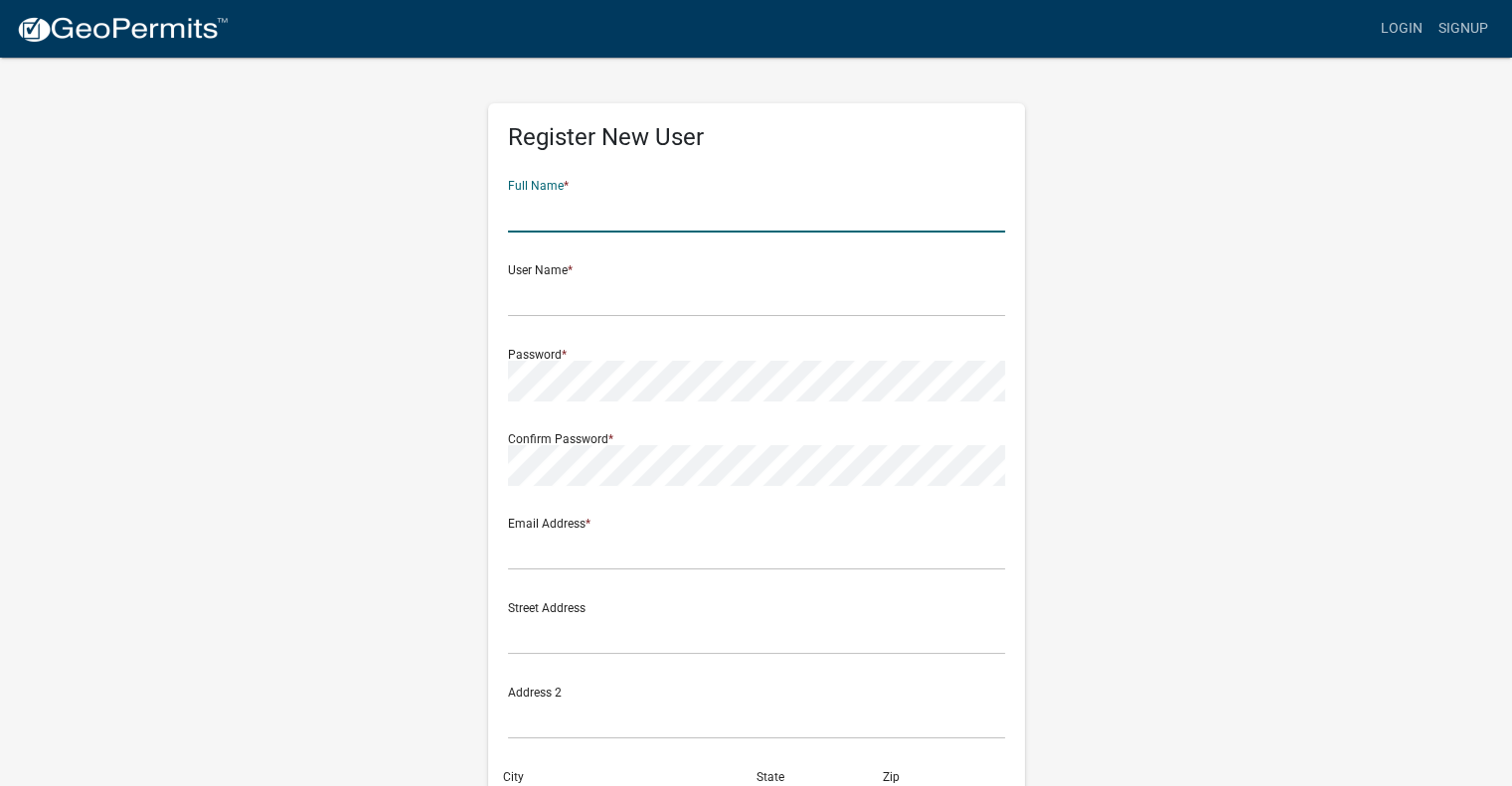 type on "[FIRST] [LAST]" 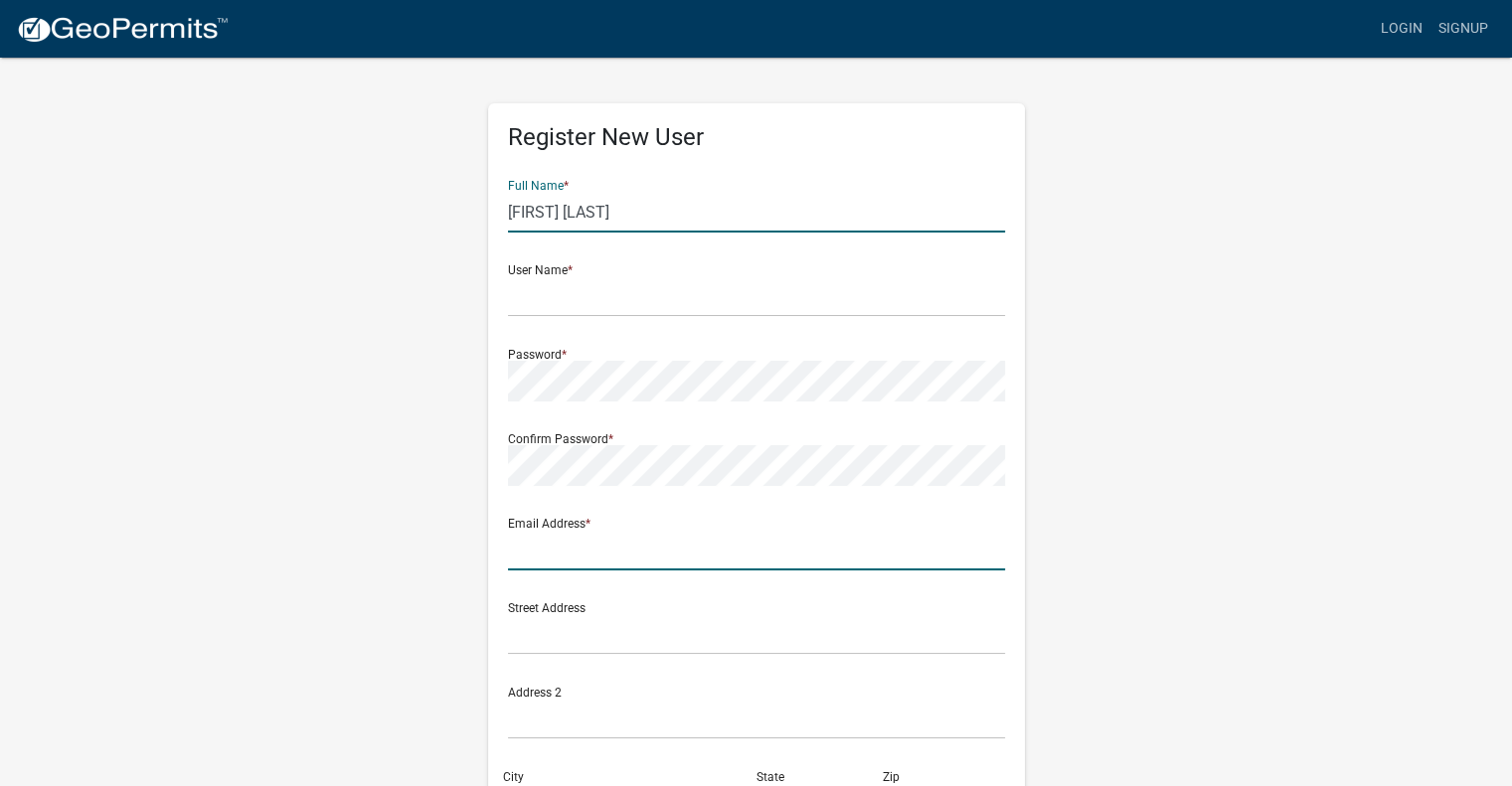 type on "[EMAIL]" 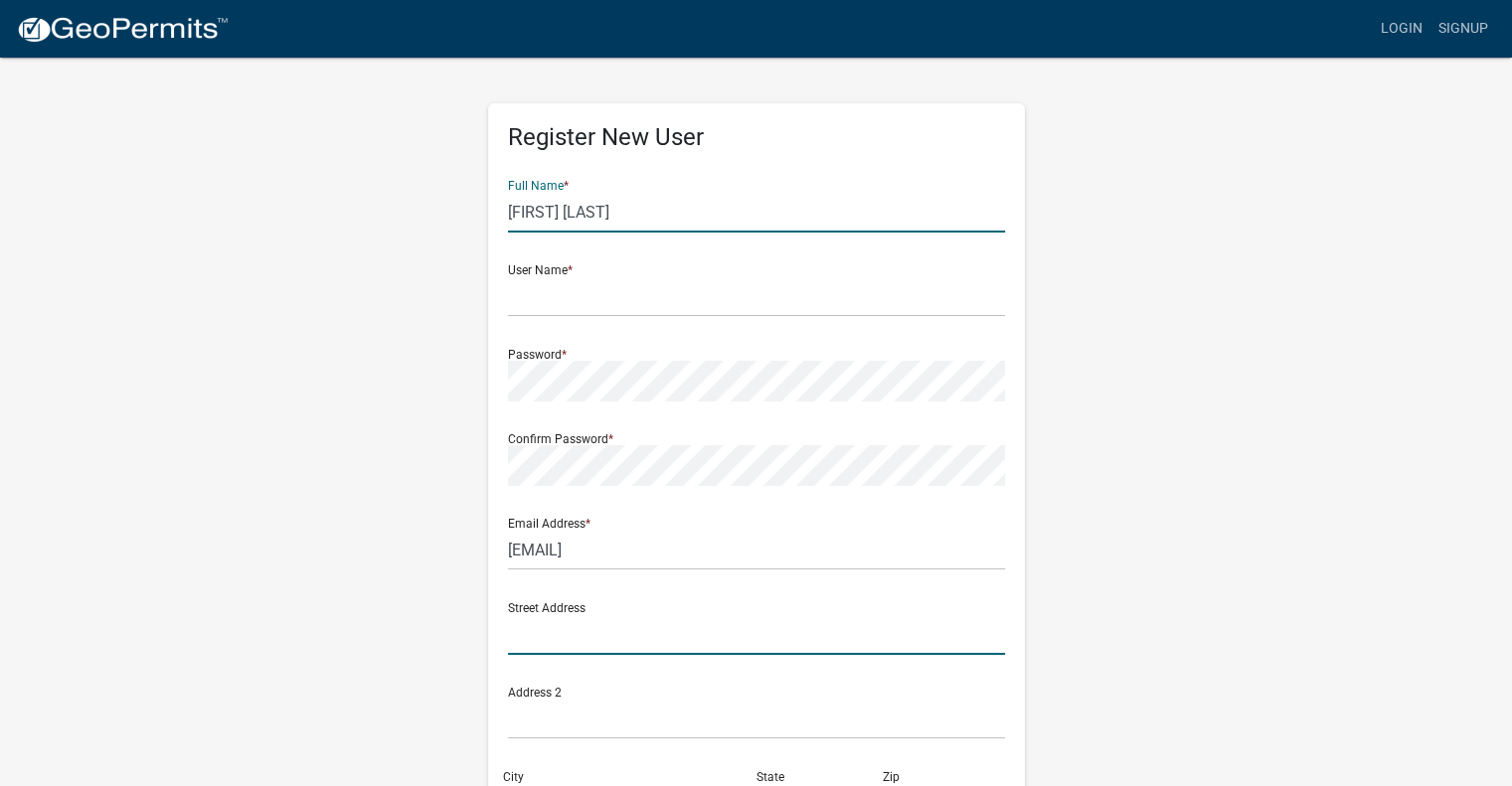 type on "19 Graywood Court" 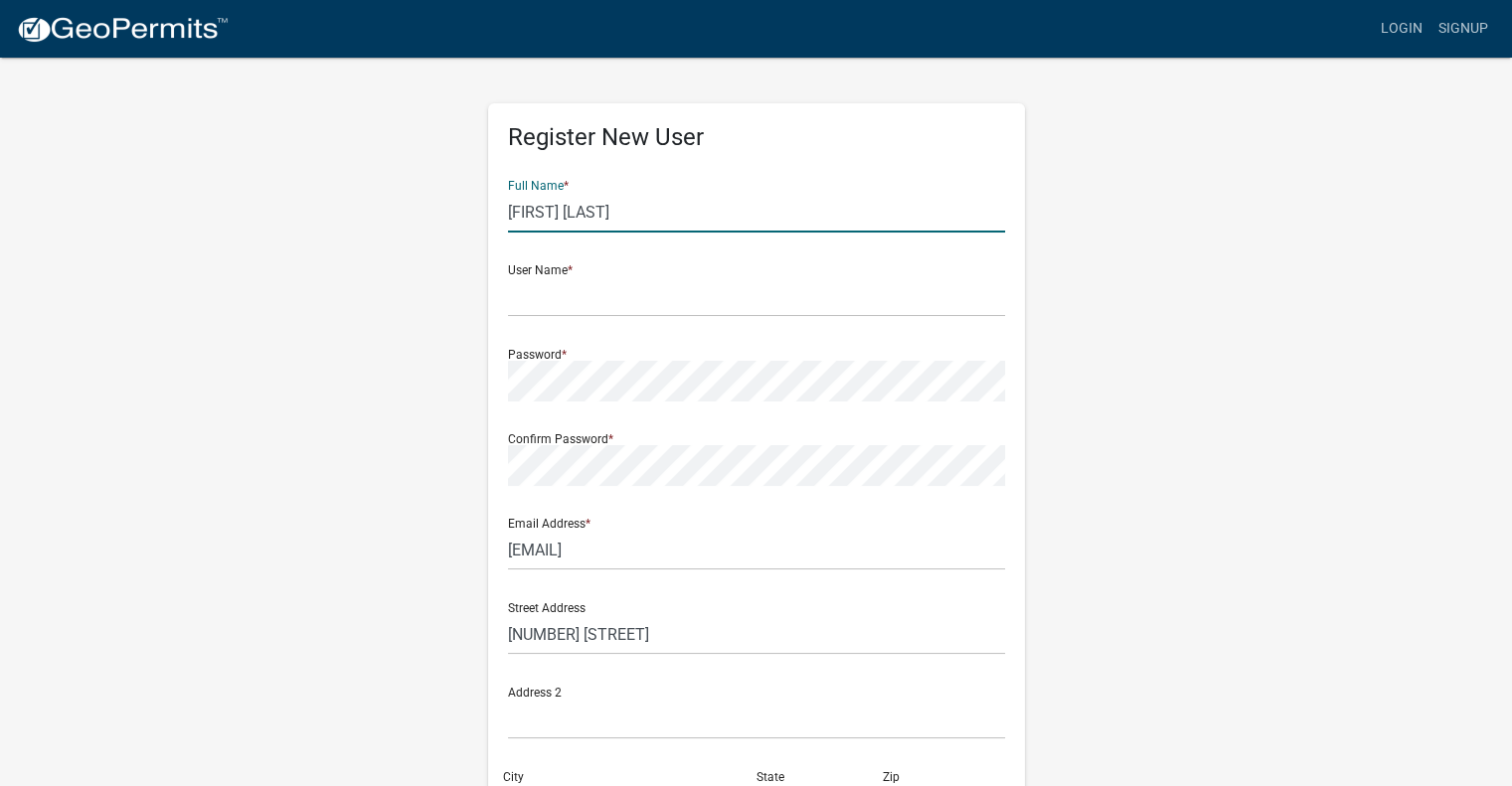 type on "Simpsonville" 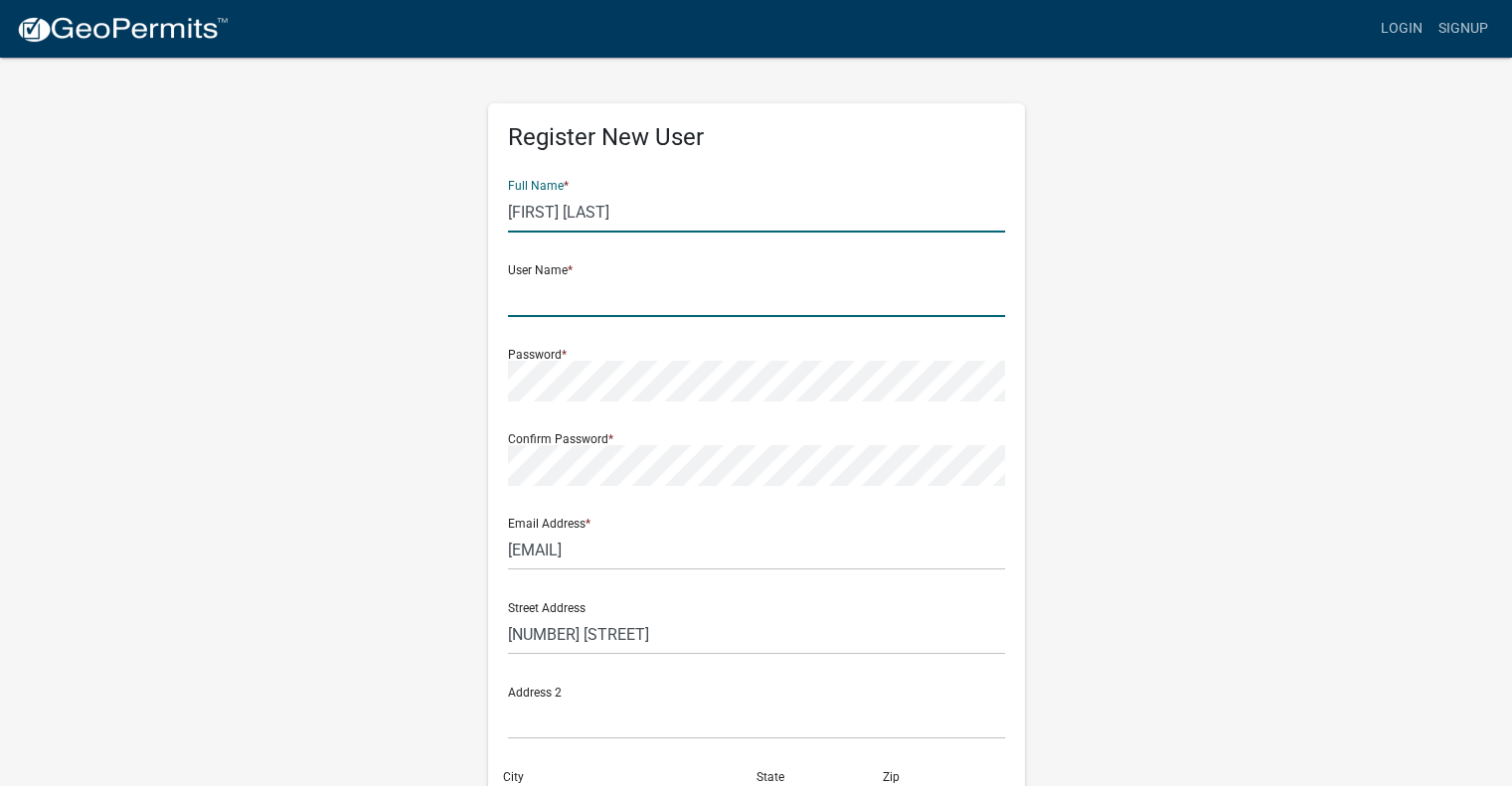 click 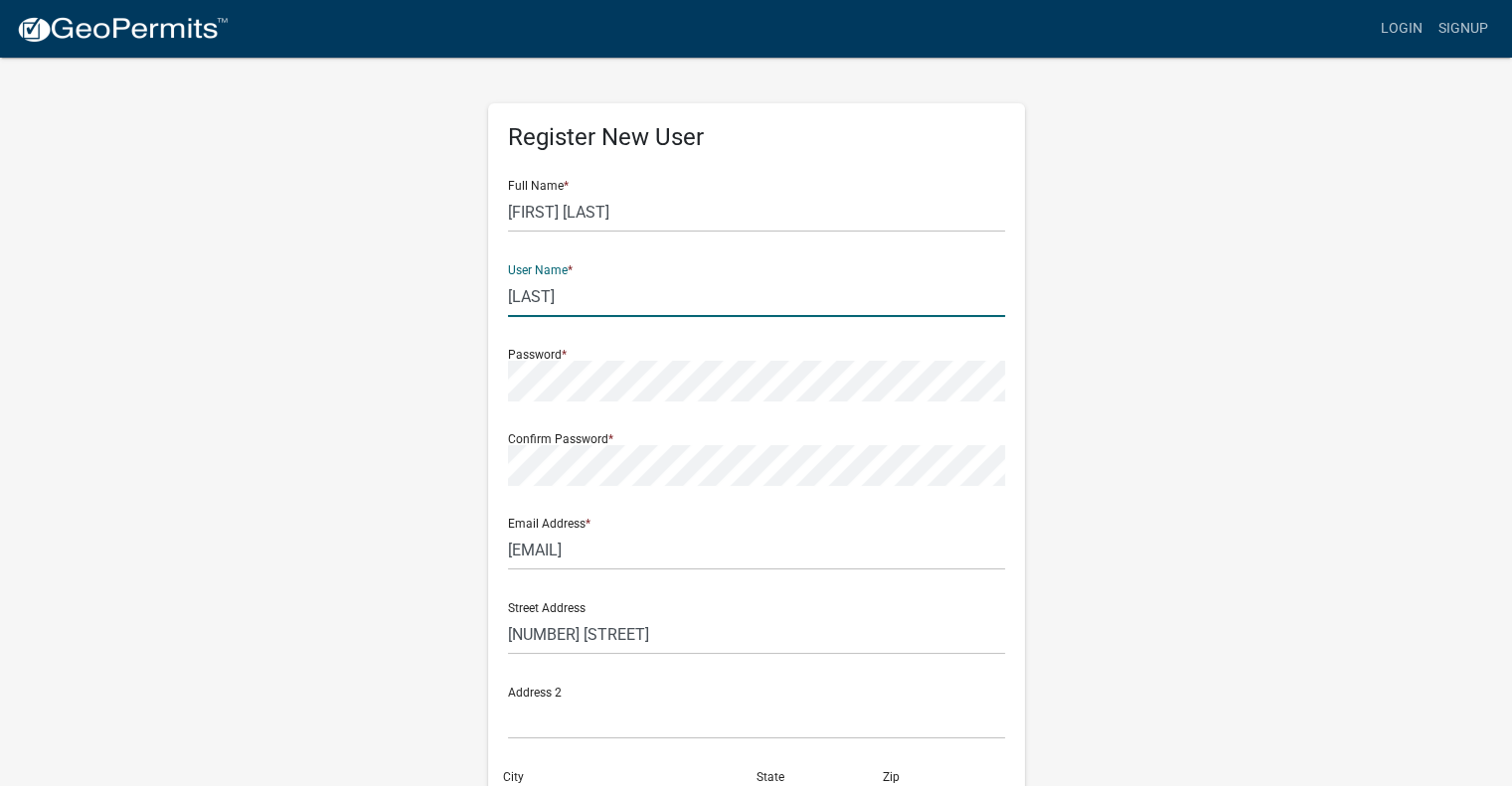 type on "[LAST]" 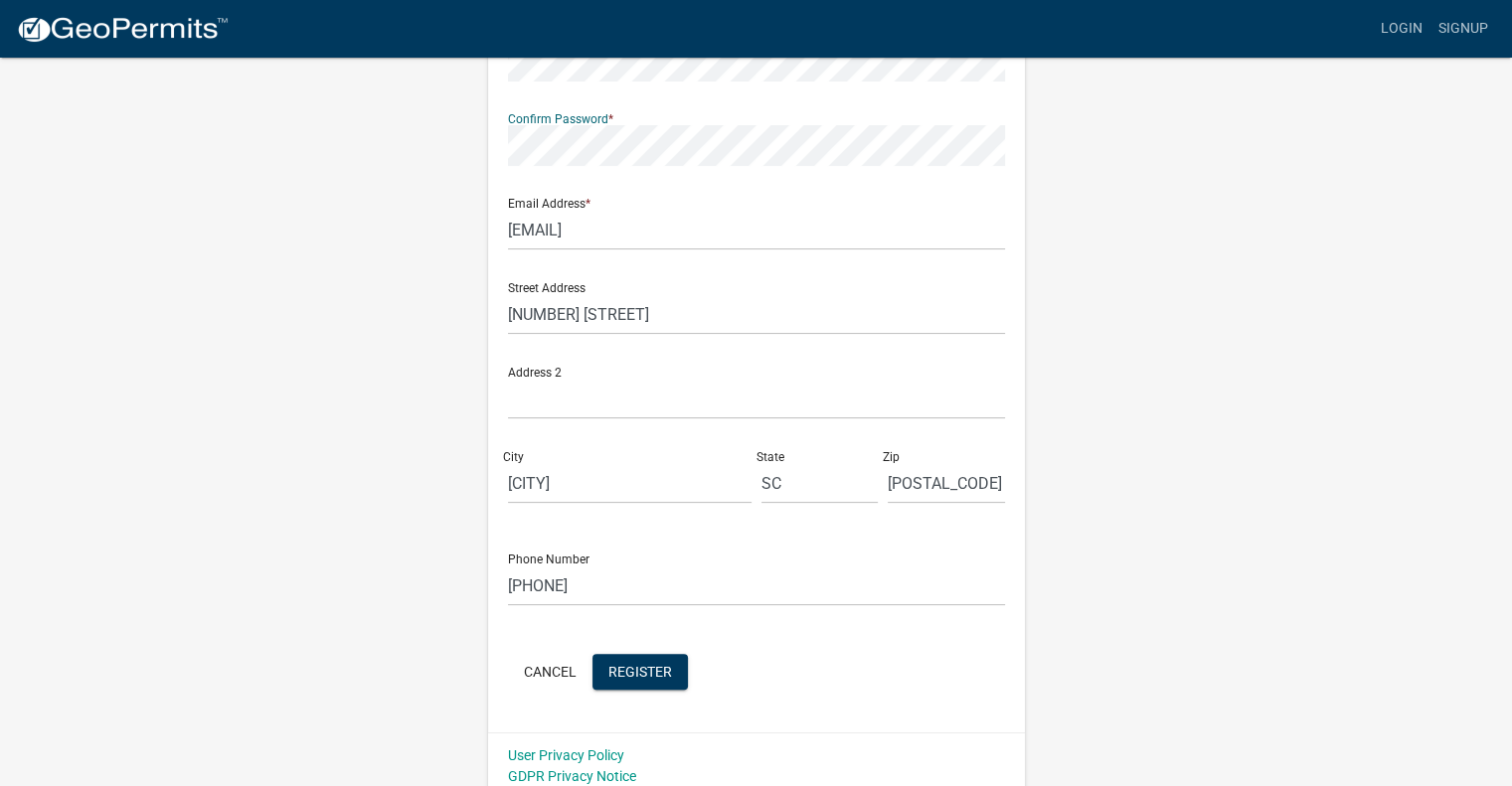 scroll, scrollTop: 332, scrollLeft: 0, axis: vertical 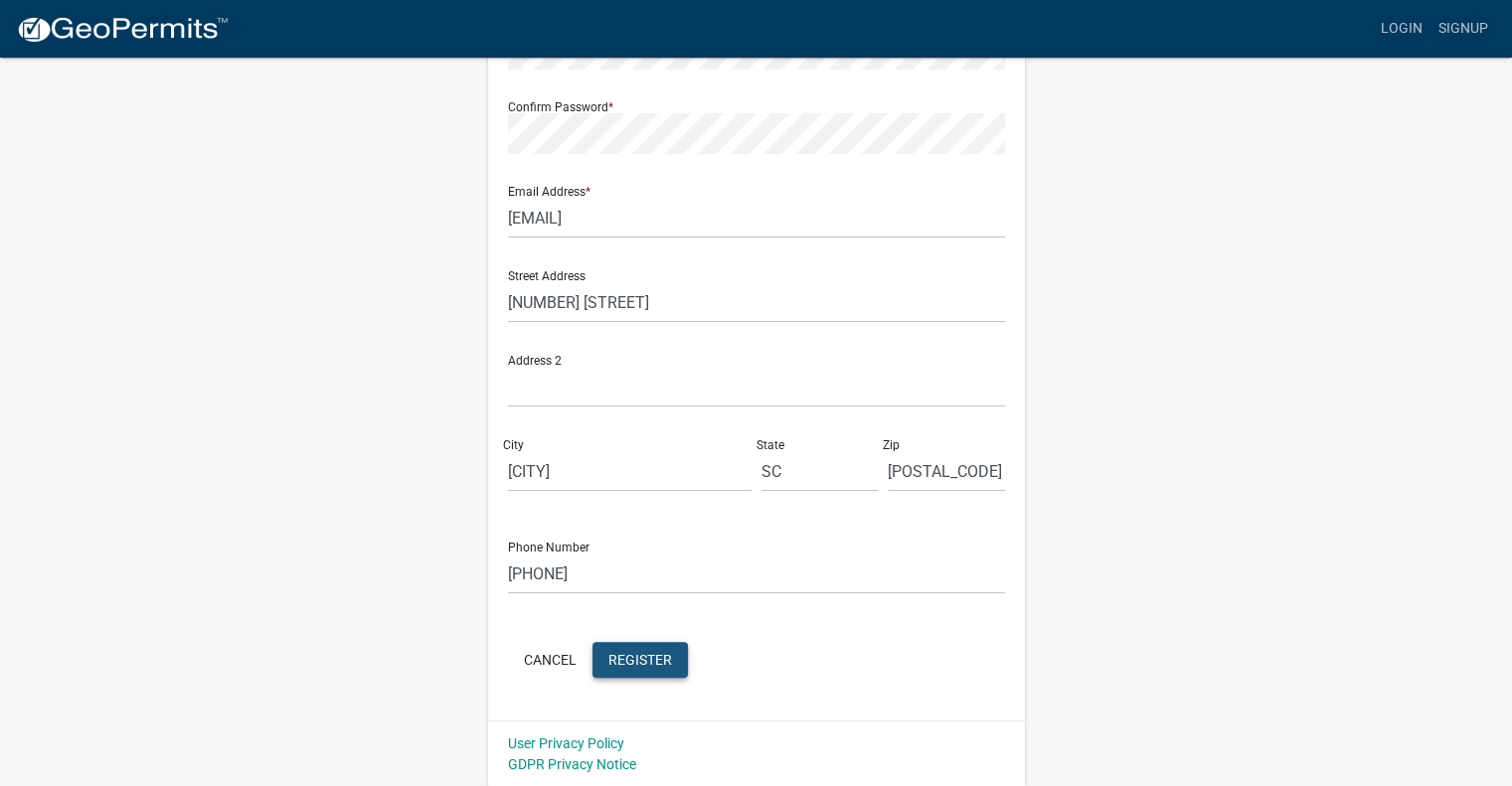 click on "Register" 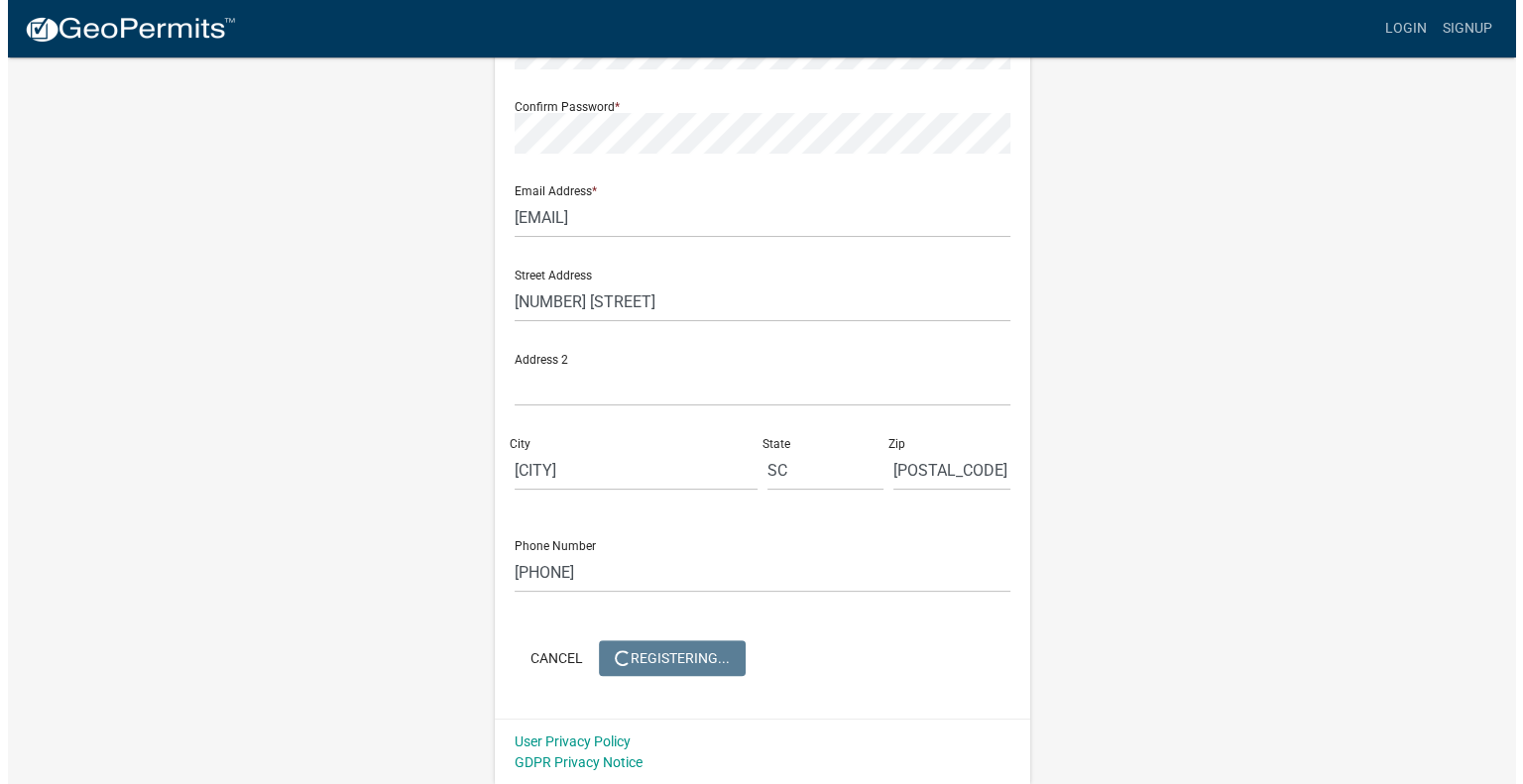 scroll, scrollTop: 0, scrollLeft: 0, axis: both 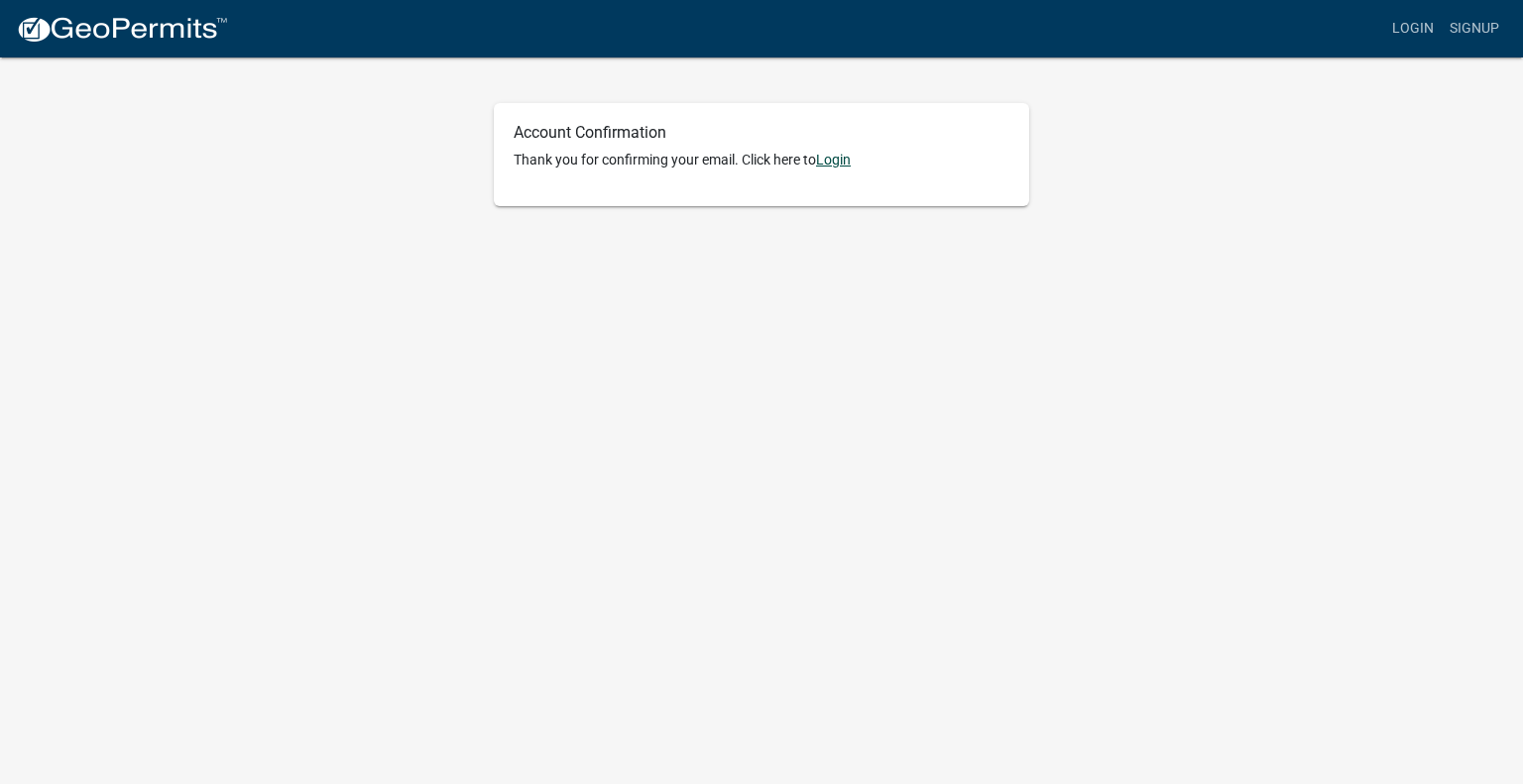 click on "Login" 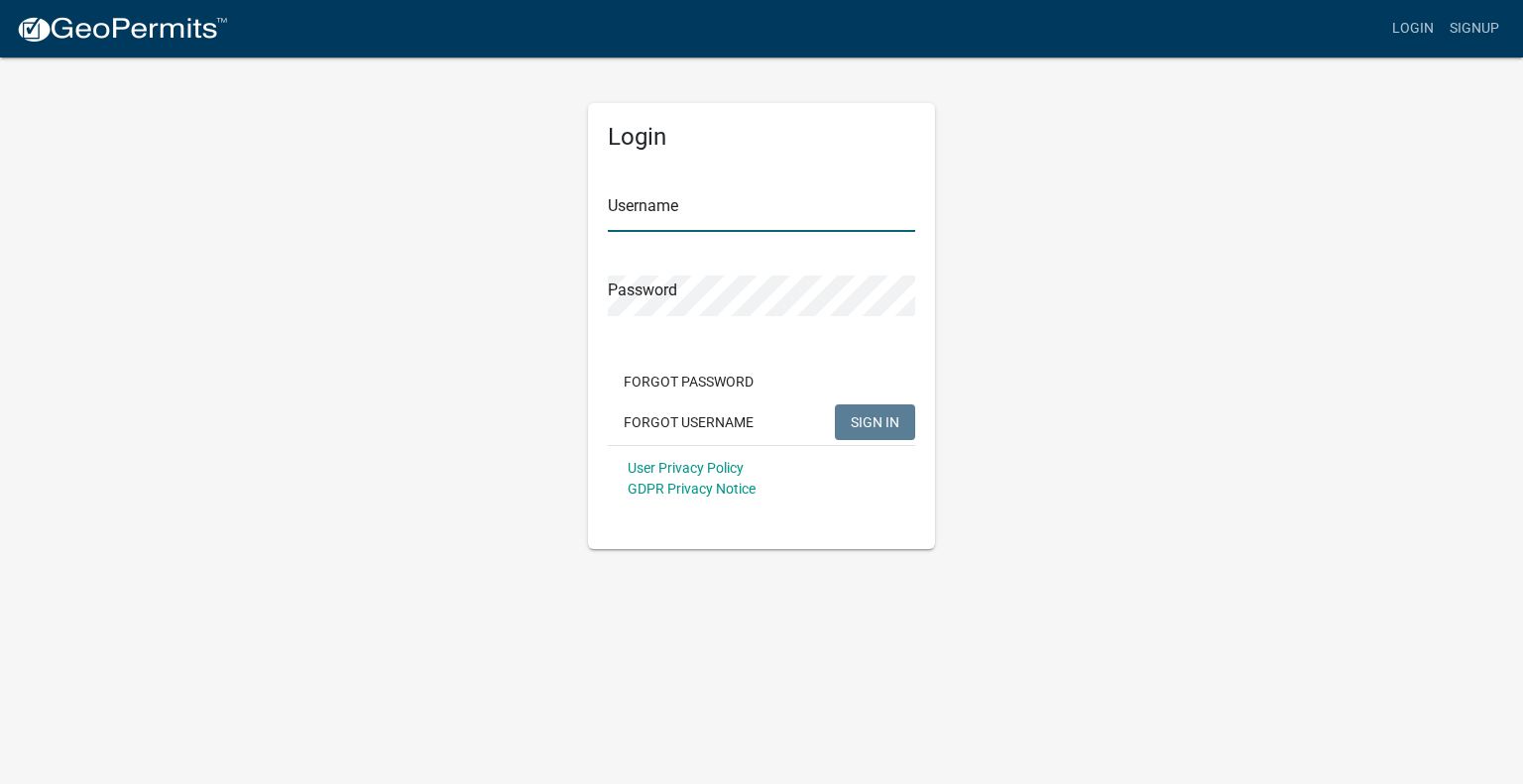 click on "Username" at bounding box center [762, 211] 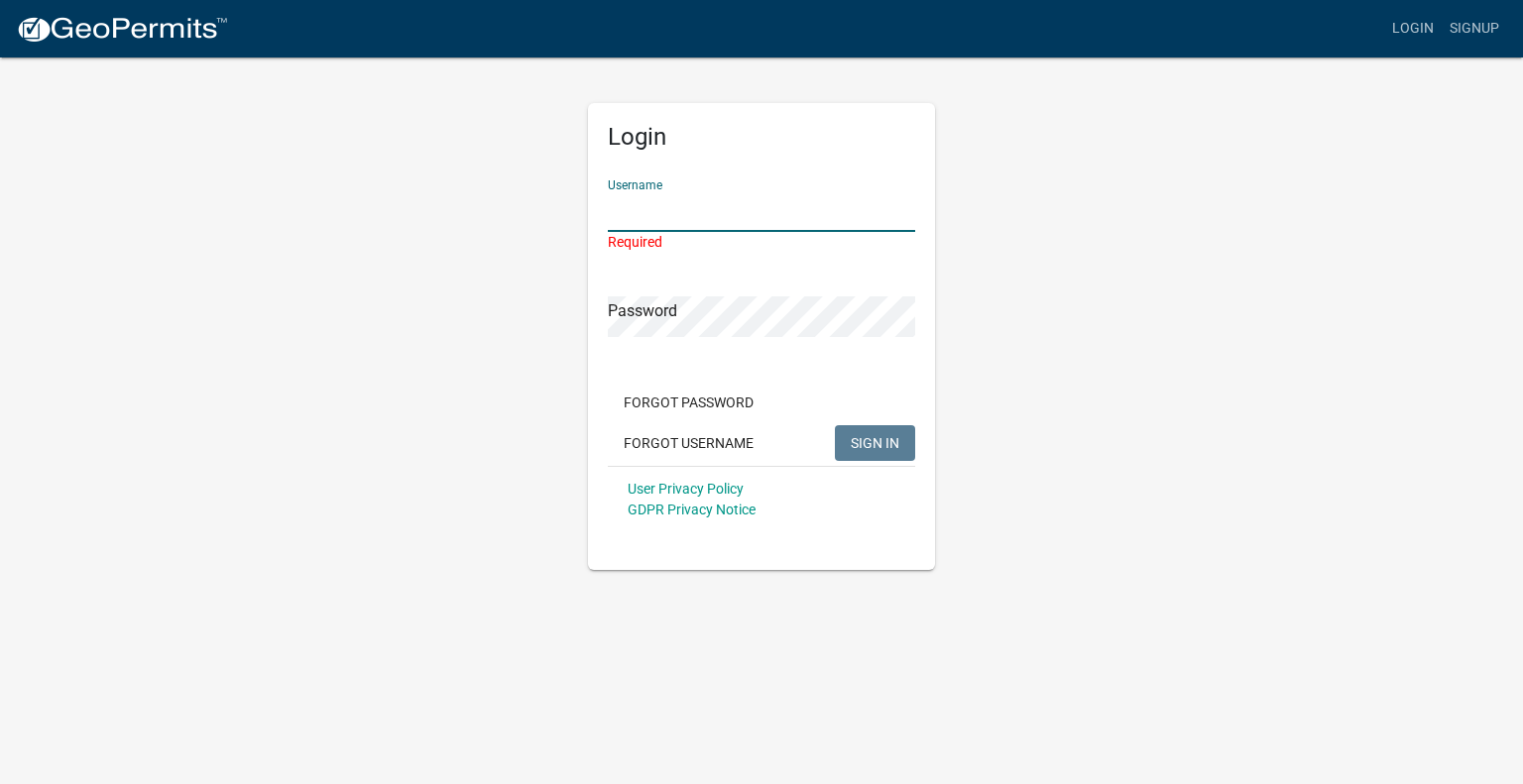 type on "[LAST]" 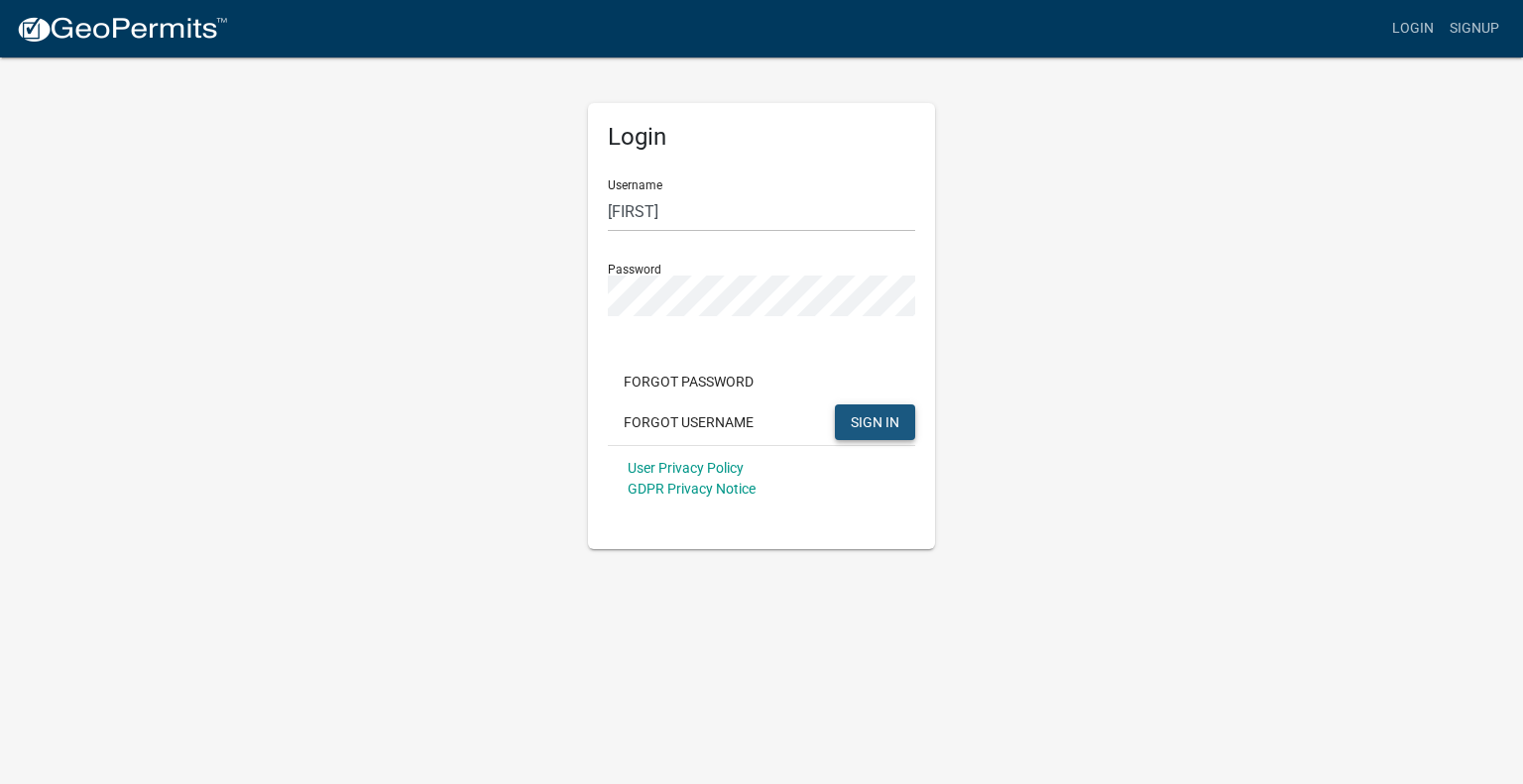 click on "SIGN IN" 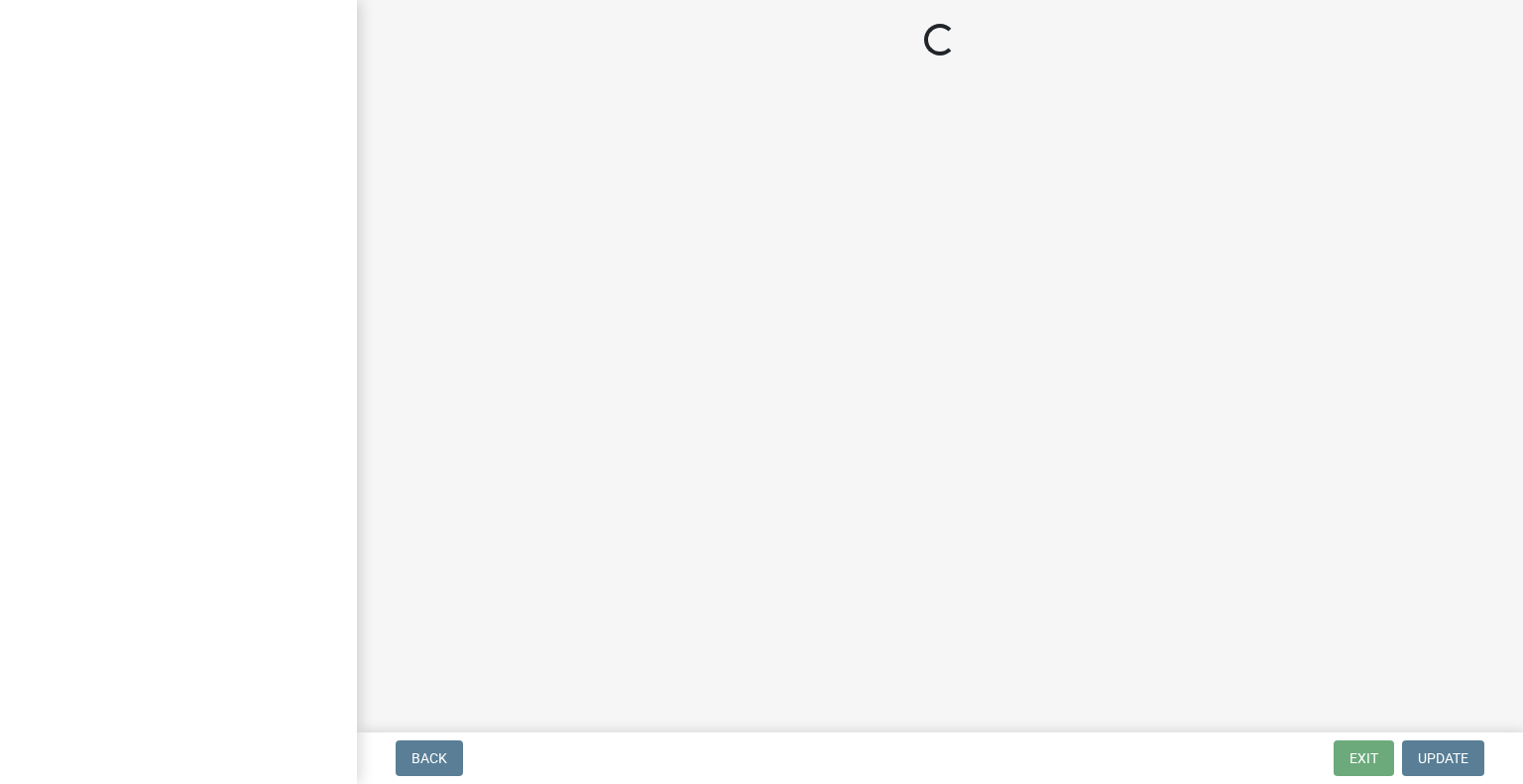 scroll, scrollTop: 0, scrollLeft: 0, axis: both 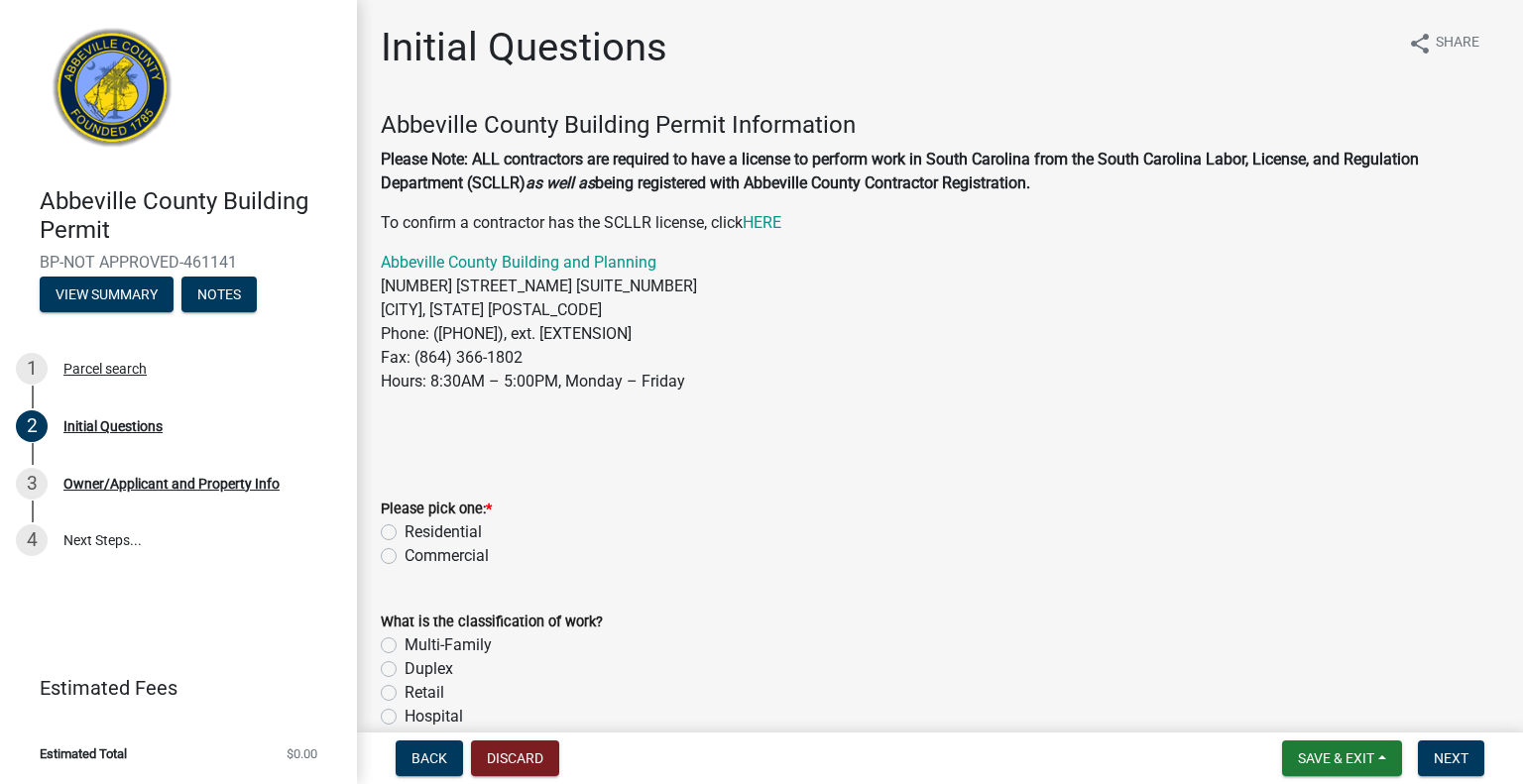 click on "Residential" 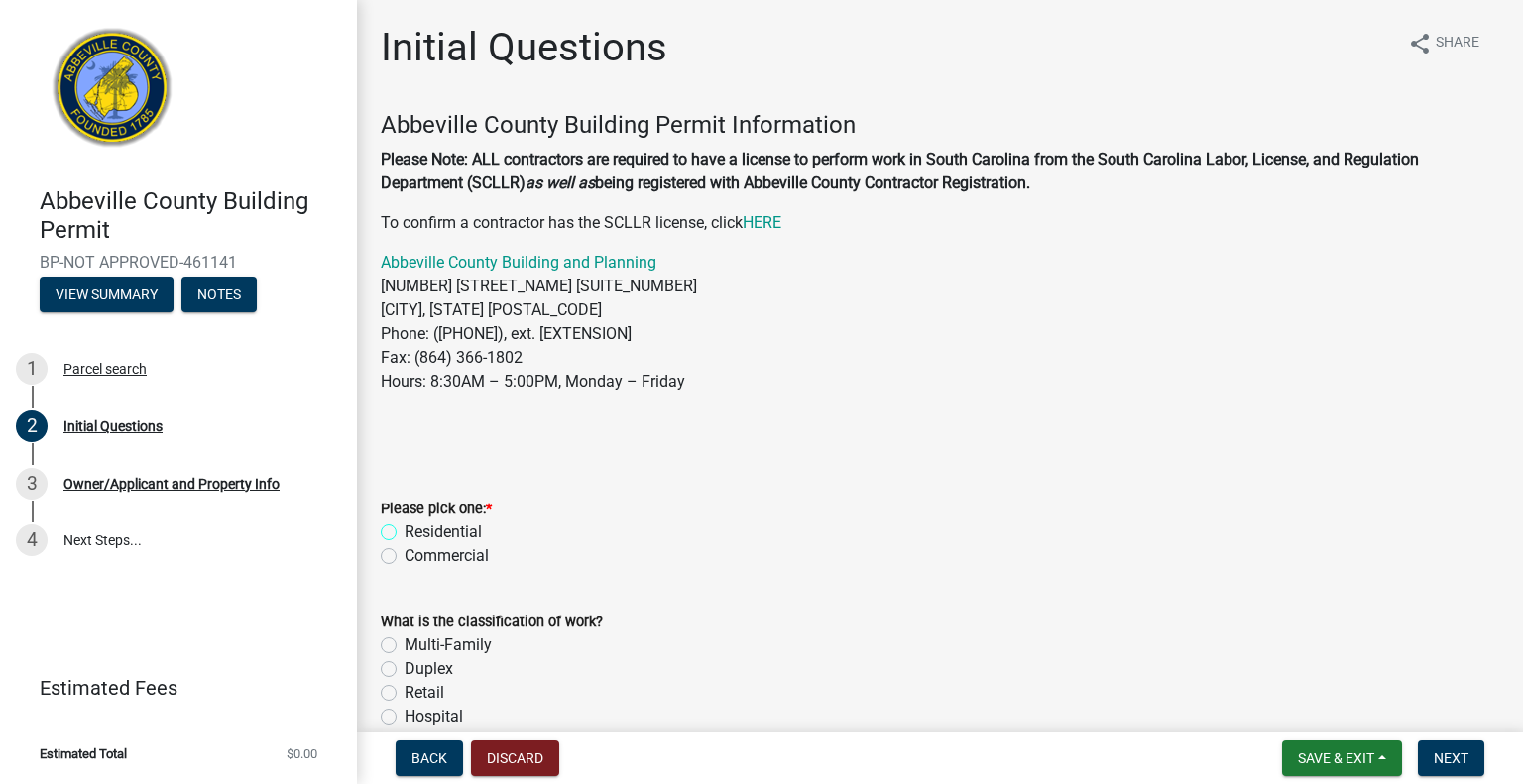 click on "Residential" at bounding box center (410, 526) 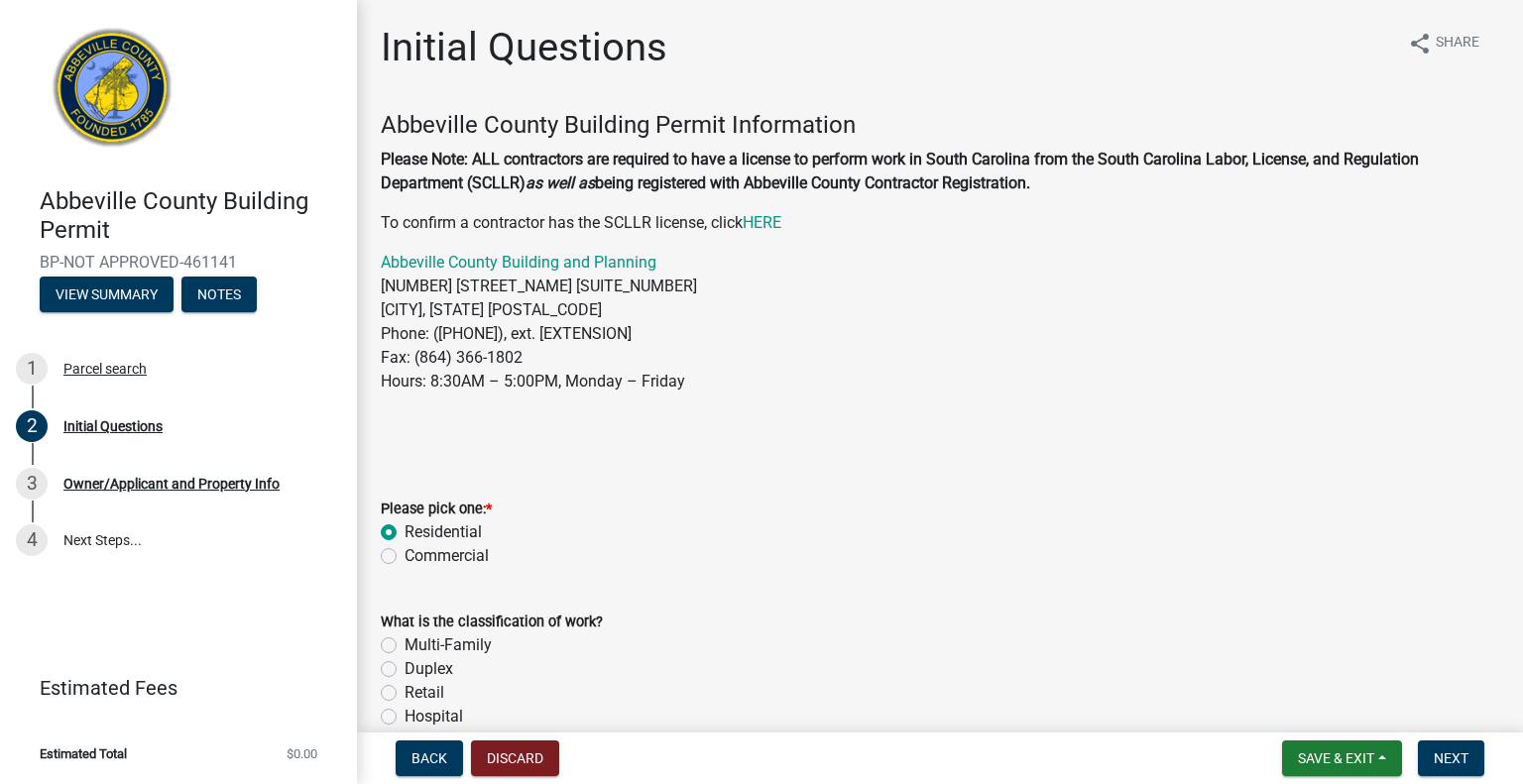 radio on "true" 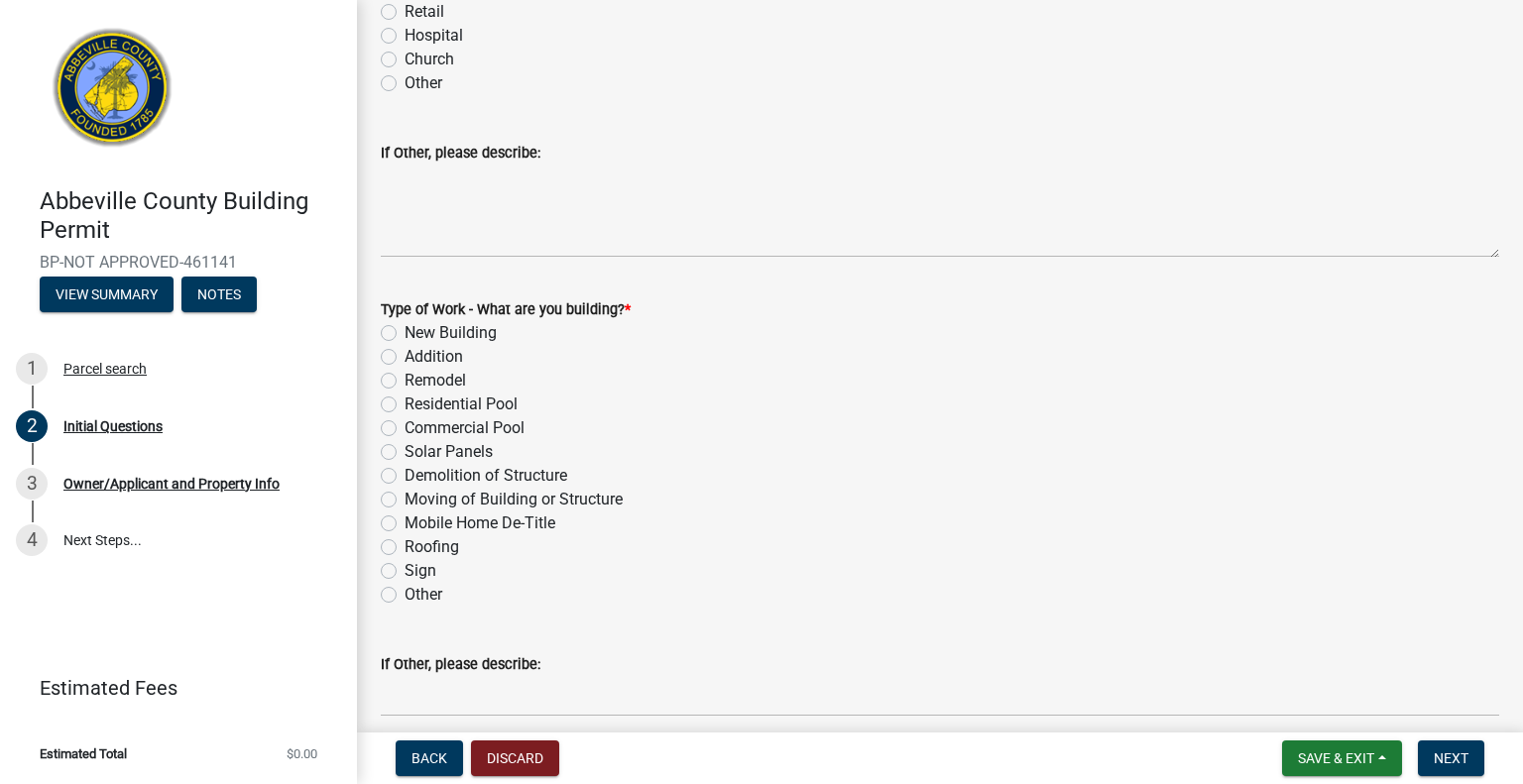 scroll, scrollTop: 682, scrollLeft: 0, axis: vertical 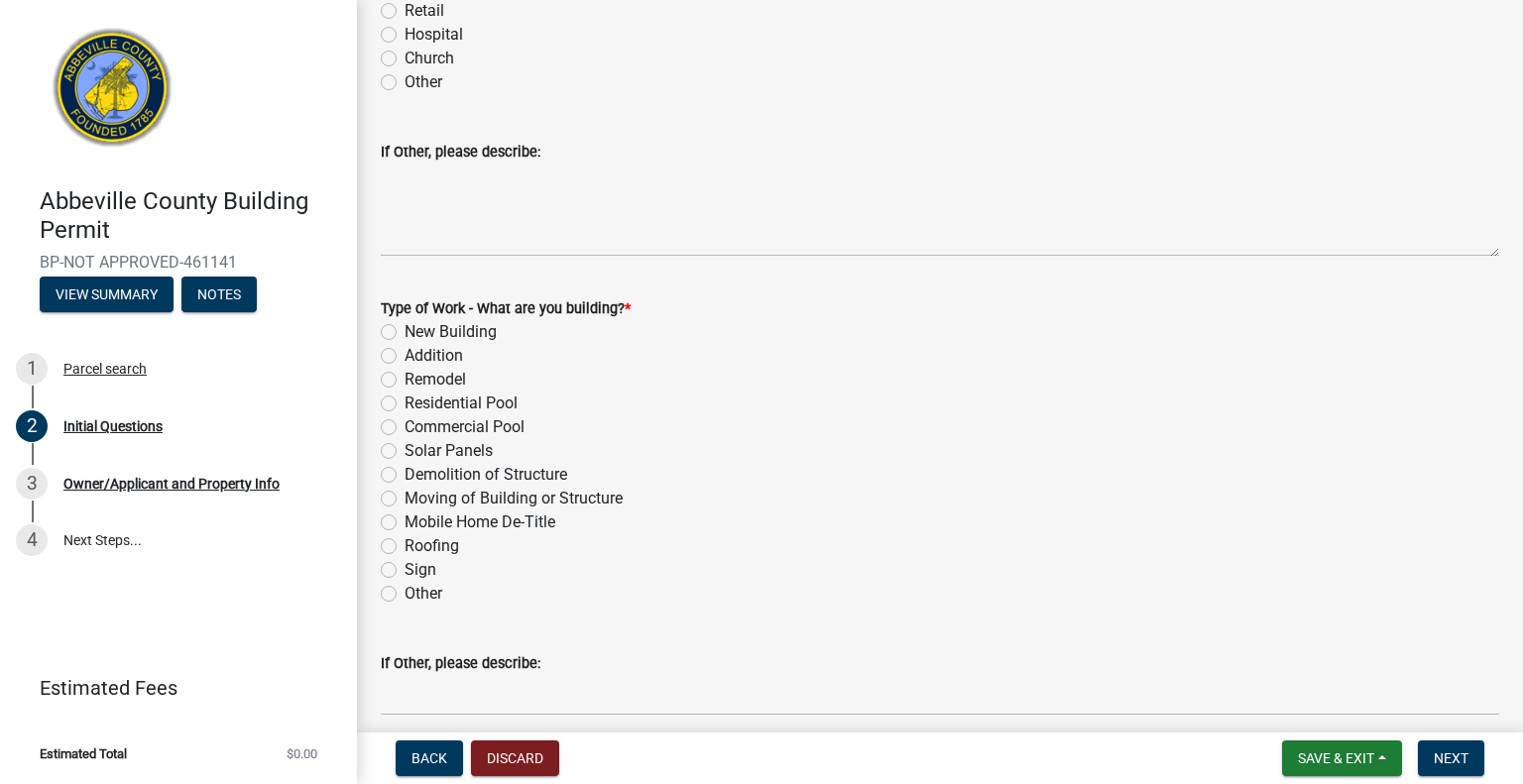 click on "Demolition of Structure" 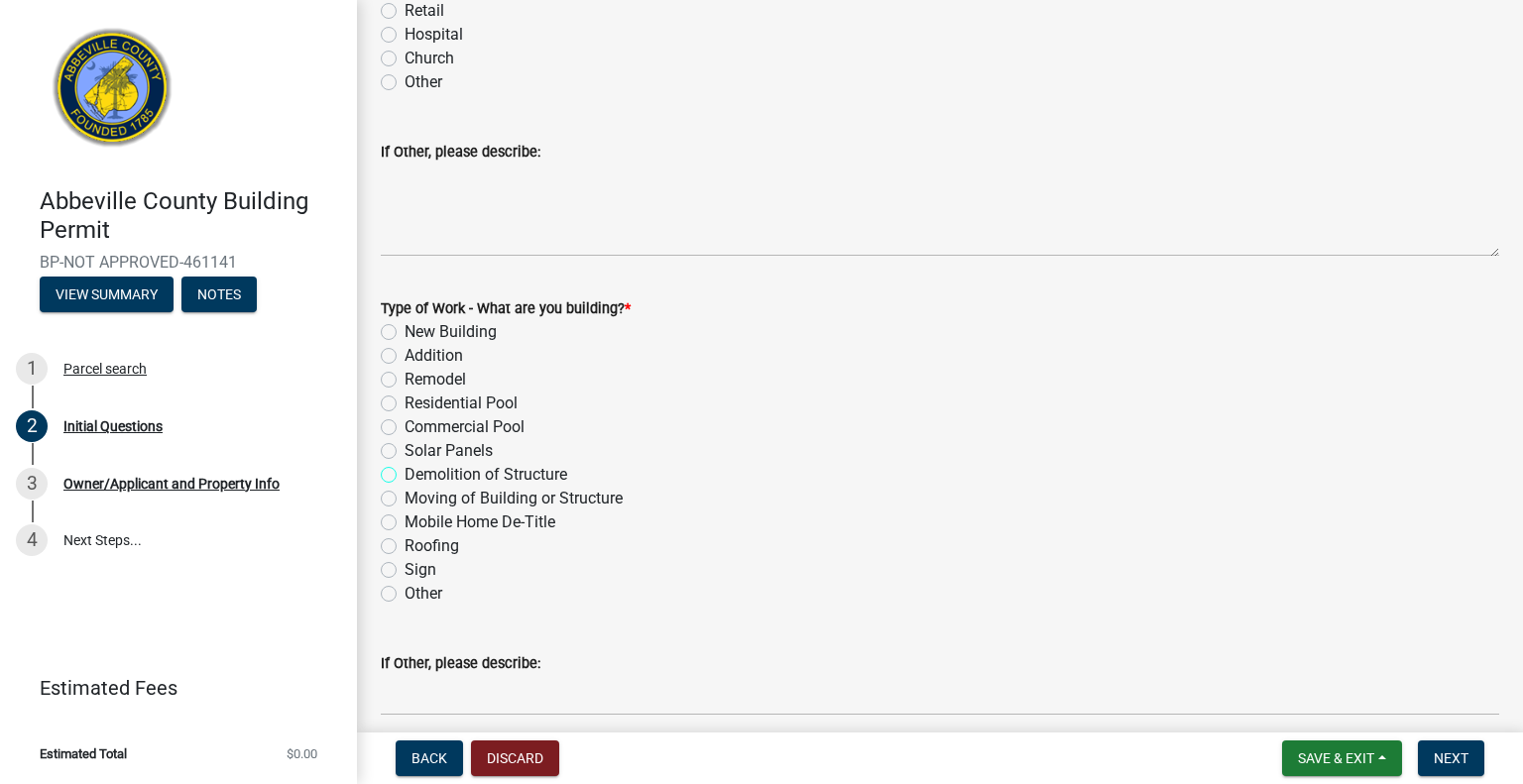 click on "Demolition of Structure" at bounding box center (410, 469) 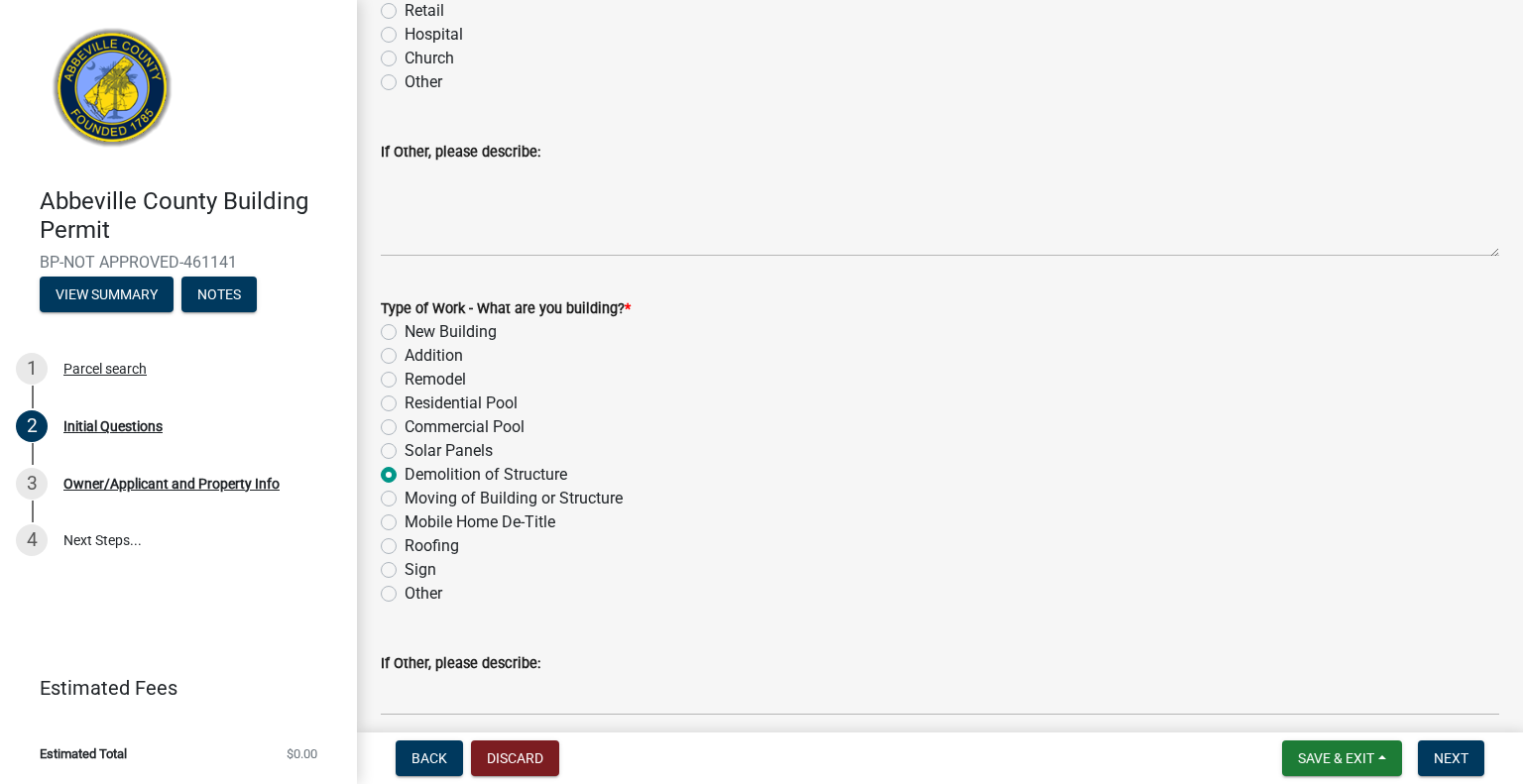 radio on "true" 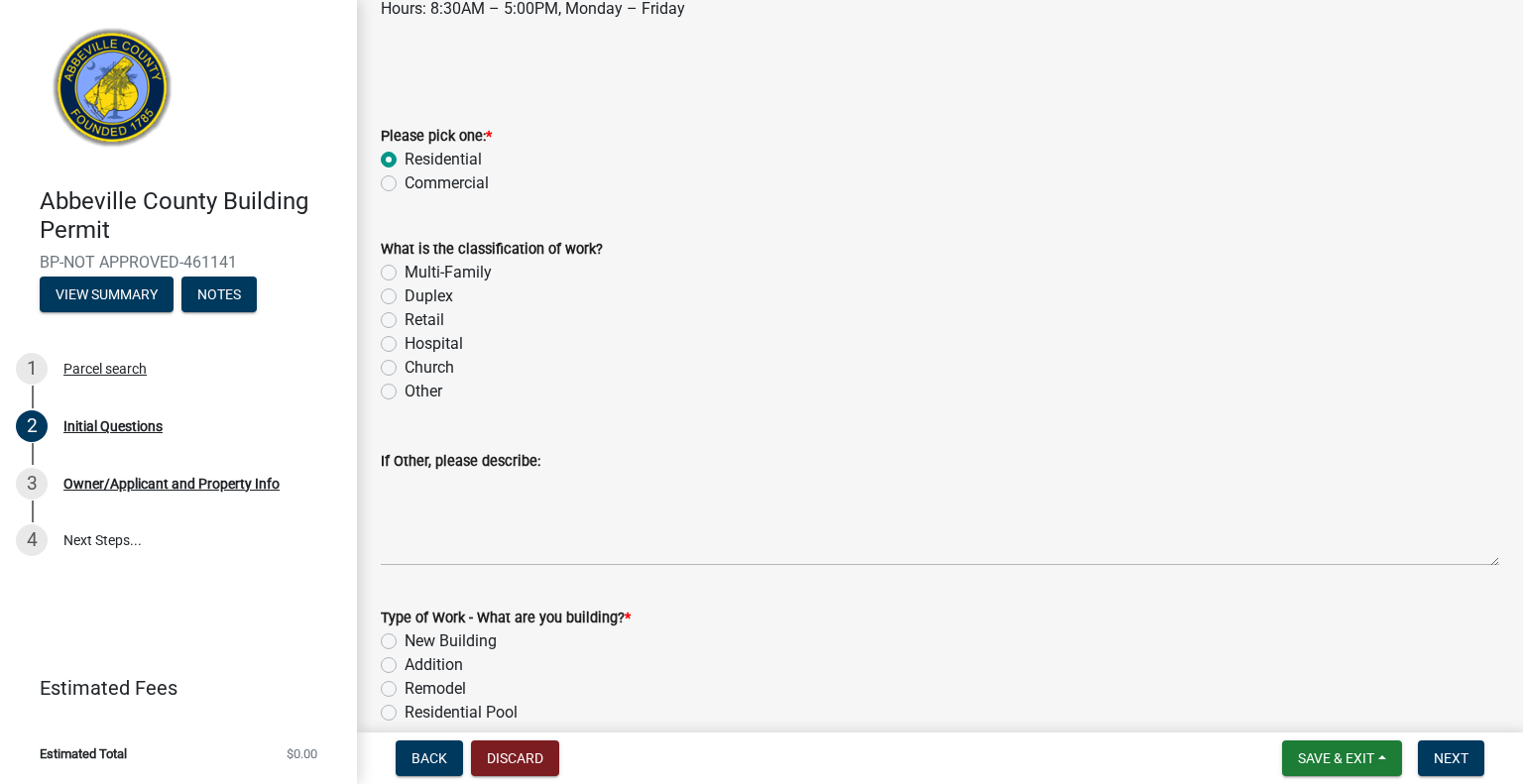 scroll, scrollTop: 371, scrollLeft: 0, axis: vertical 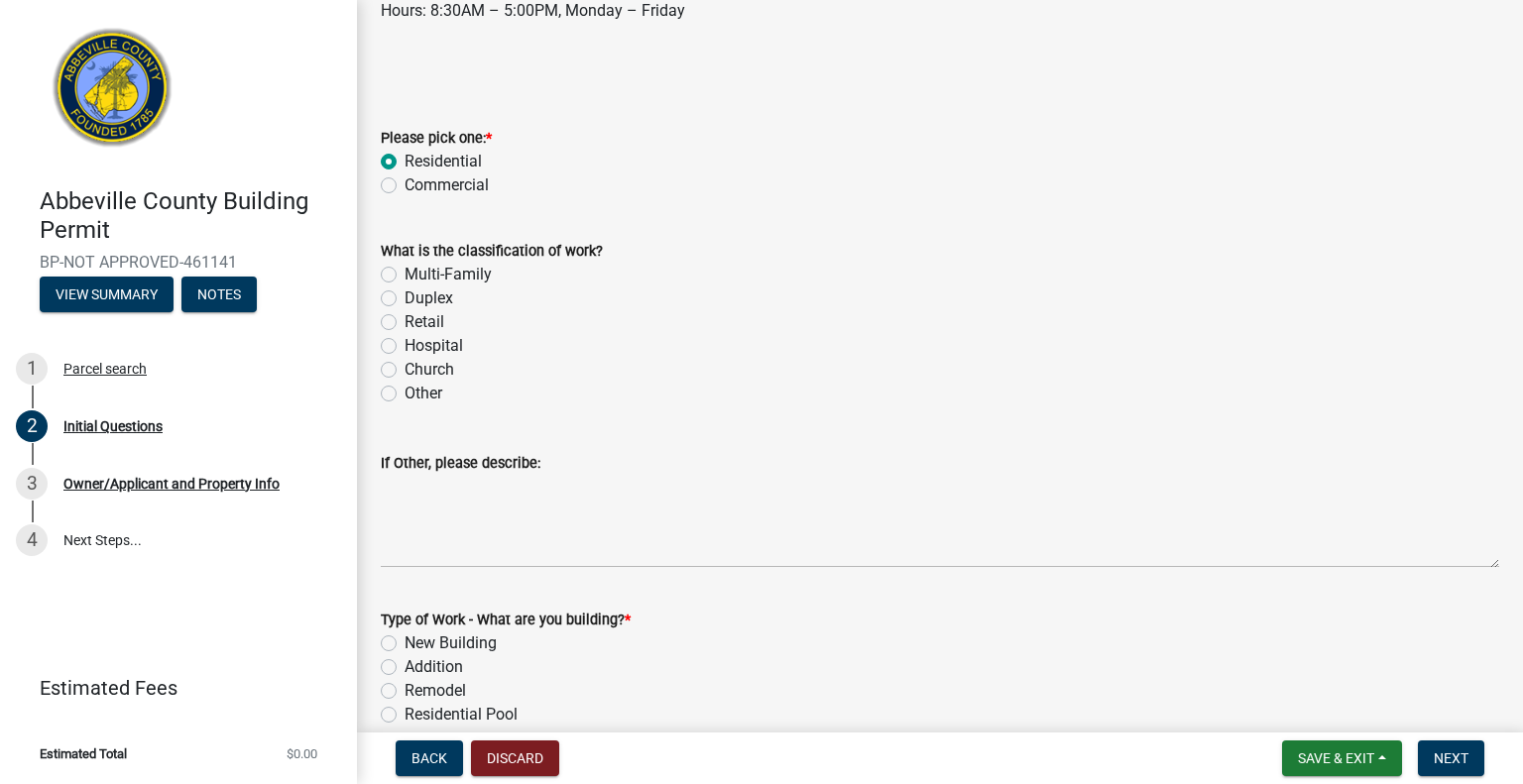 click on "Other" 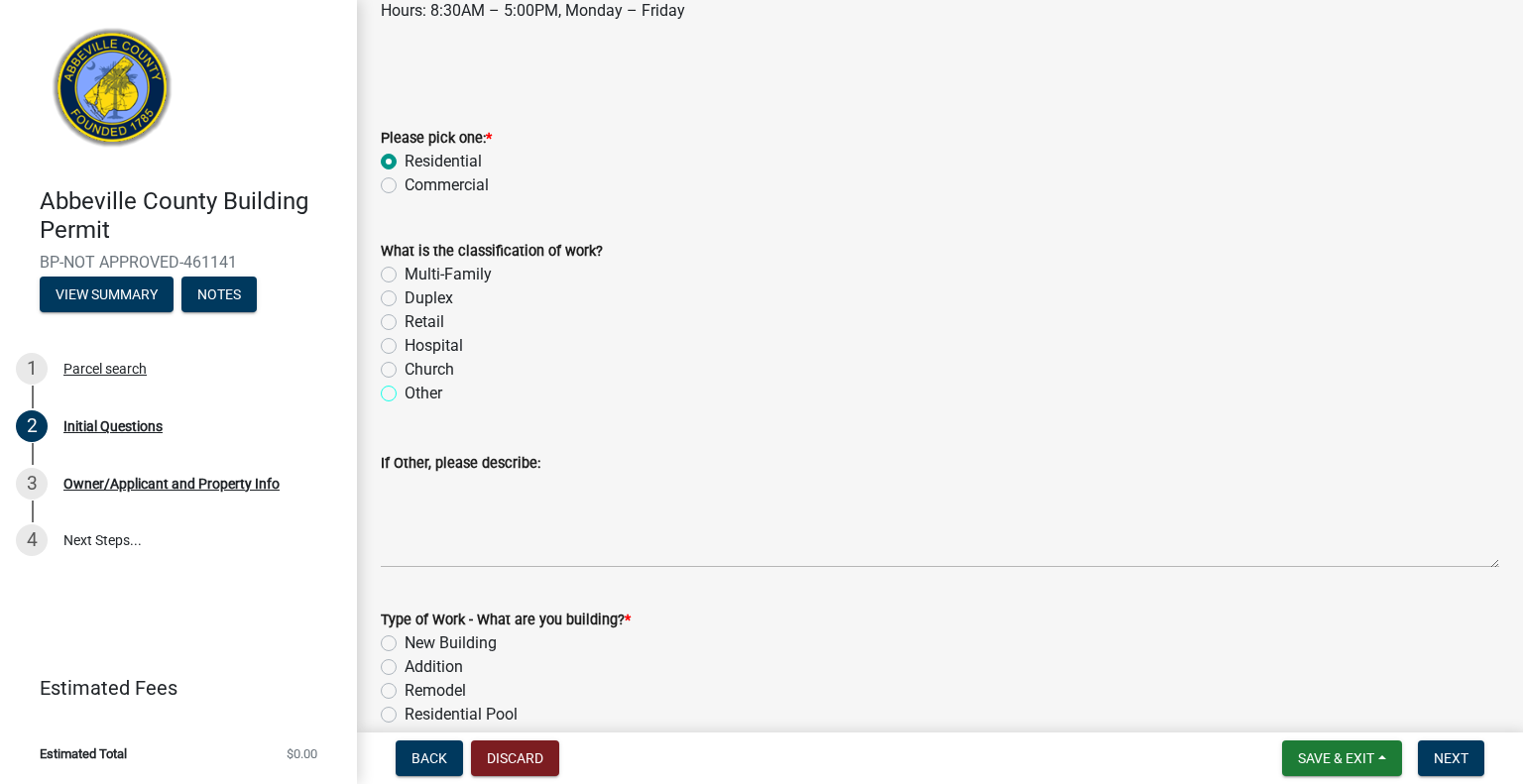 click on "Other" at bounding box center (410, 388) 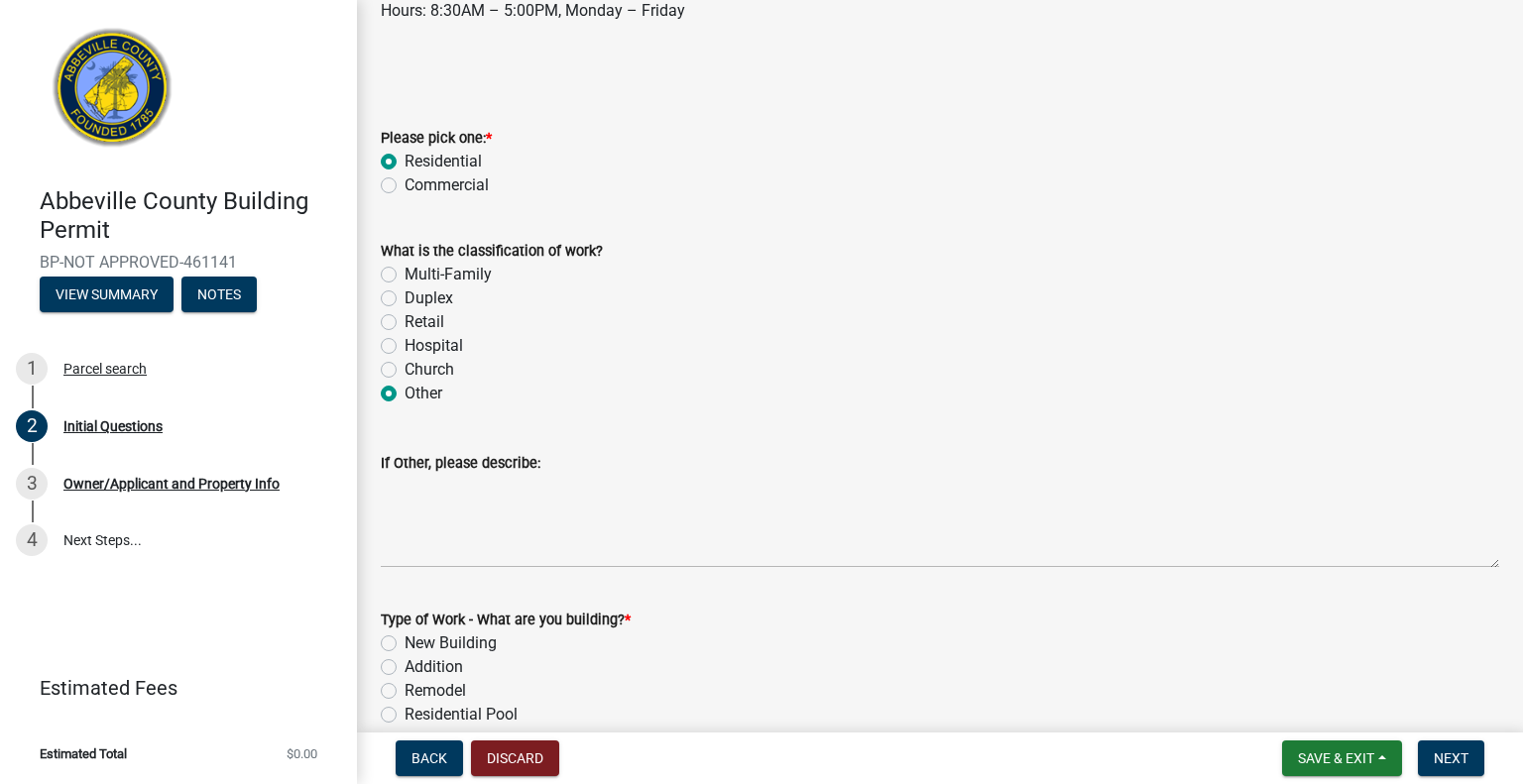 radio on "true" 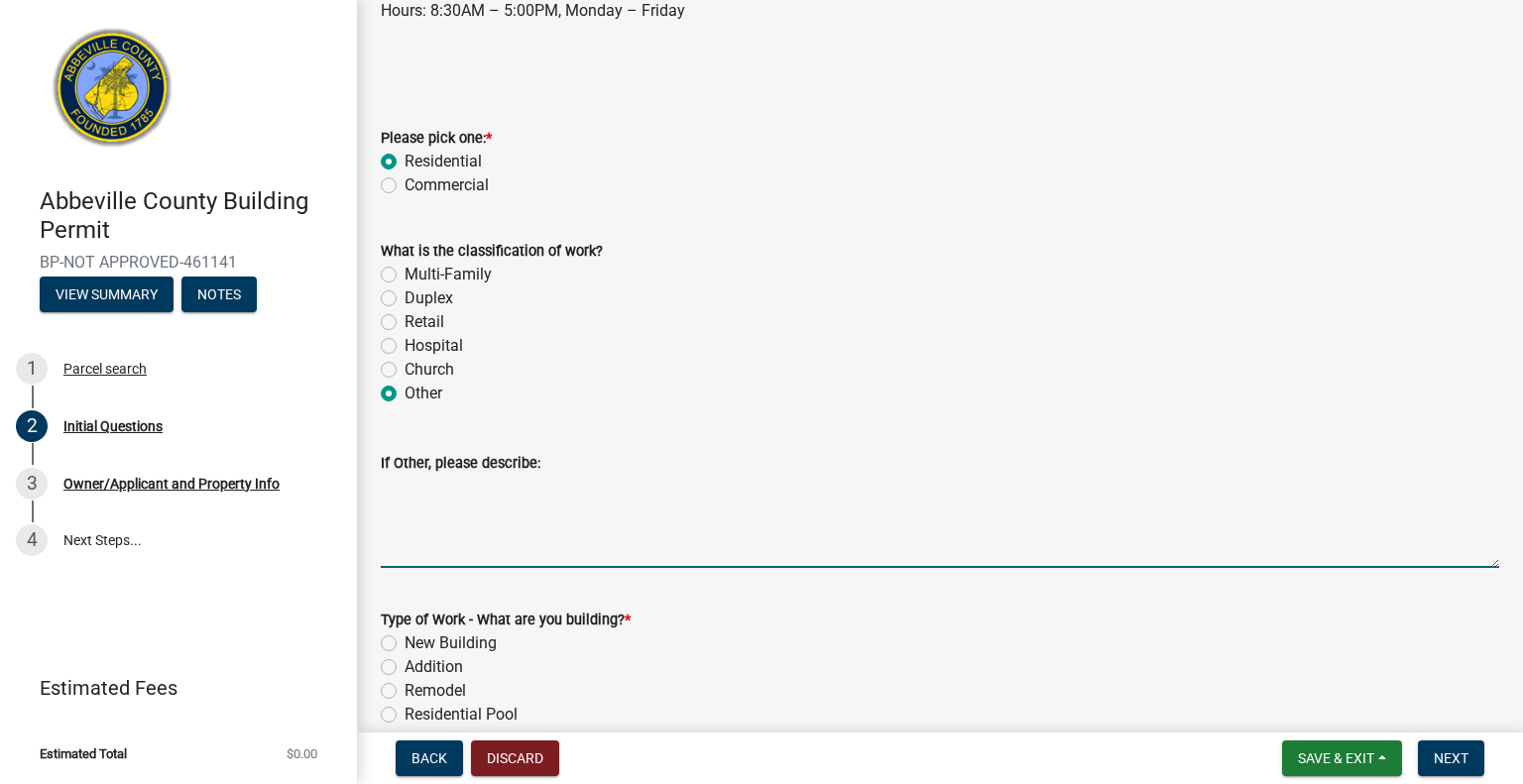 click on "If Other, please describe:" at bounding box center (940, 521) 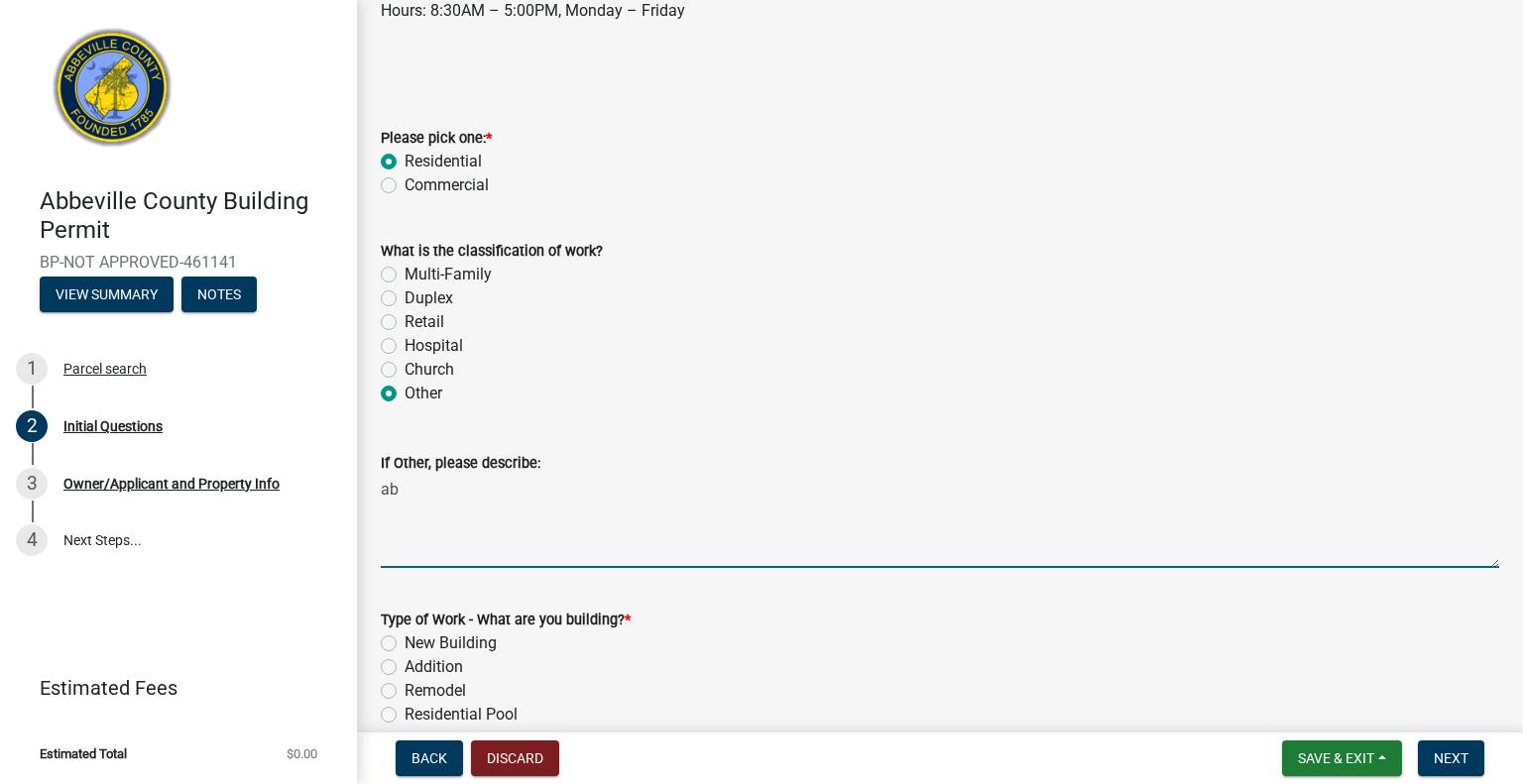 type on "a" 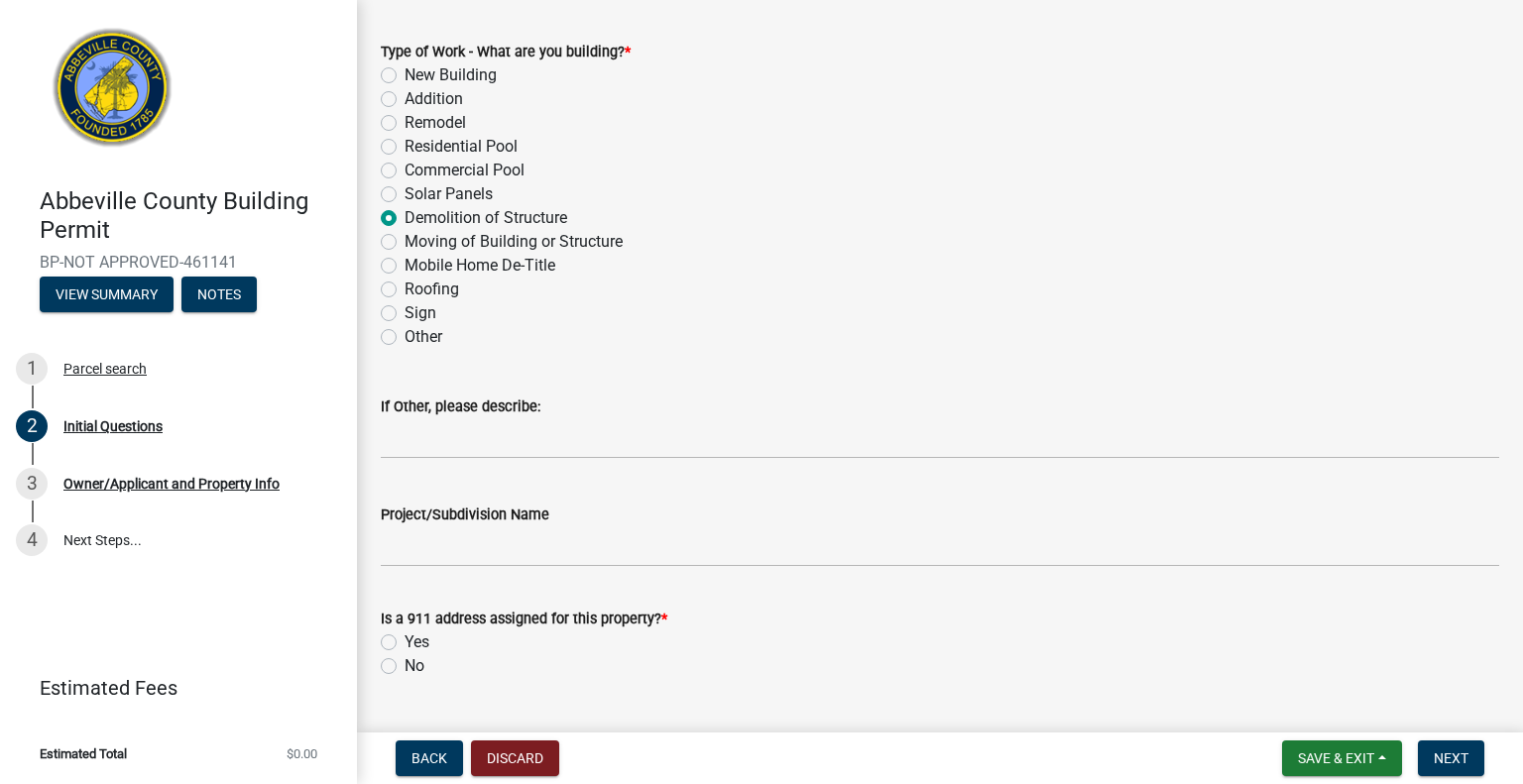 scroll, scrollTop: 987, scrollLeft: 0, axis: vertical 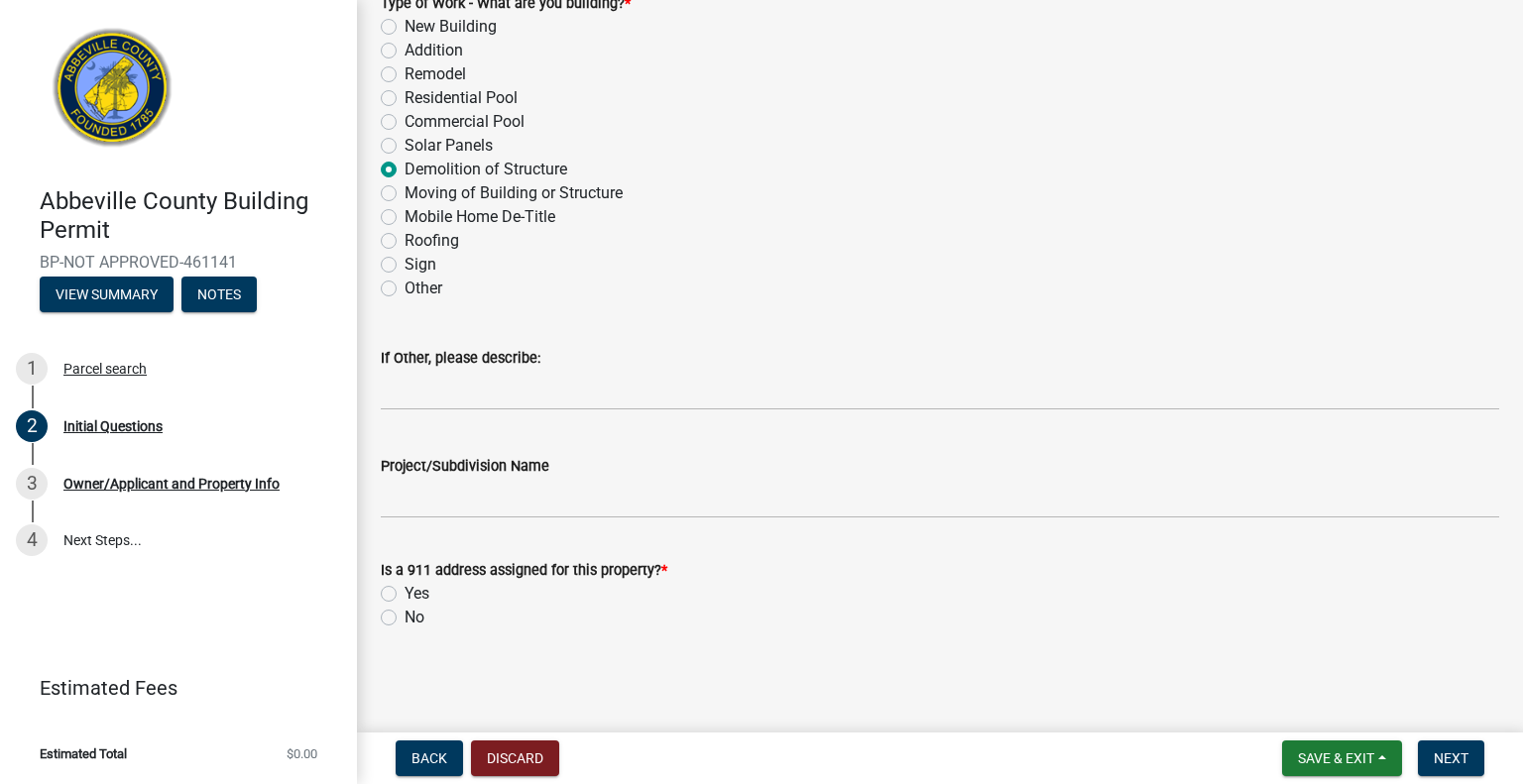type on "abandoned home" 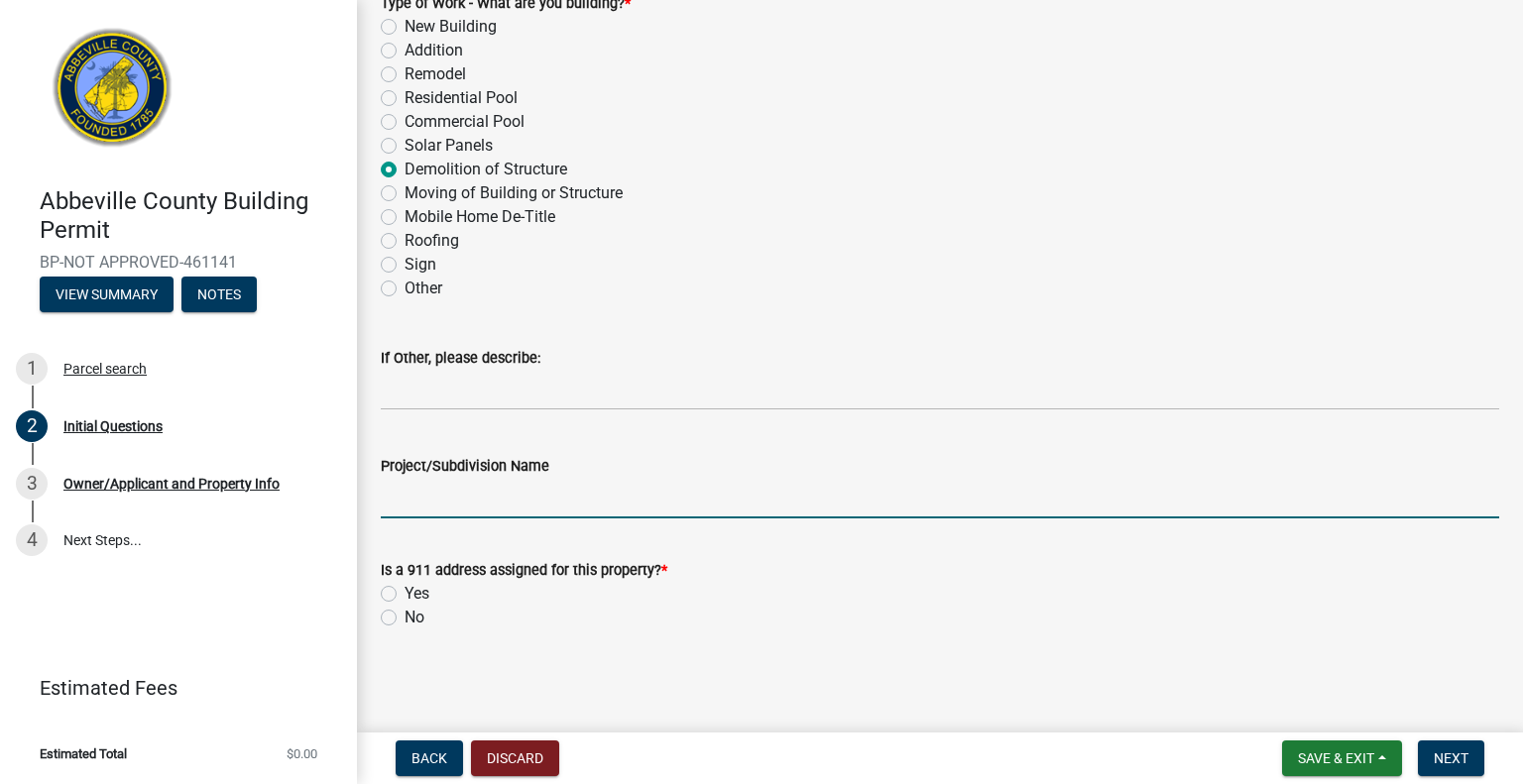 click on "Project/Subdivision Name" at bounding box center (940, 498) 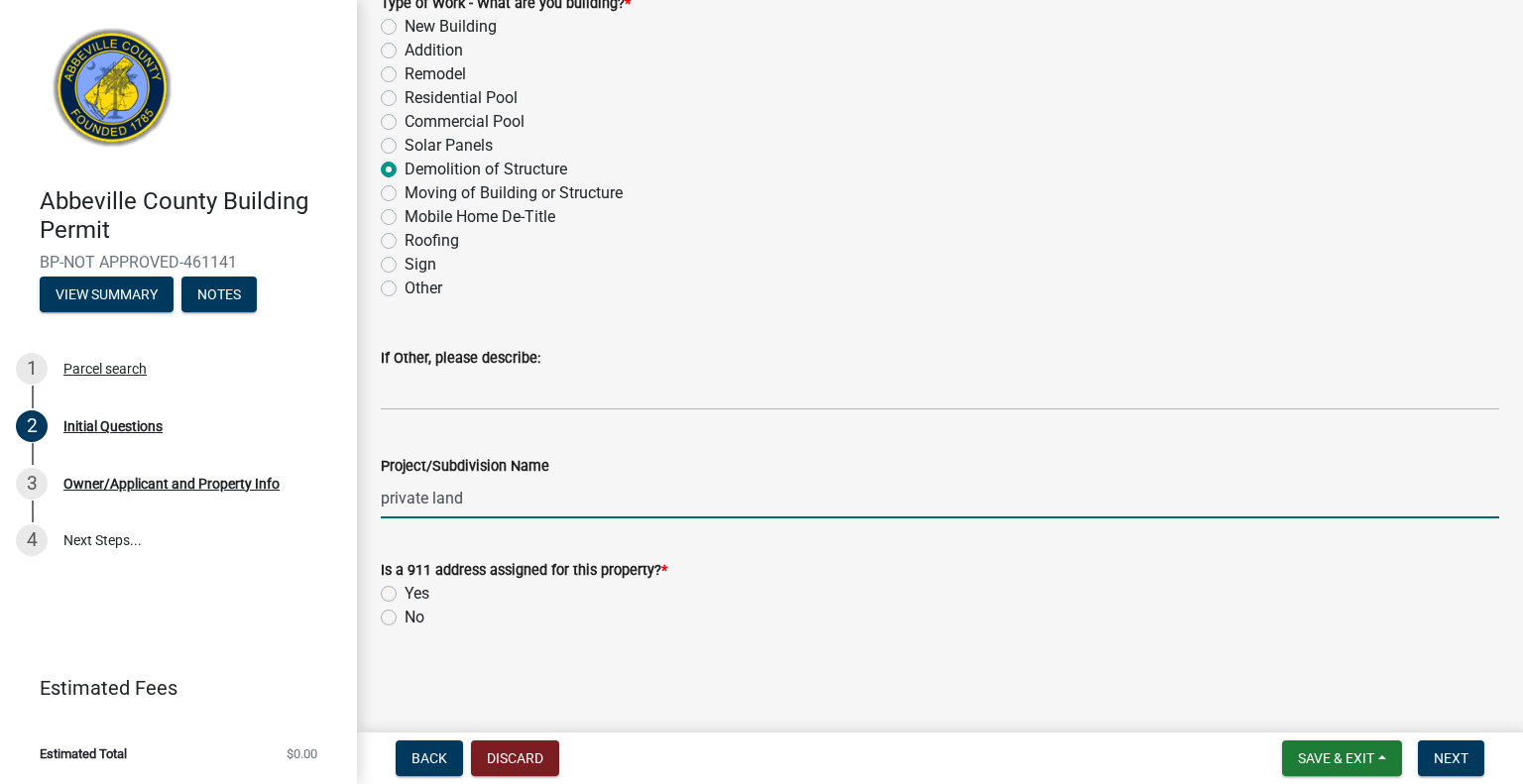 type on "private land" 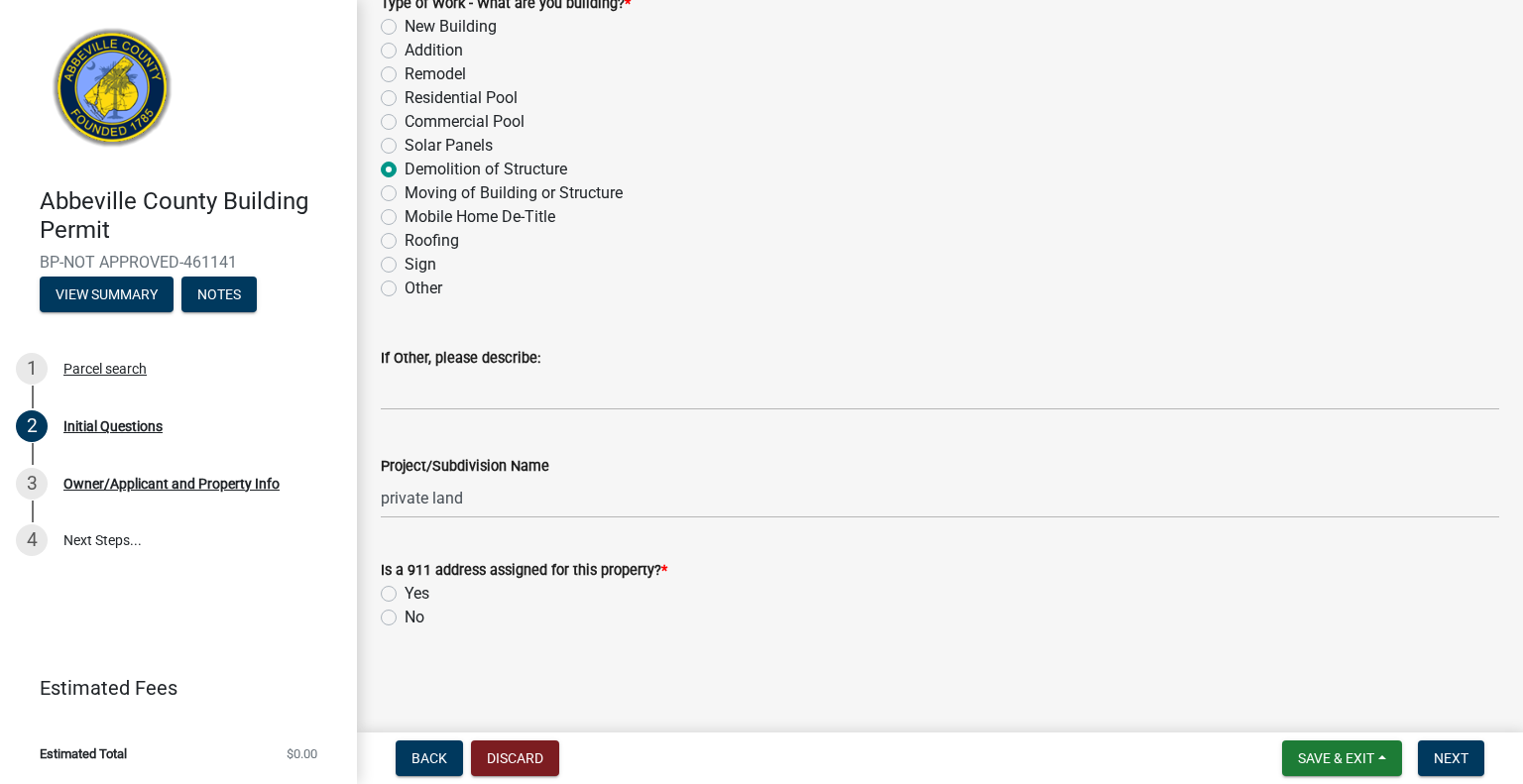 click on "Yes" 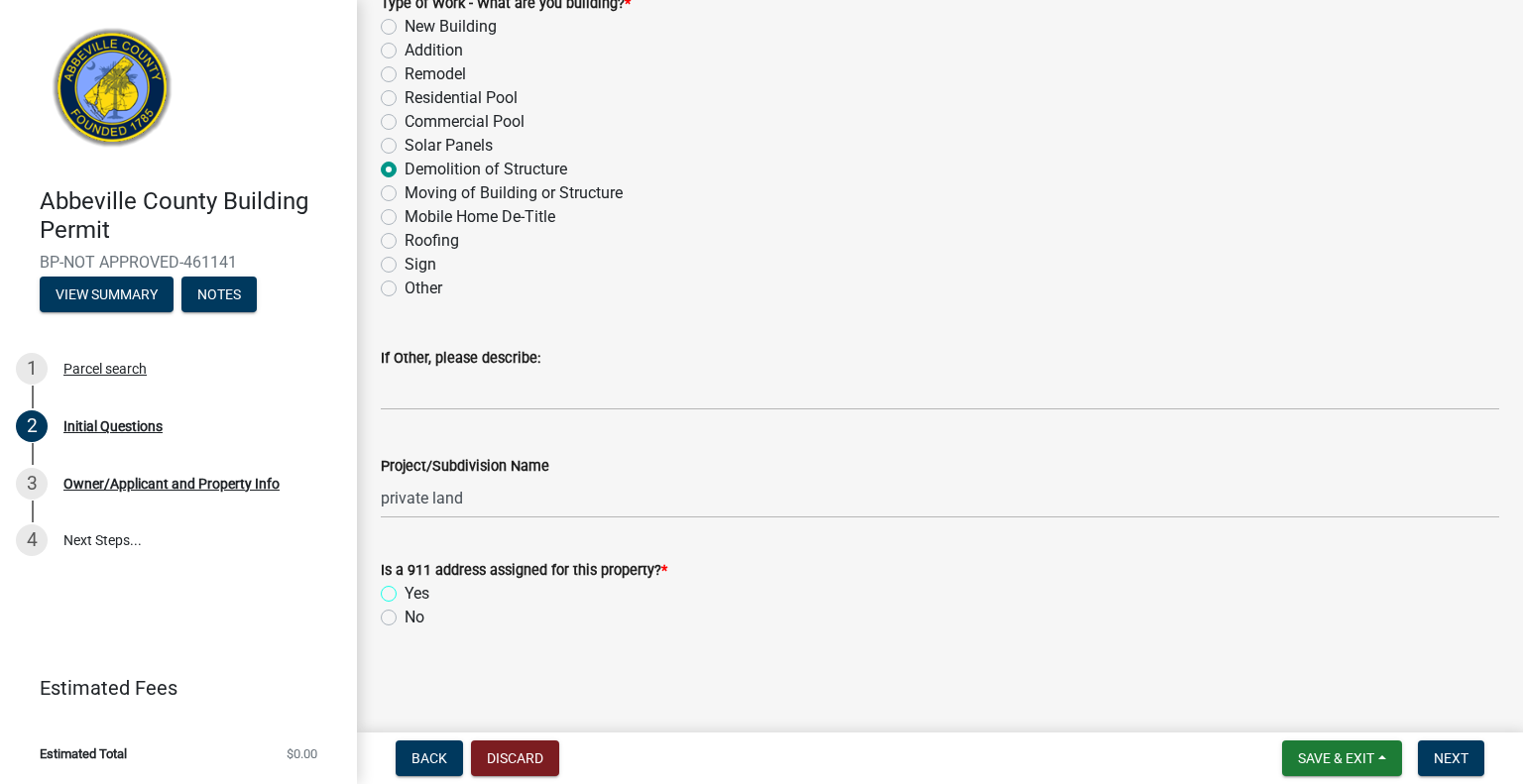 click on "Yes" at bounding box center [410, 588] 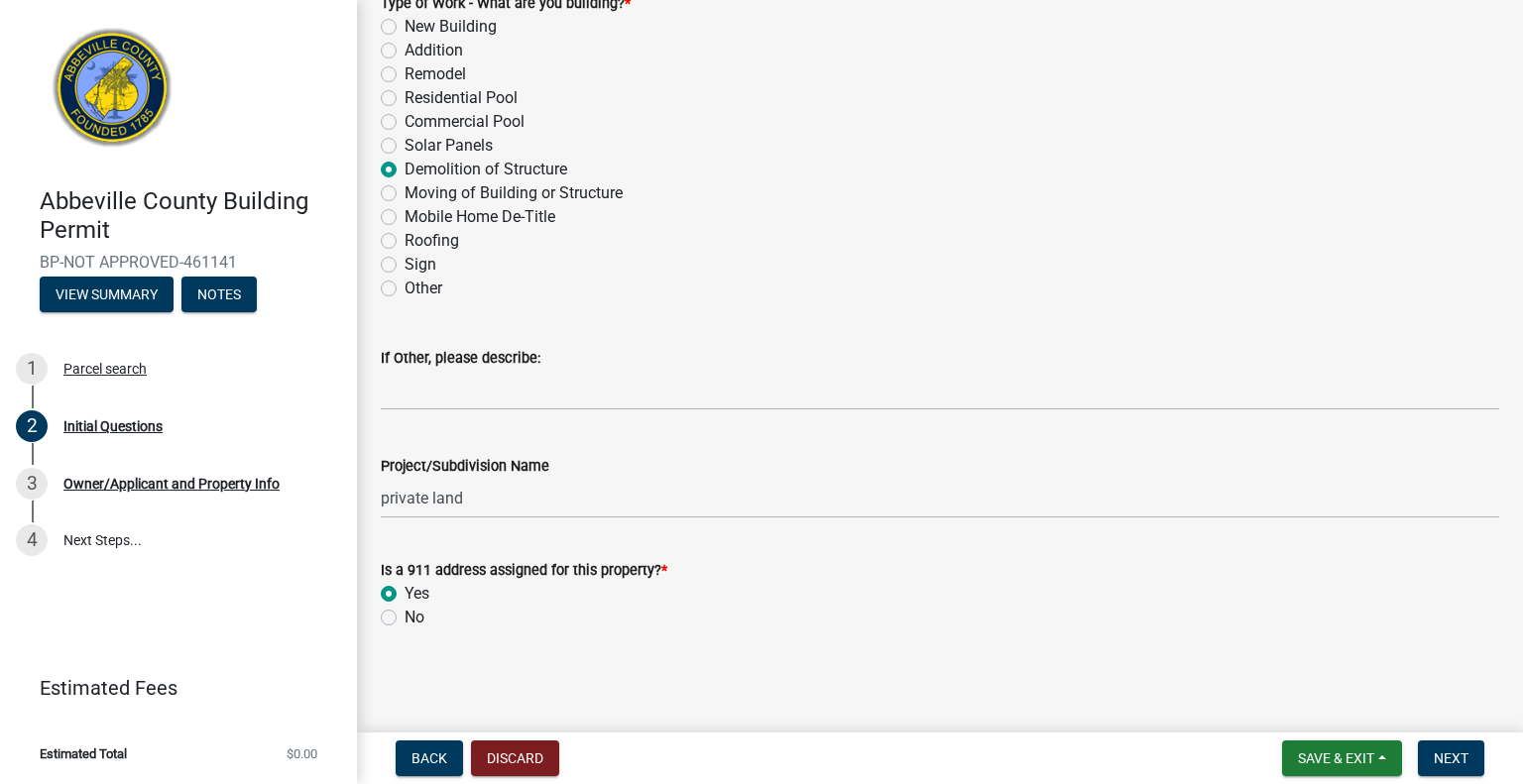 radio on "true" 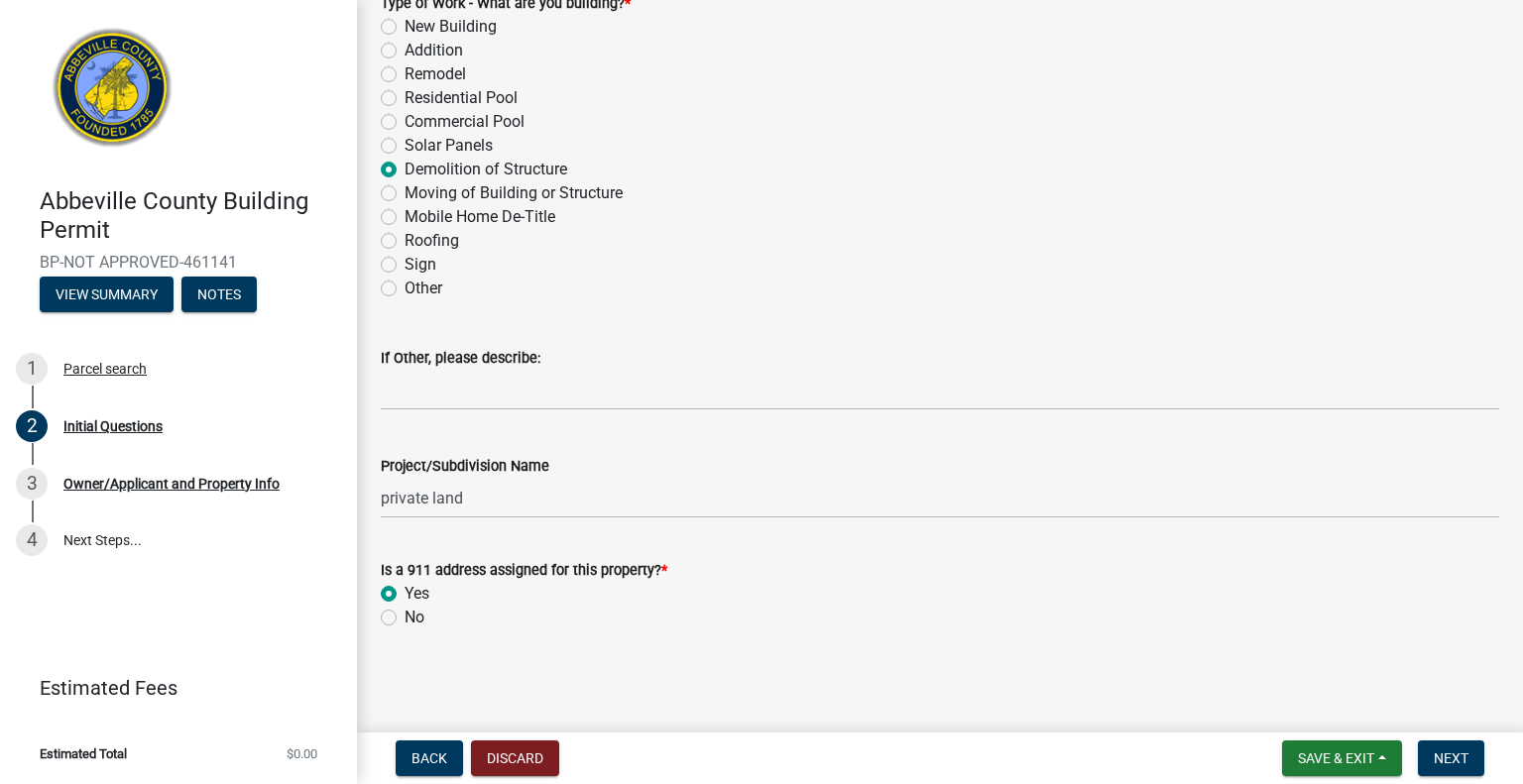 click on "No" 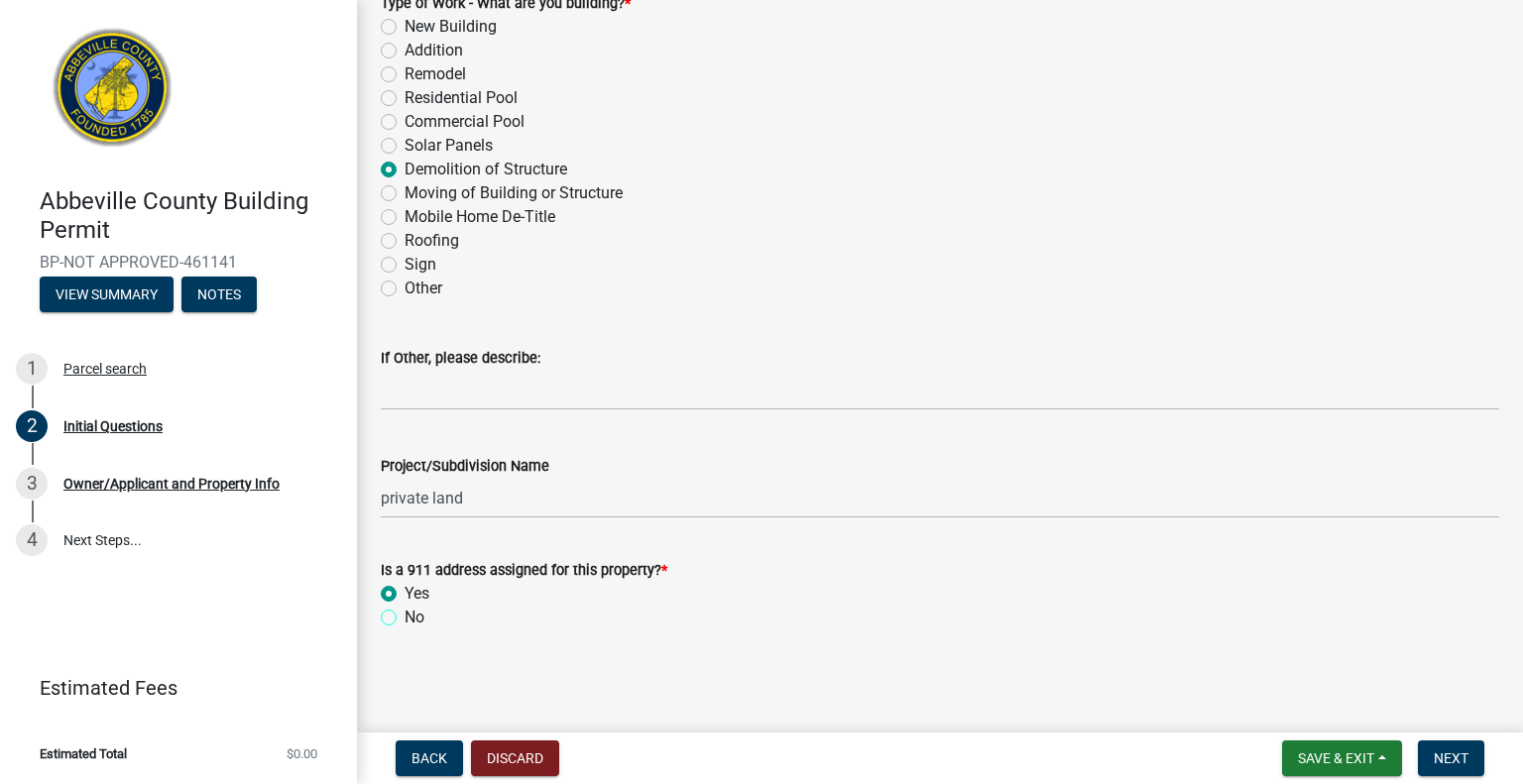 click on "No" at bounding box center (410, 612) 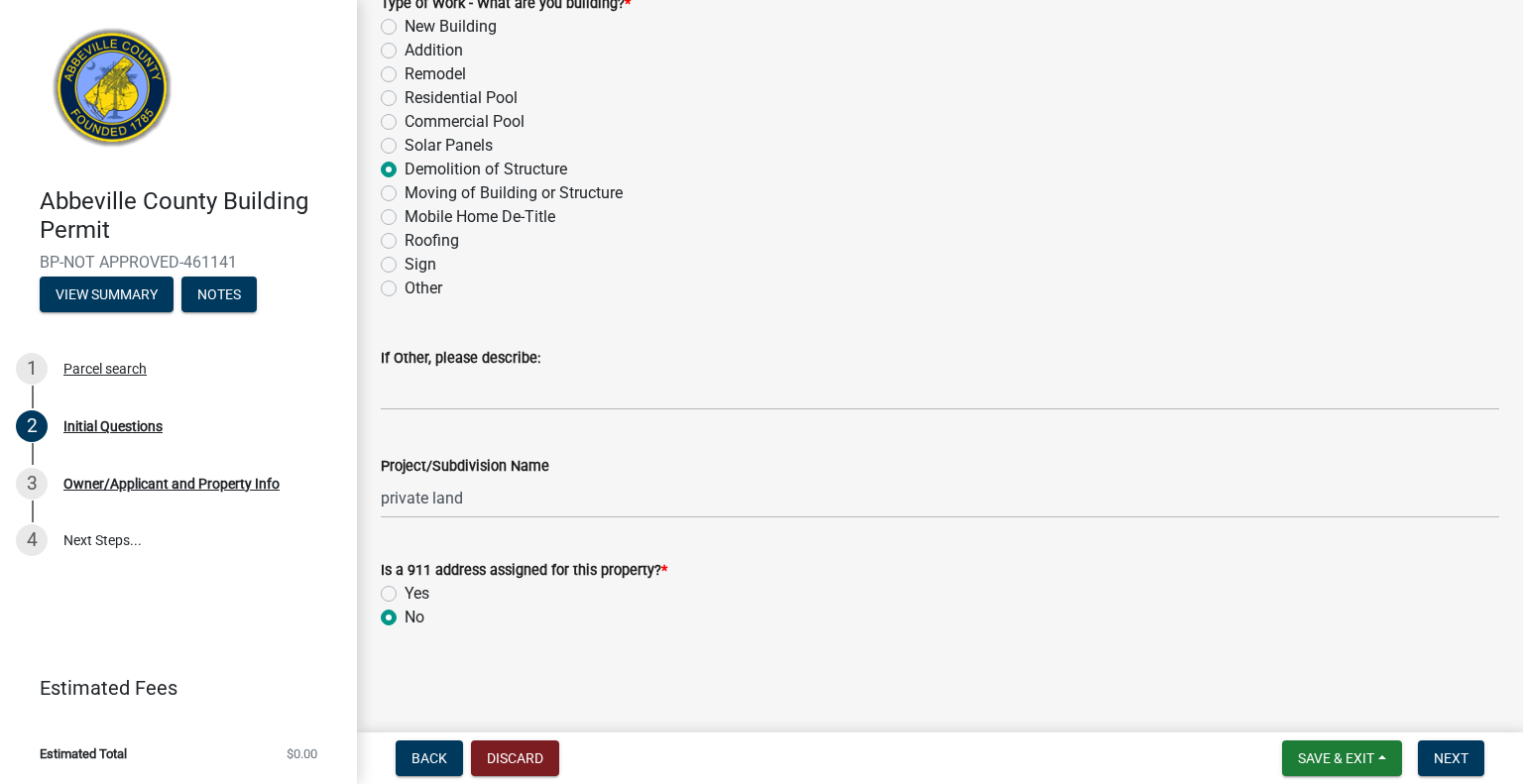 radio on "true" 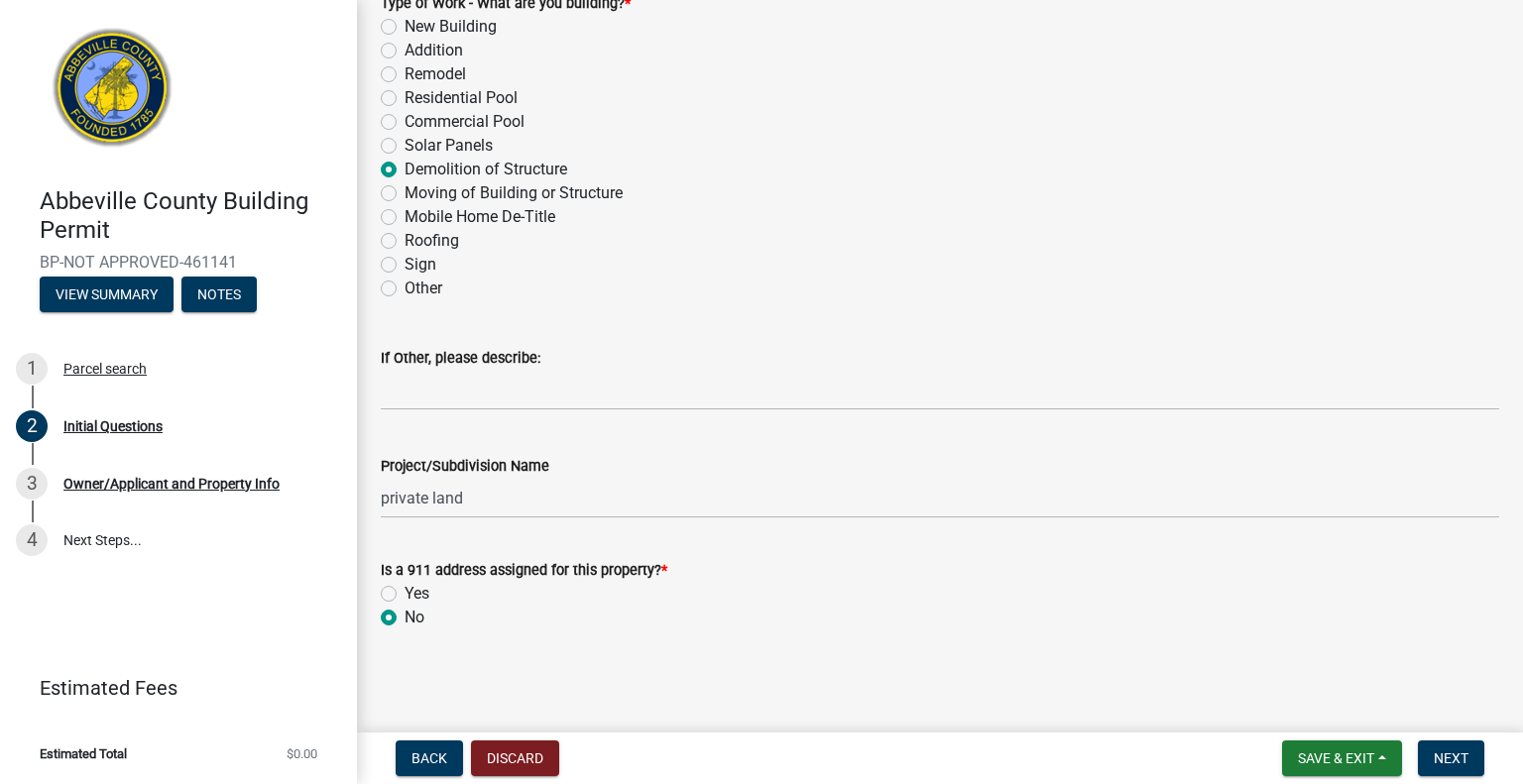 click on "Yes" 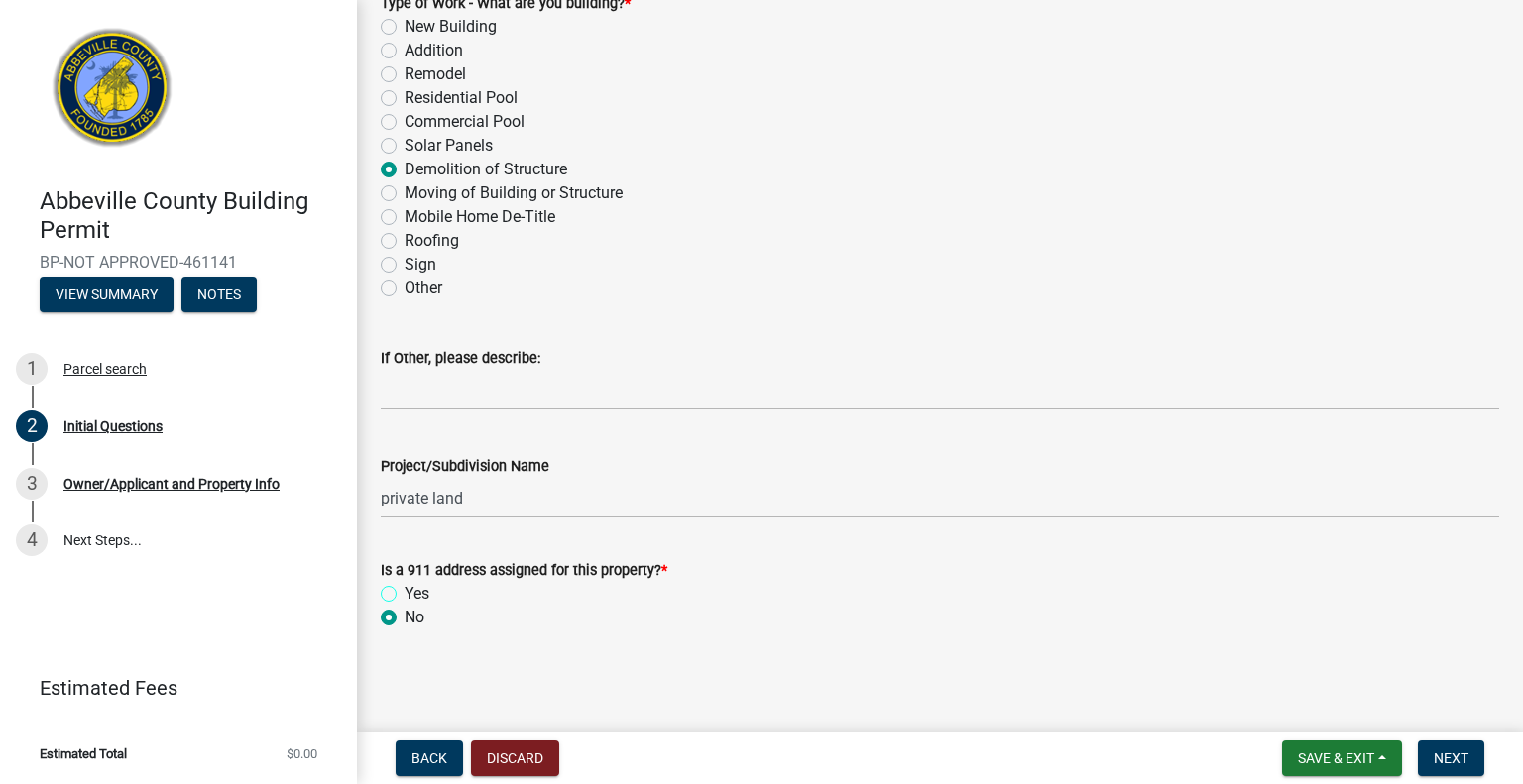 click on "Yes" at bounding box center (410, 588) 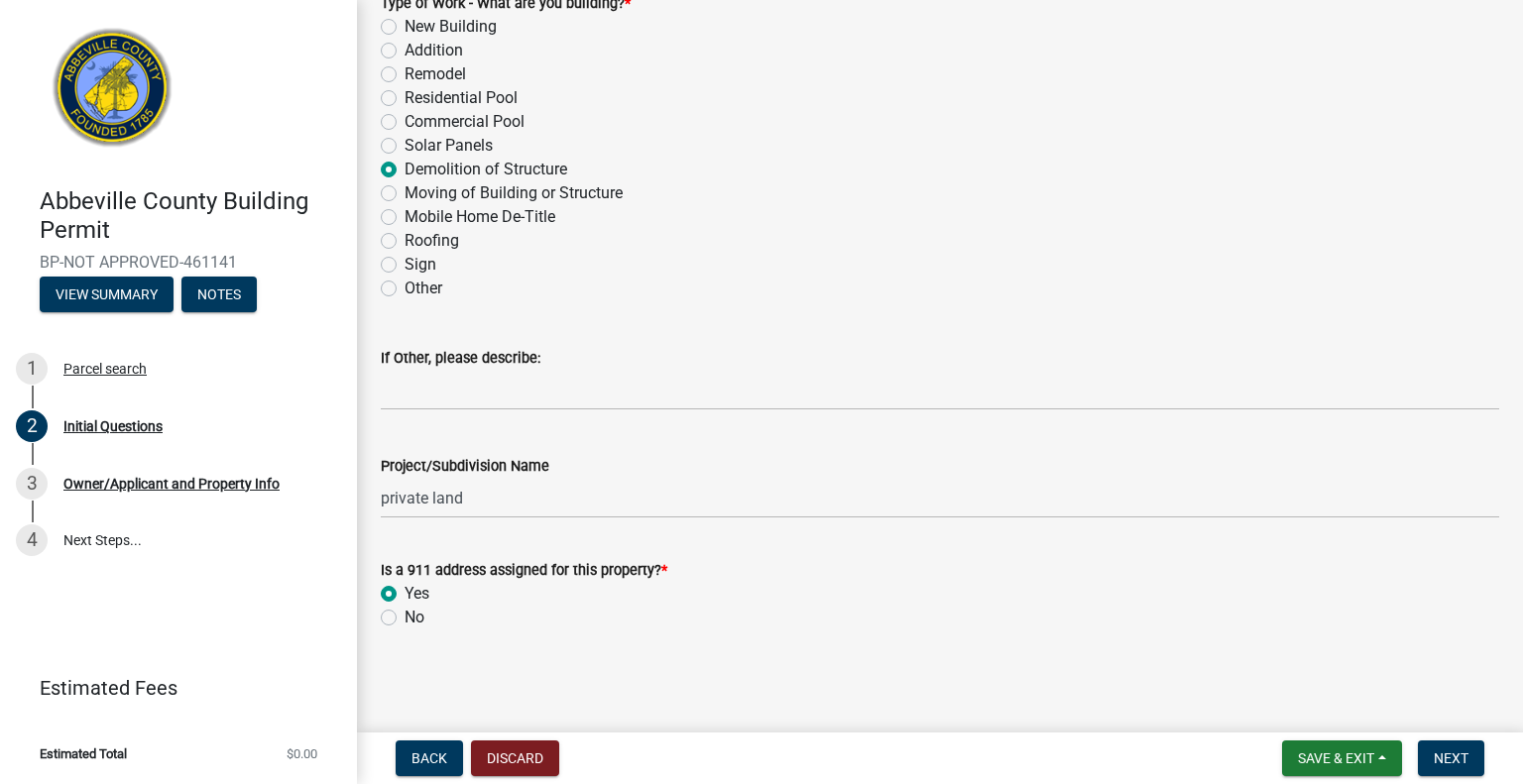 radio on "true" 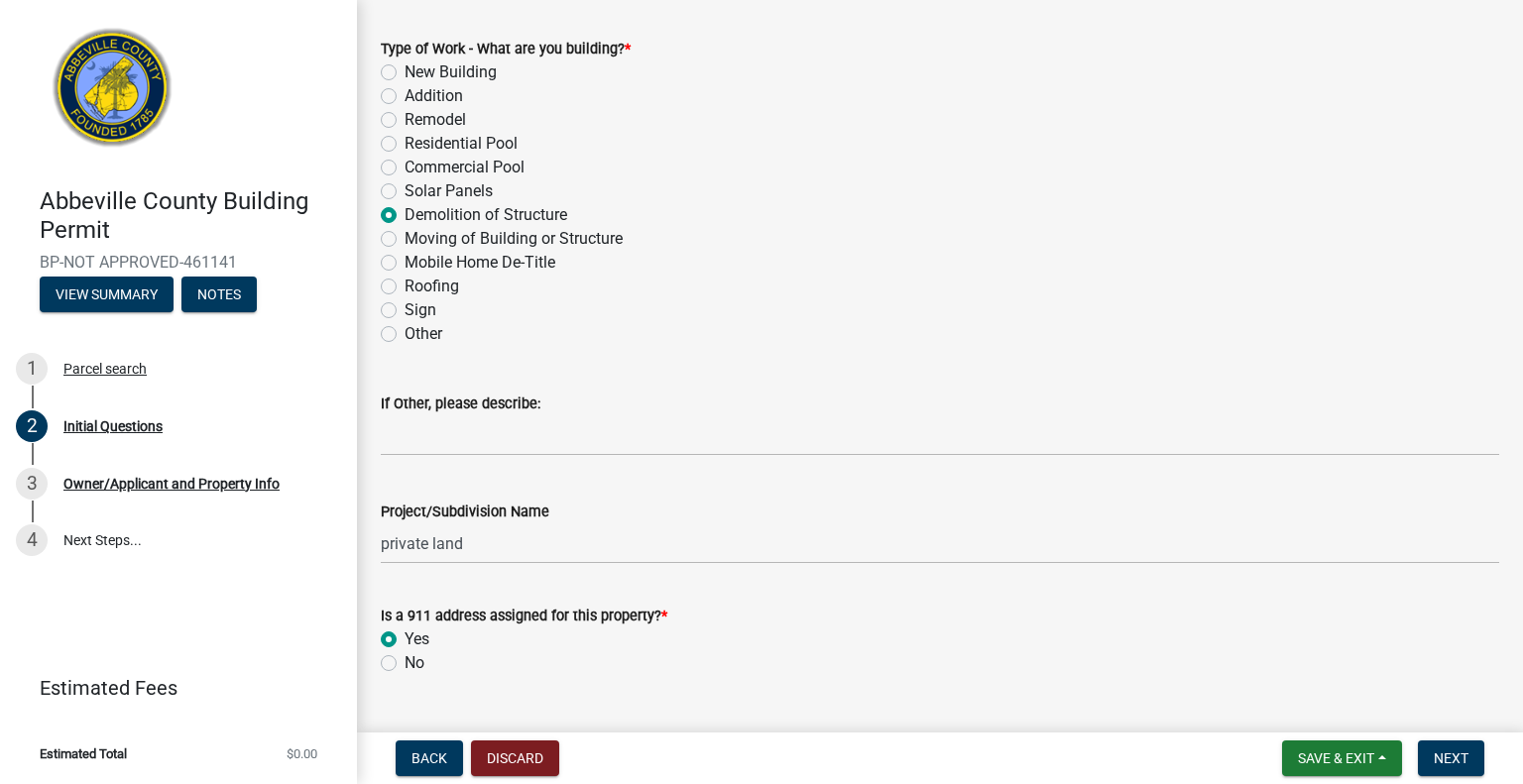 scroll, scrollTop: 987, scrollLeft: 0, axis: vertical 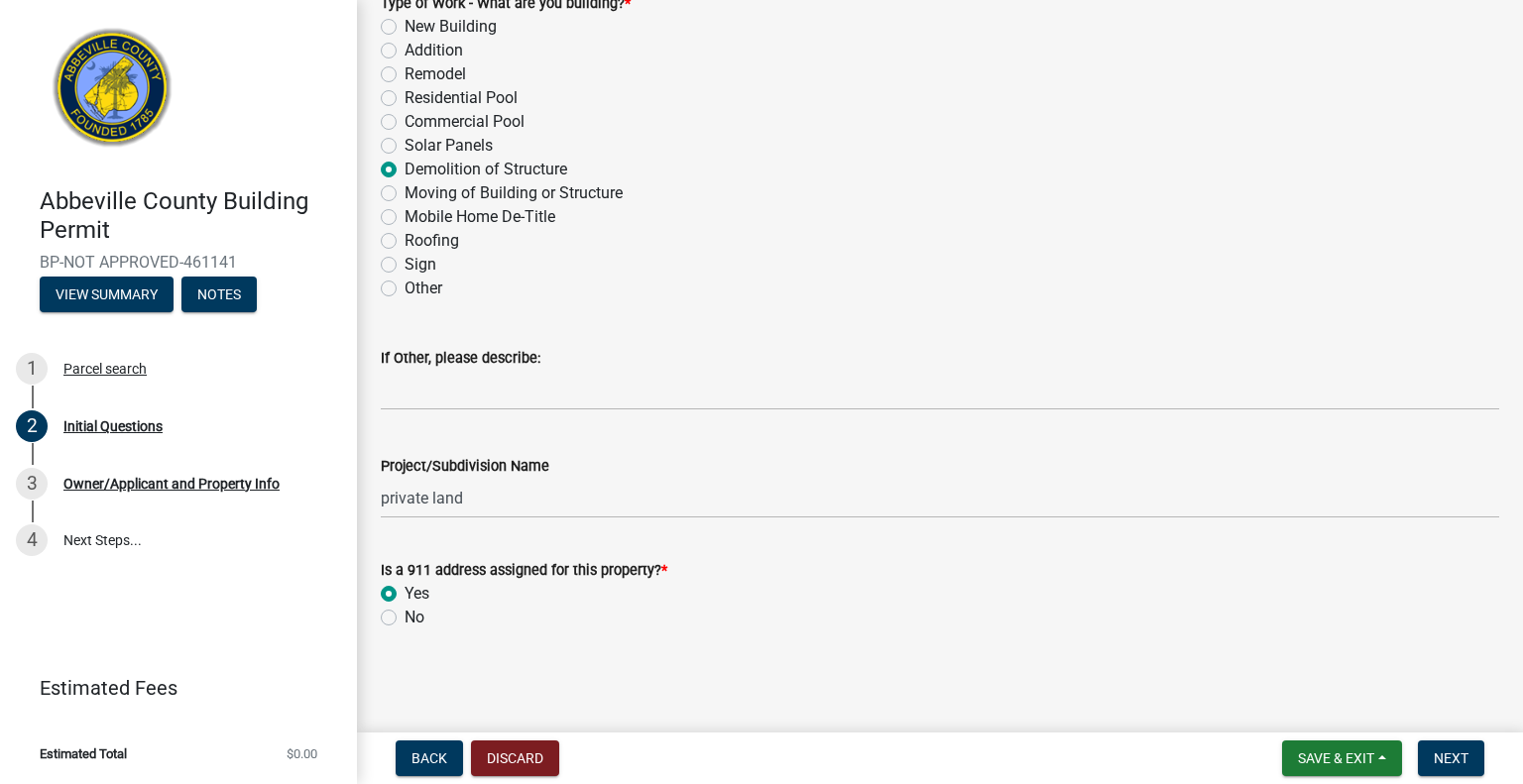 click on "Yes" 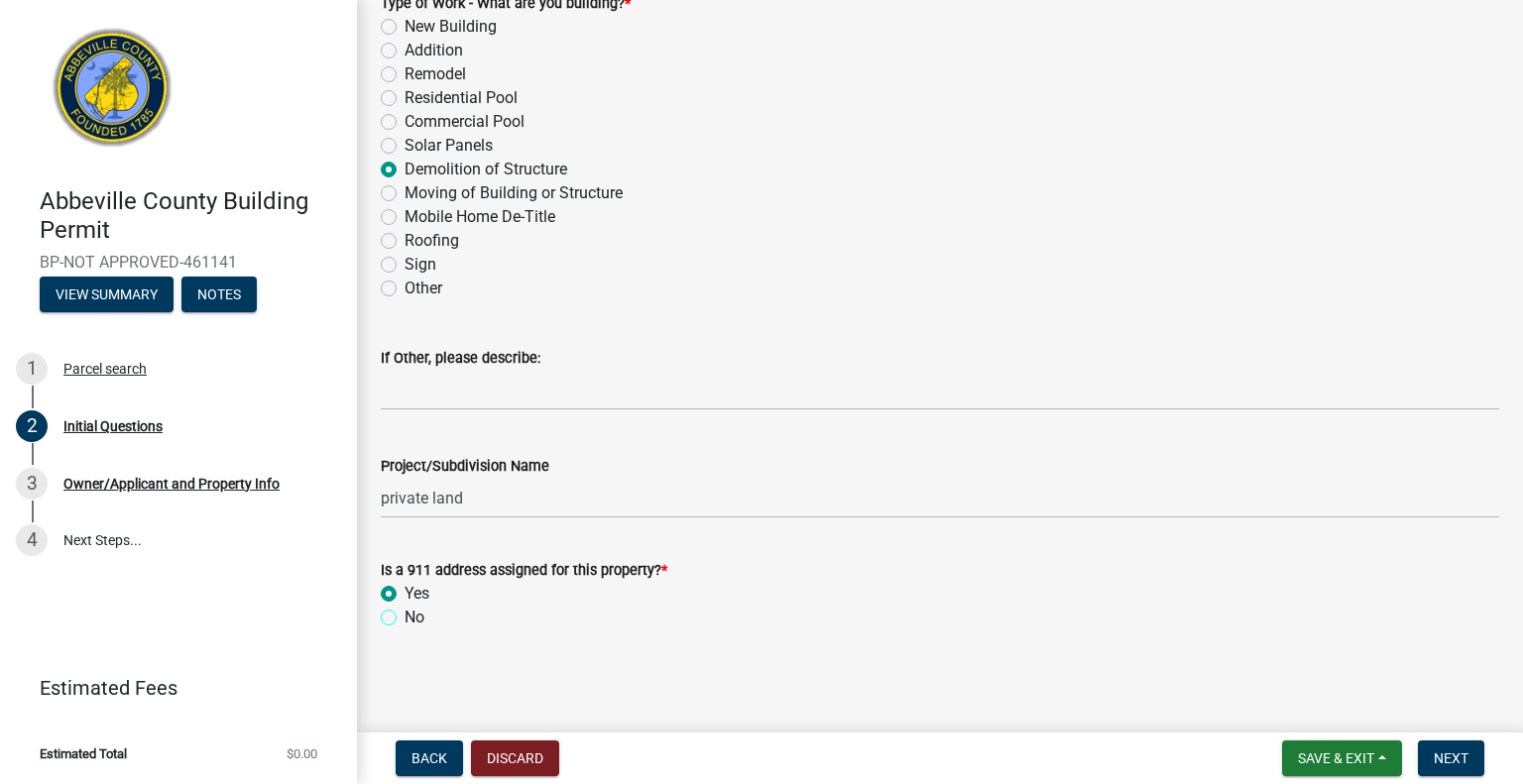 click on "No" at bounding box center (410, 612) 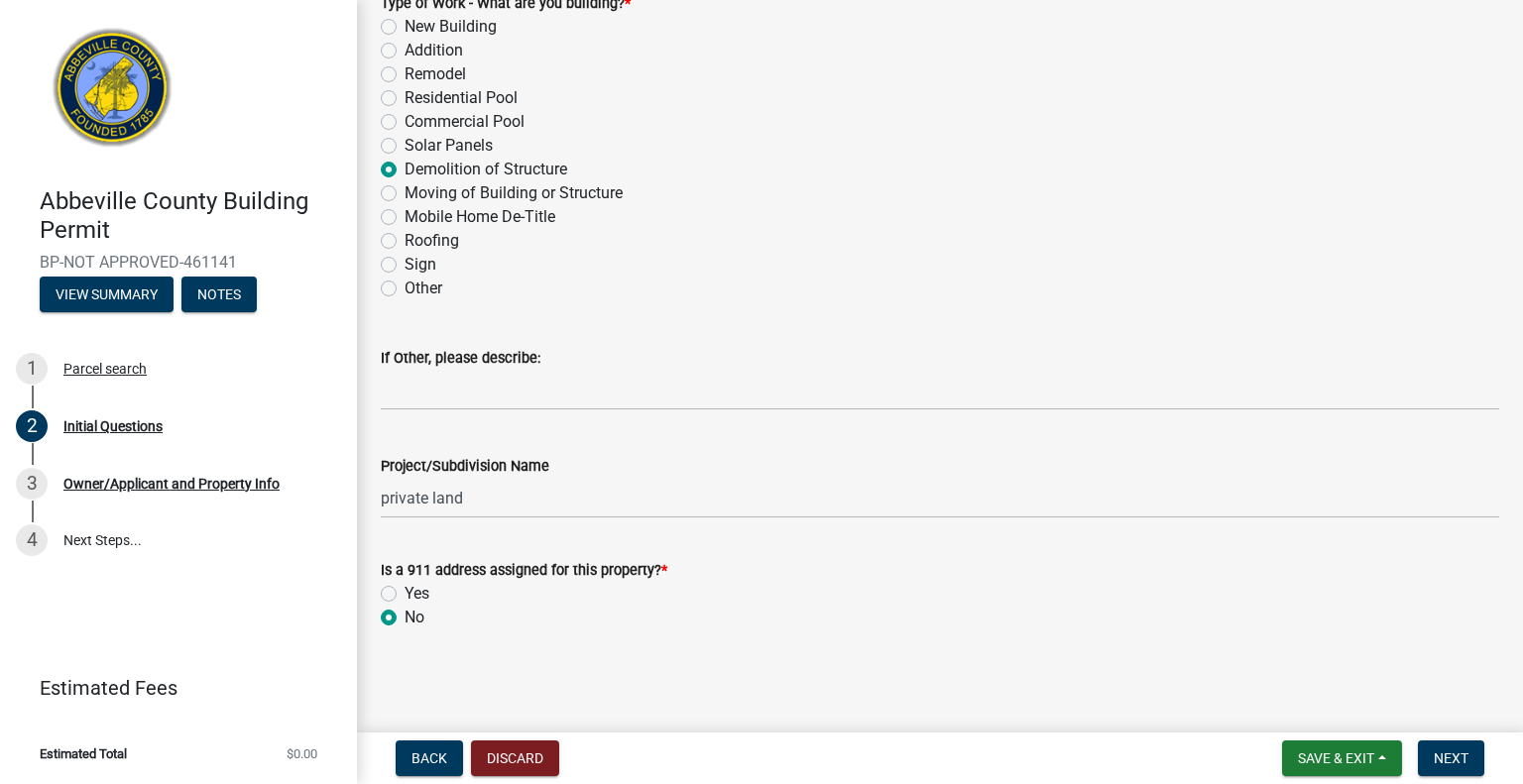 radio on "true" 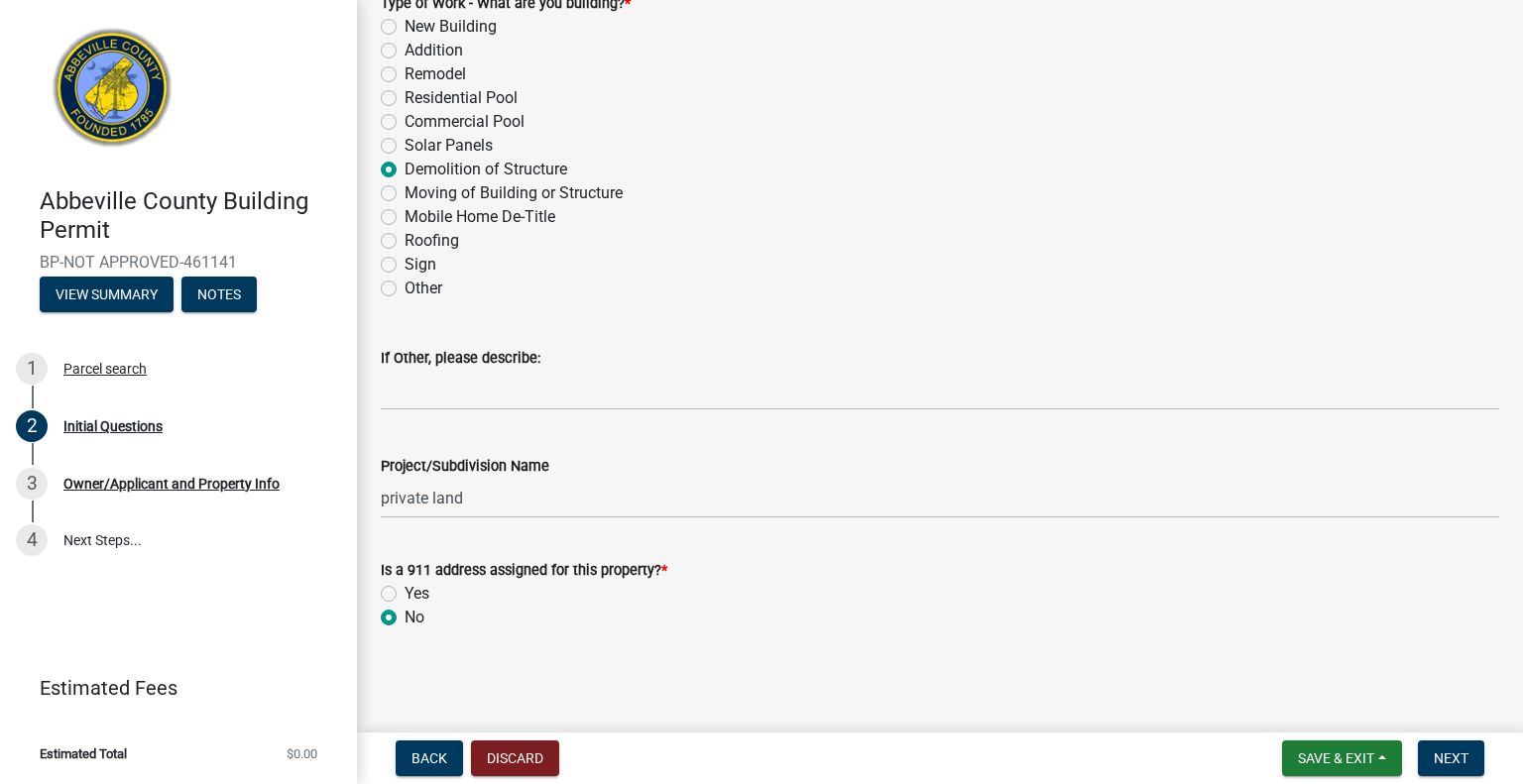 click on "*" 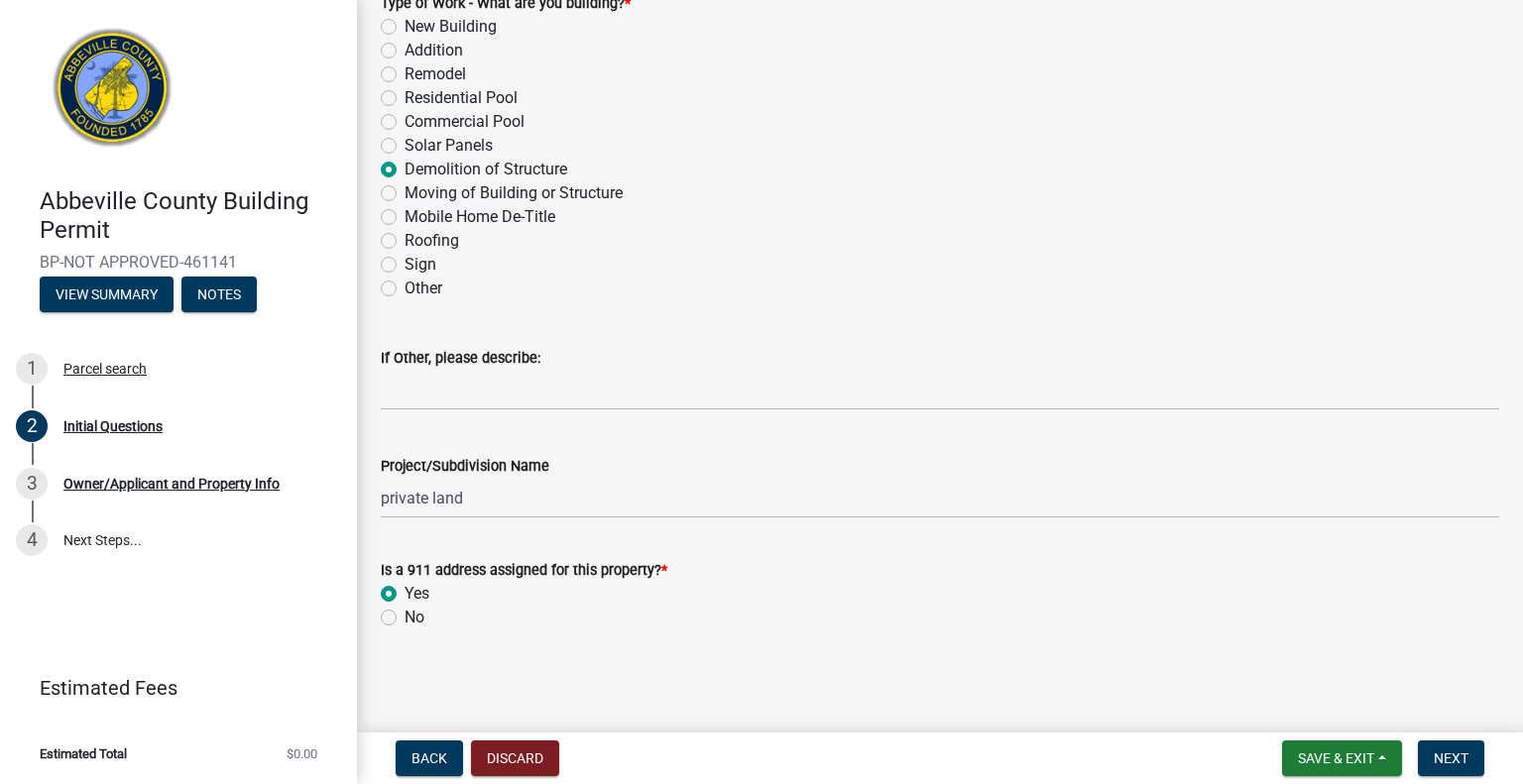 radio on "true" 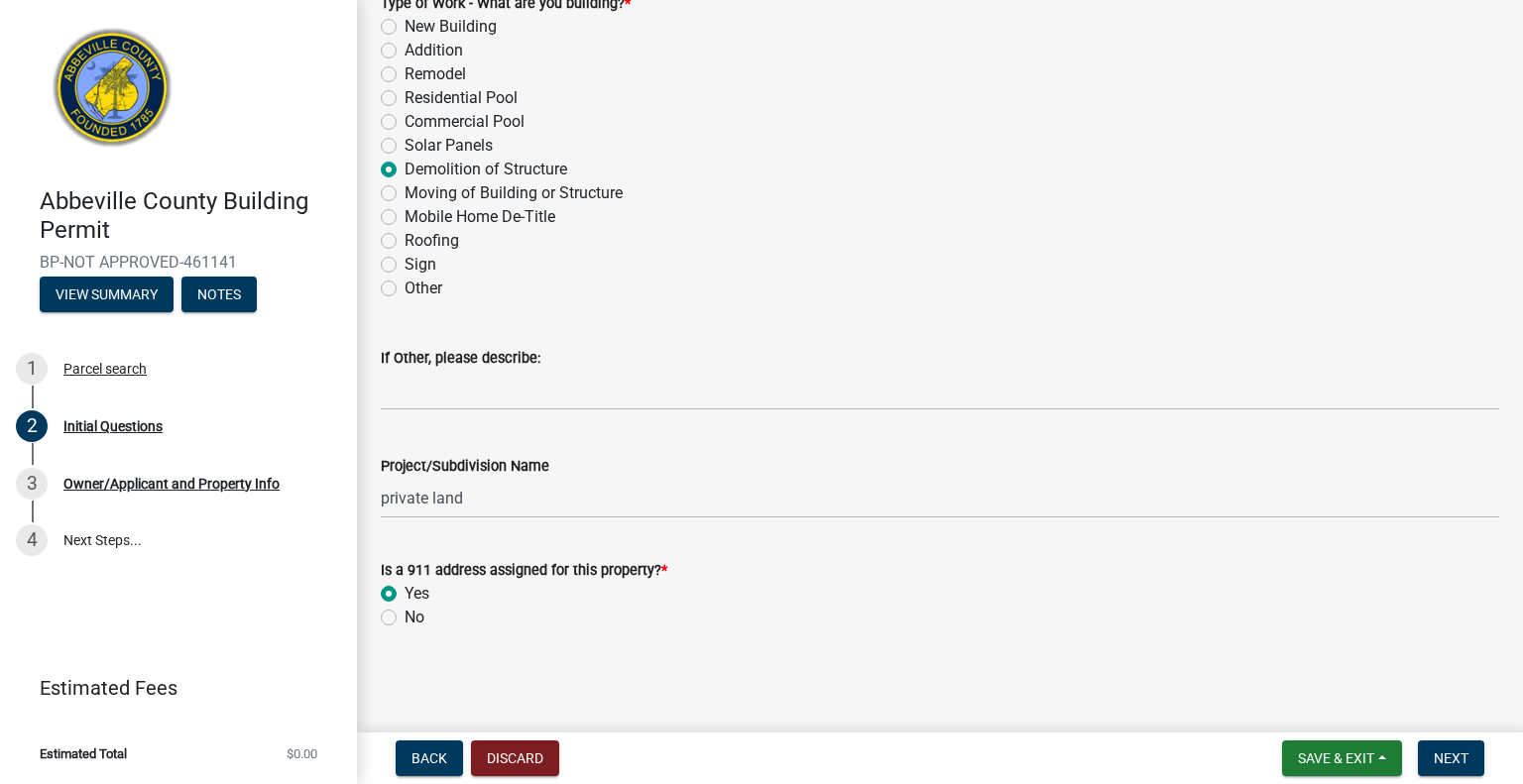 click on "No" 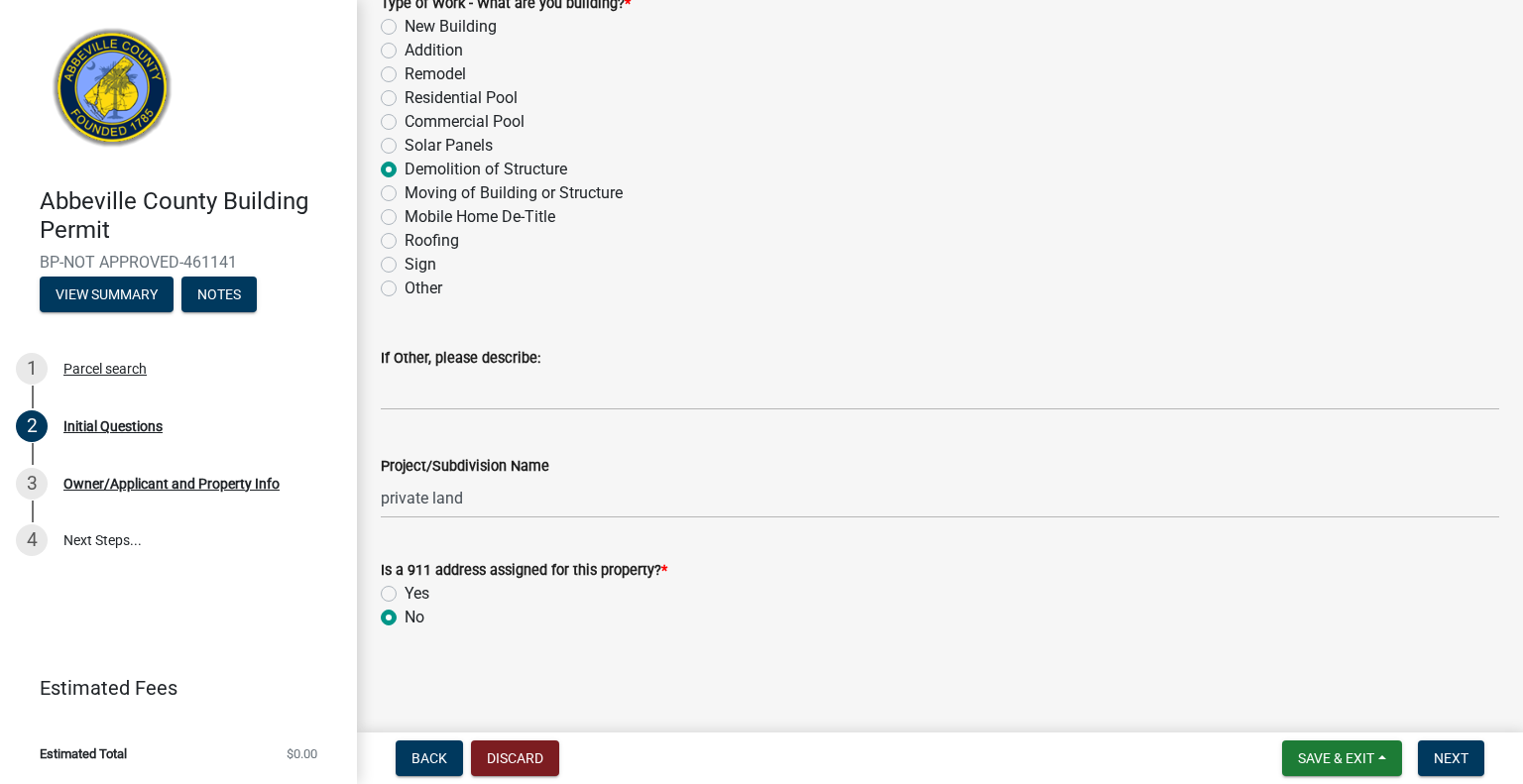 radio on "true" 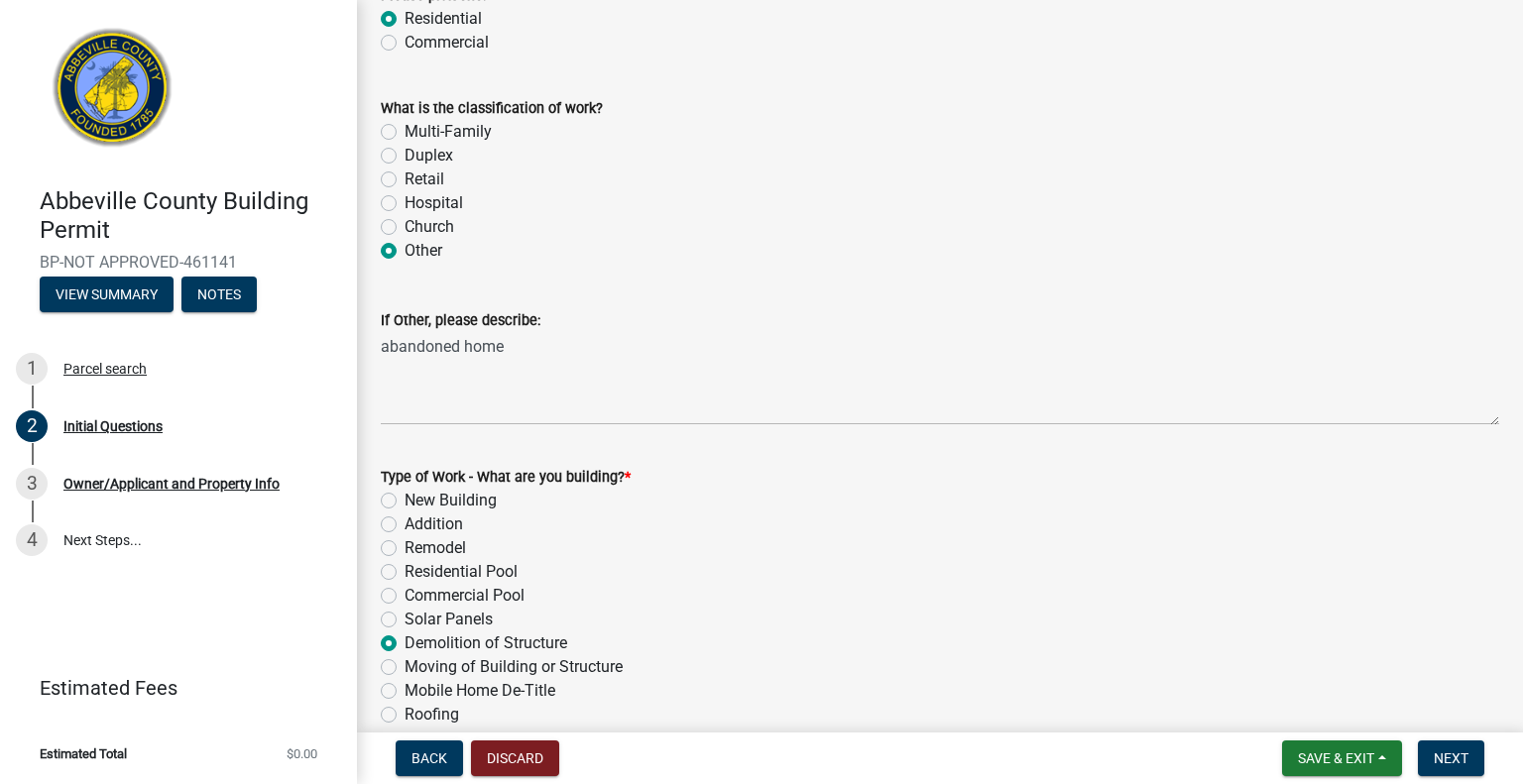 scroll, scrollTop: 500, scrollLeft: 0, axis: vertical 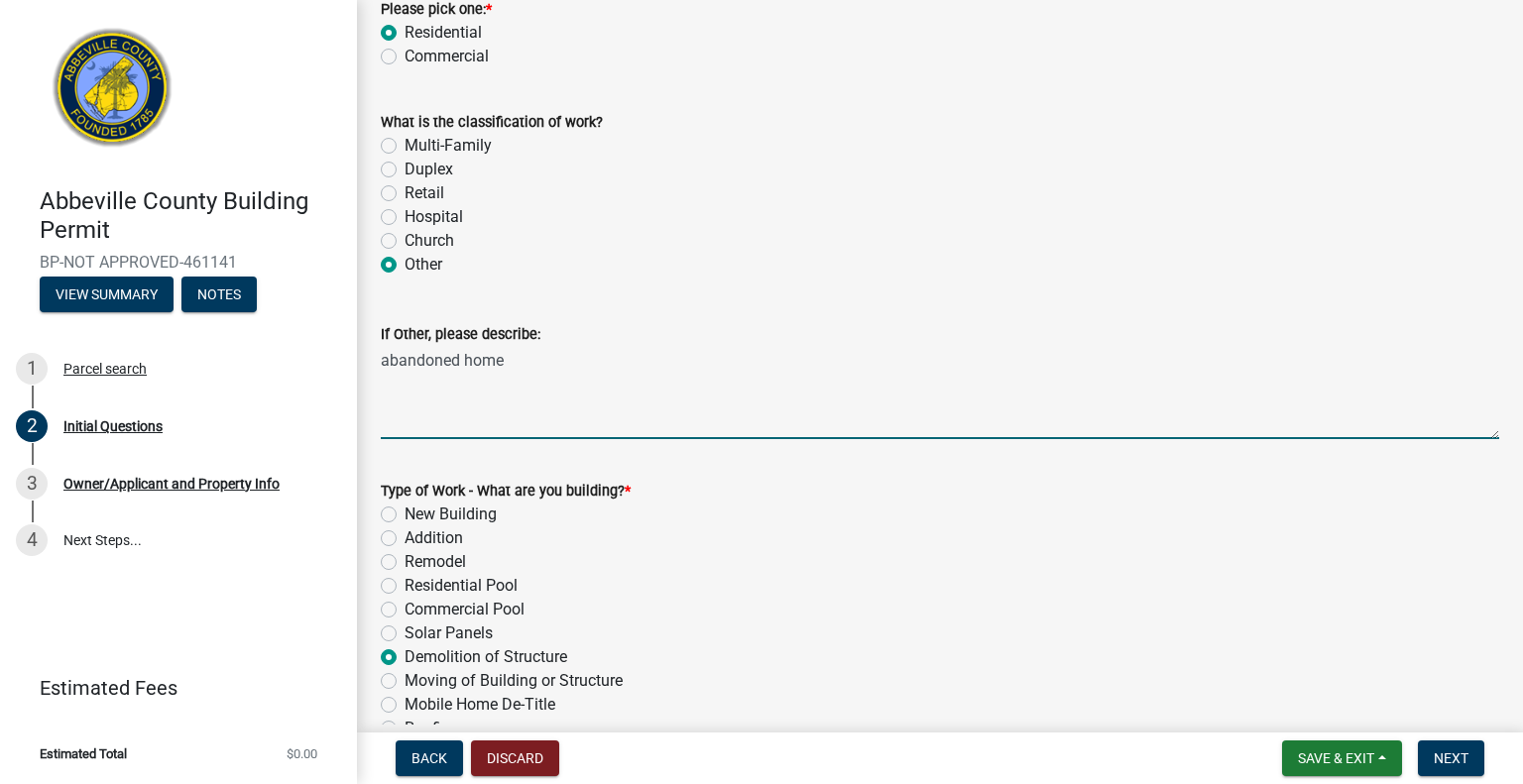 click on "abandoned home" at bounding box center (940, 392) 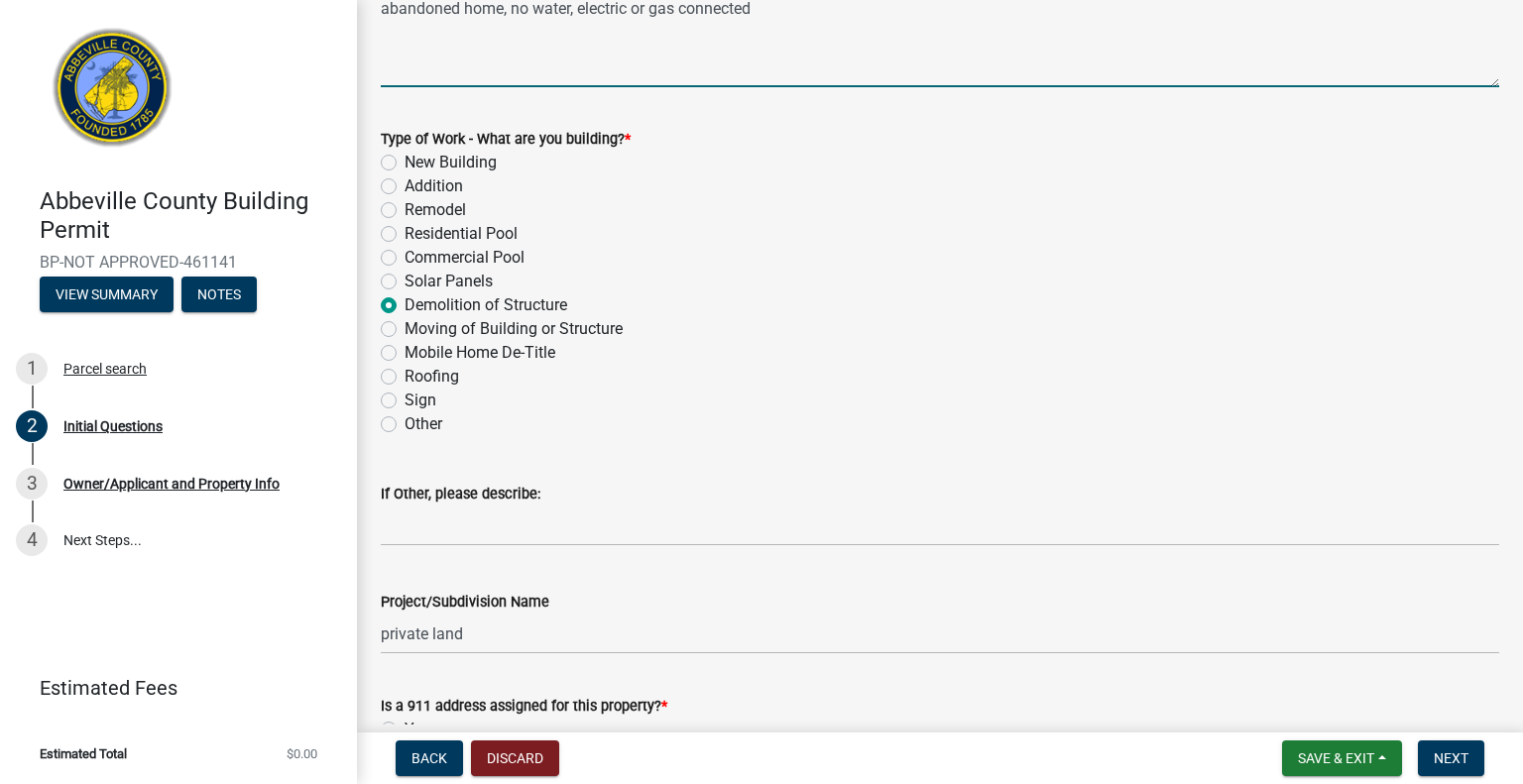 scroll, scrollTop: 987, scrollLeft: 0, axis: vertical 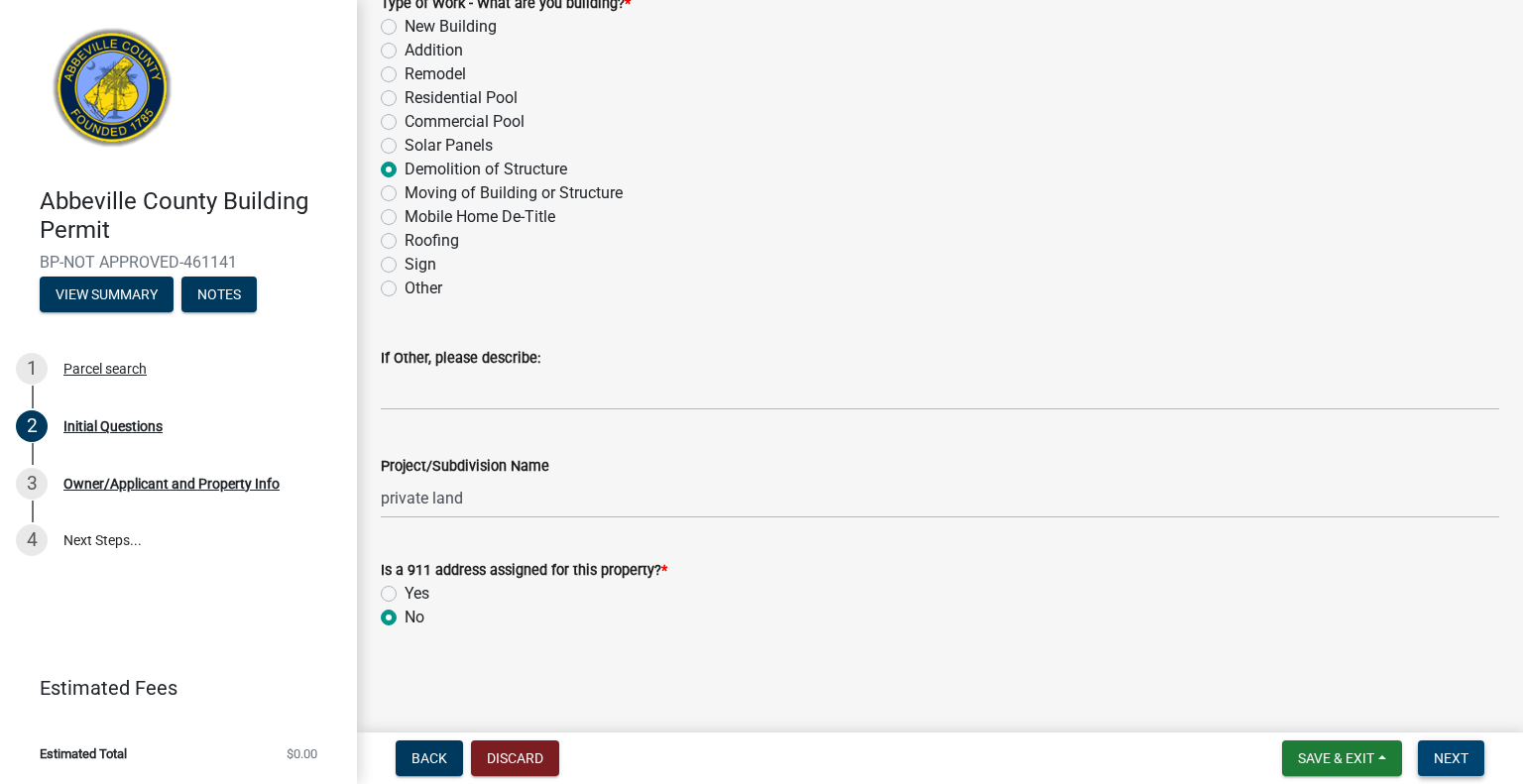 type on "abandoned home, partially fallen down, no water, electric or gas connected" 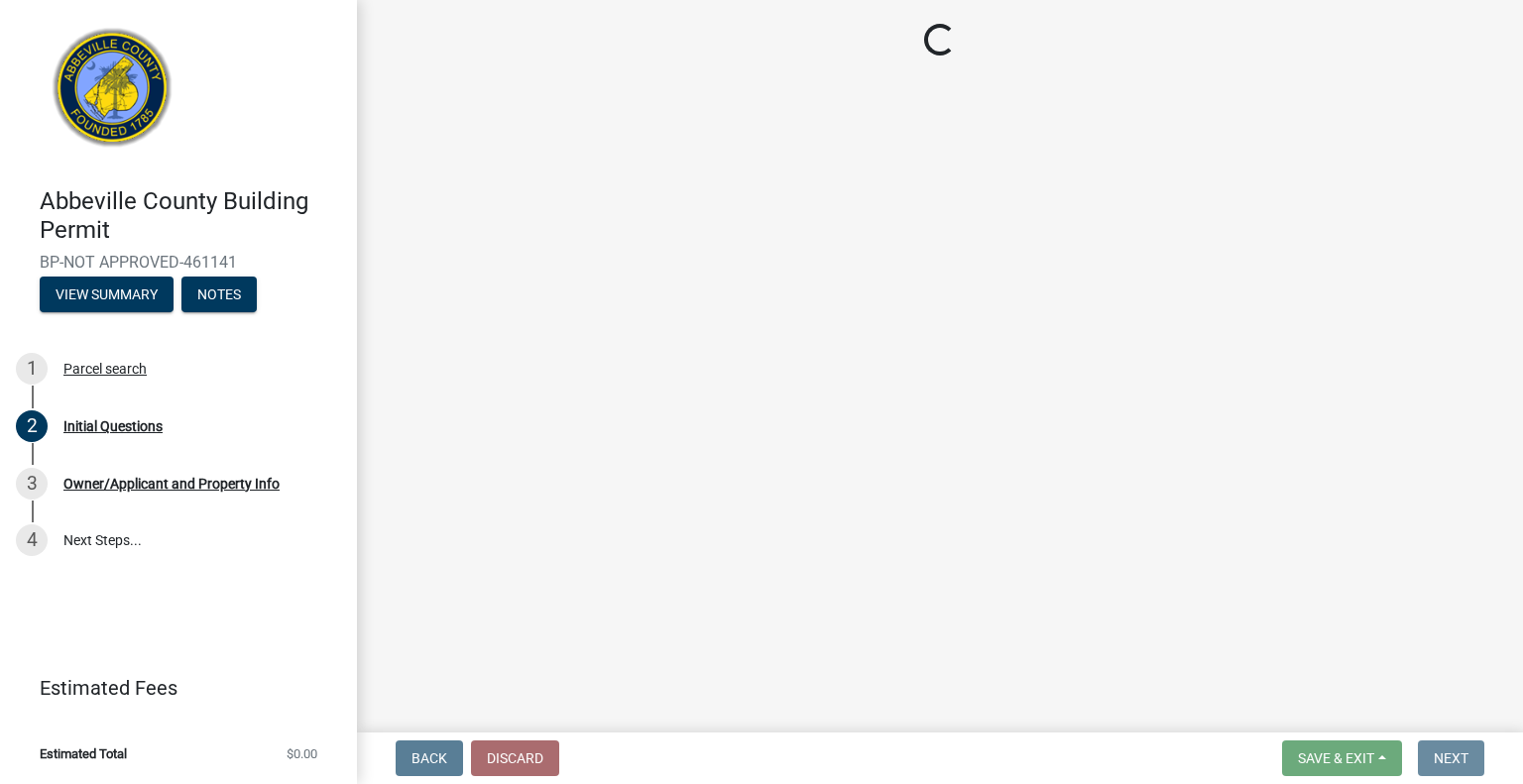 scroll, scrollTop: 0, scrollLeft: 0, axis: both 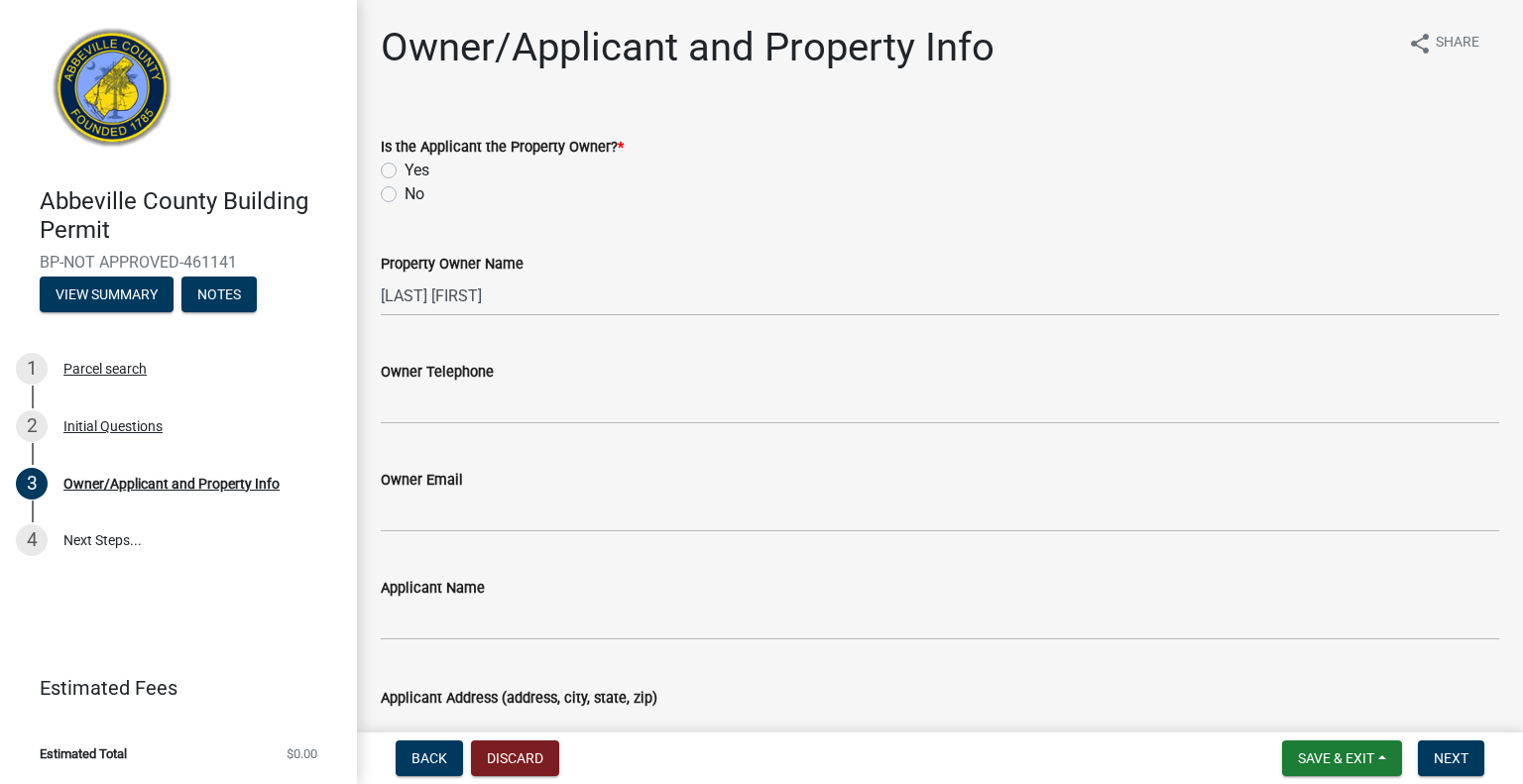 click on "Yes" 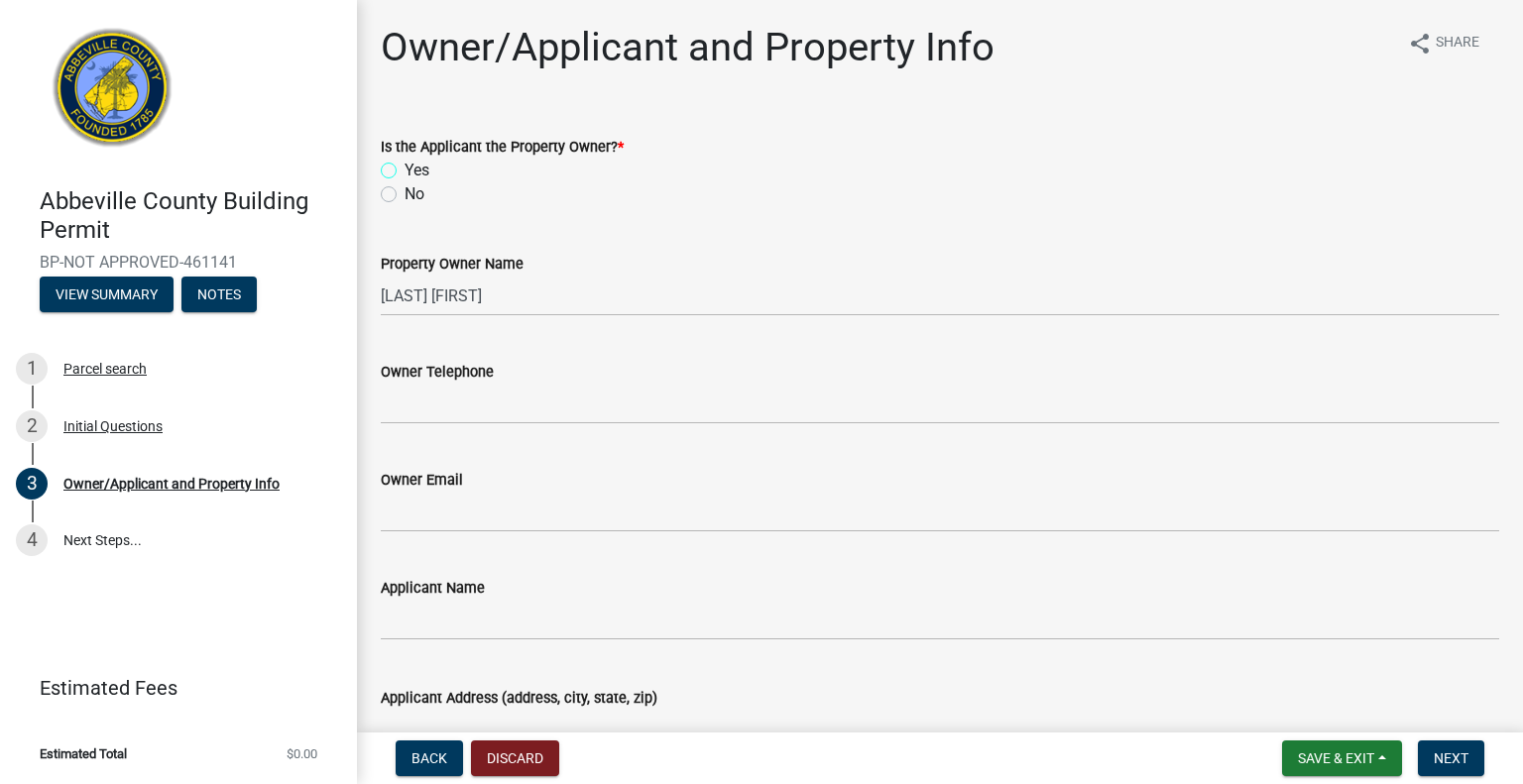 click on "Yes" at bounding box center (410, 165) 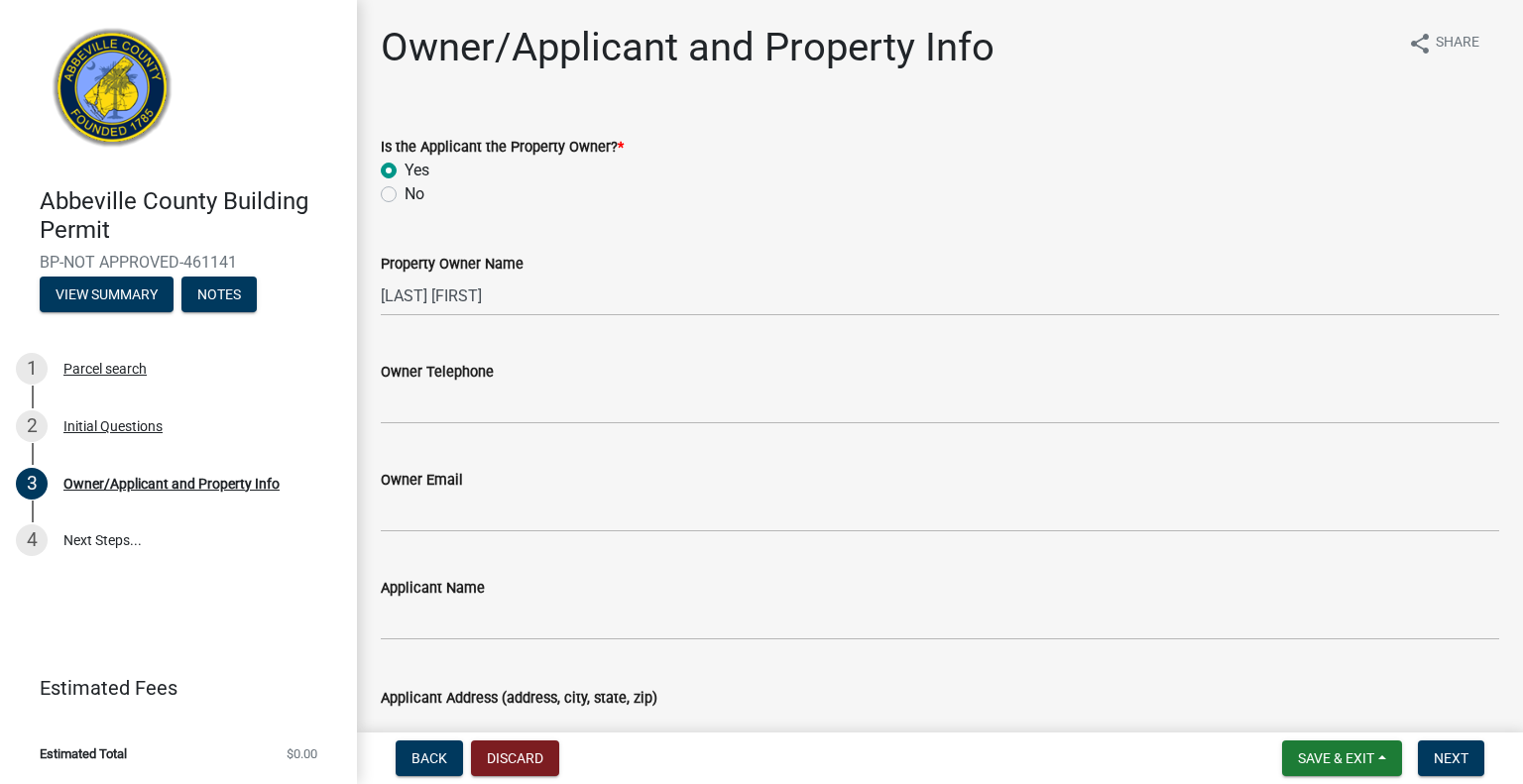 radio on "true" 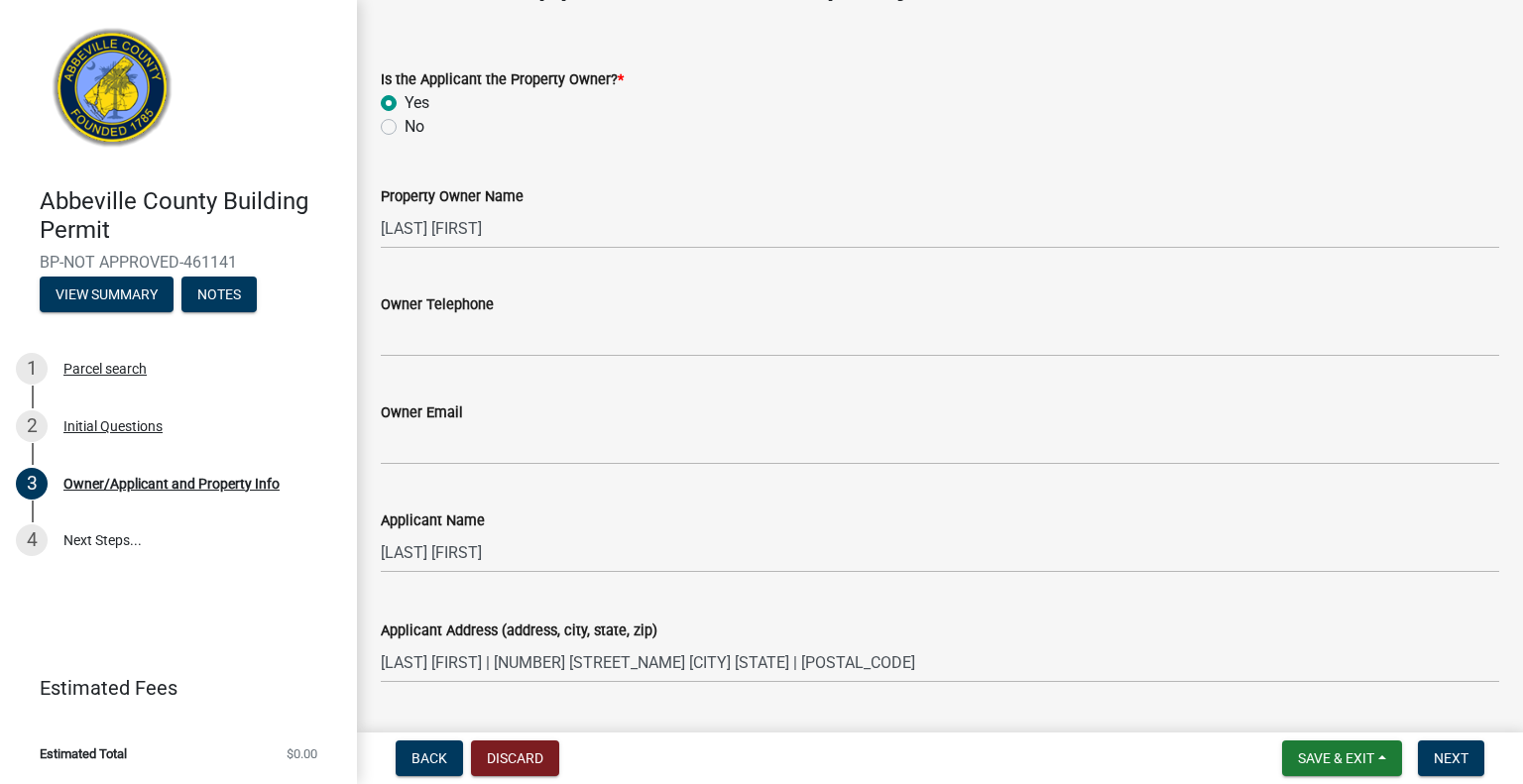 scroll, scrollTop: 51, scrollLeft: 0, axis: vertical 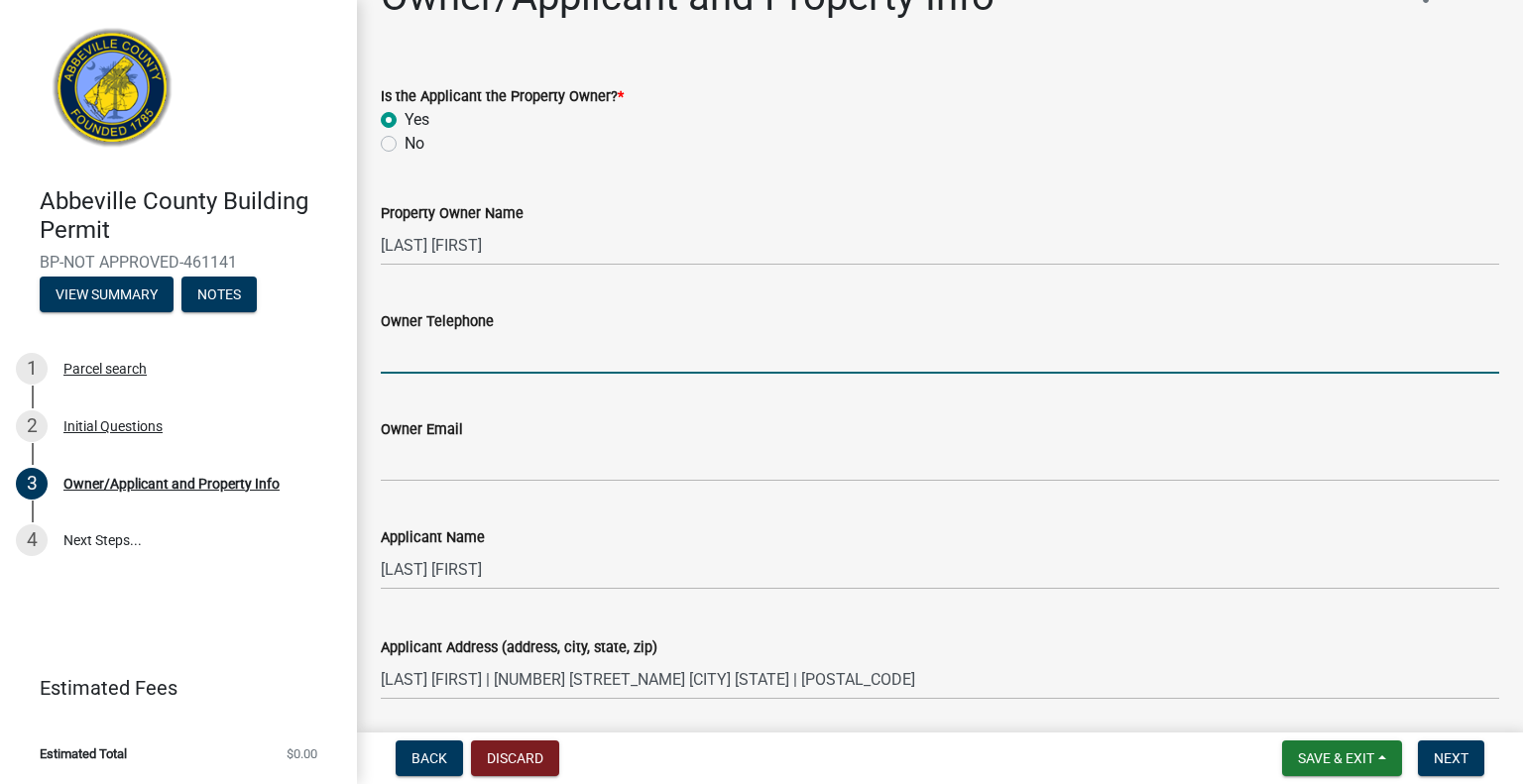 click on "Owner Telephone" at bounding box center [940, 353] 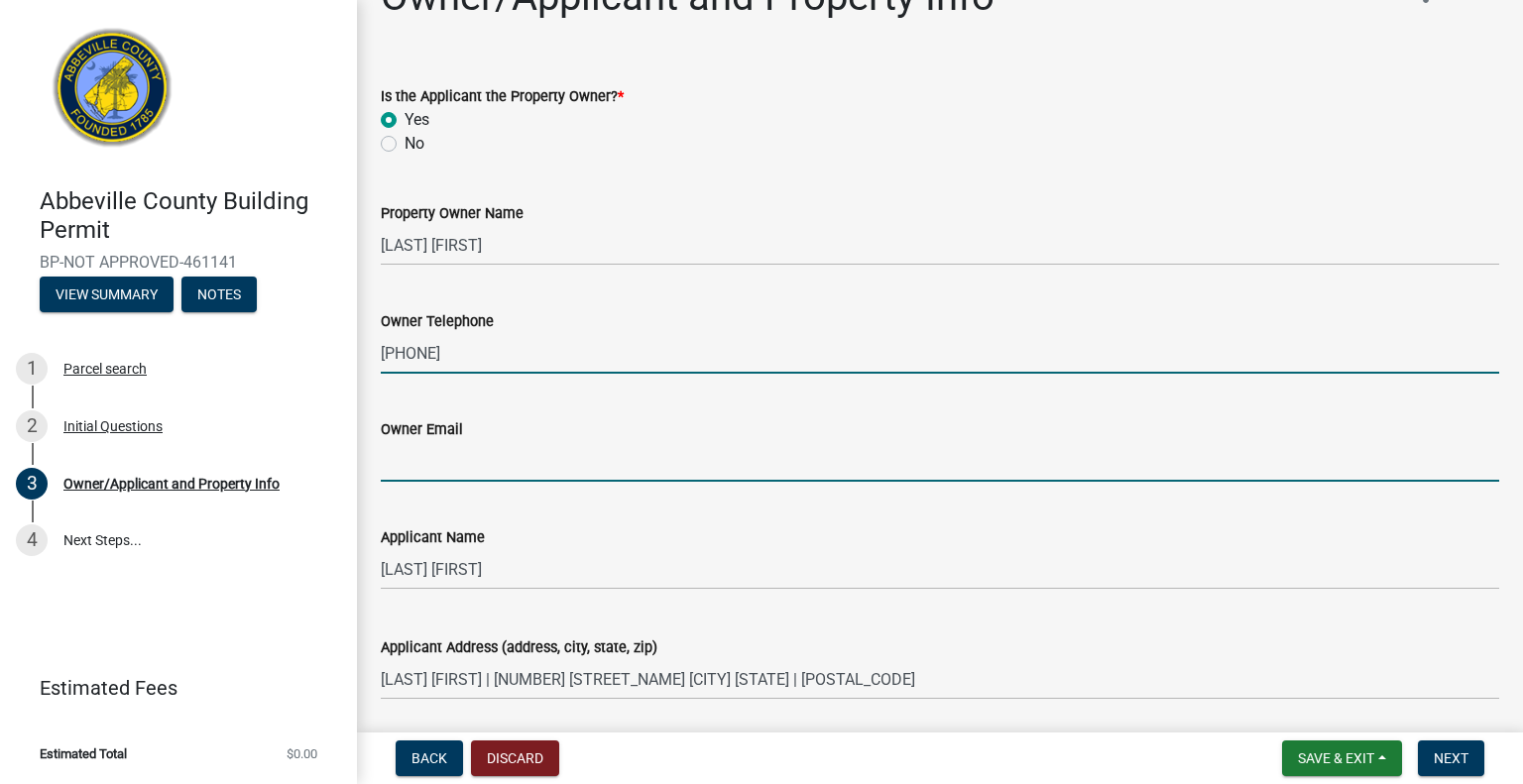 type on "sarahderrick296@gmail.com" 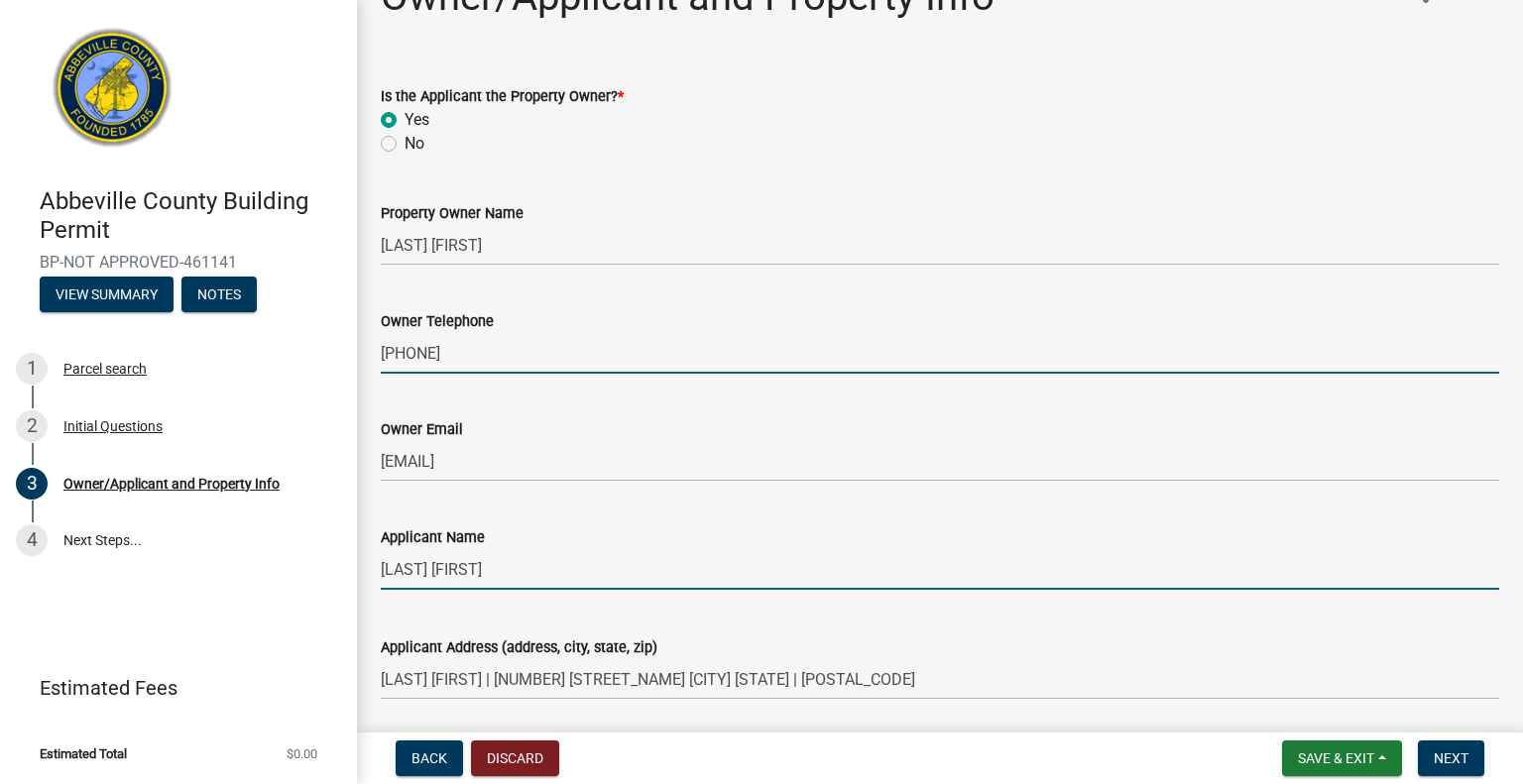 type on "[FIRST] [LAST]" 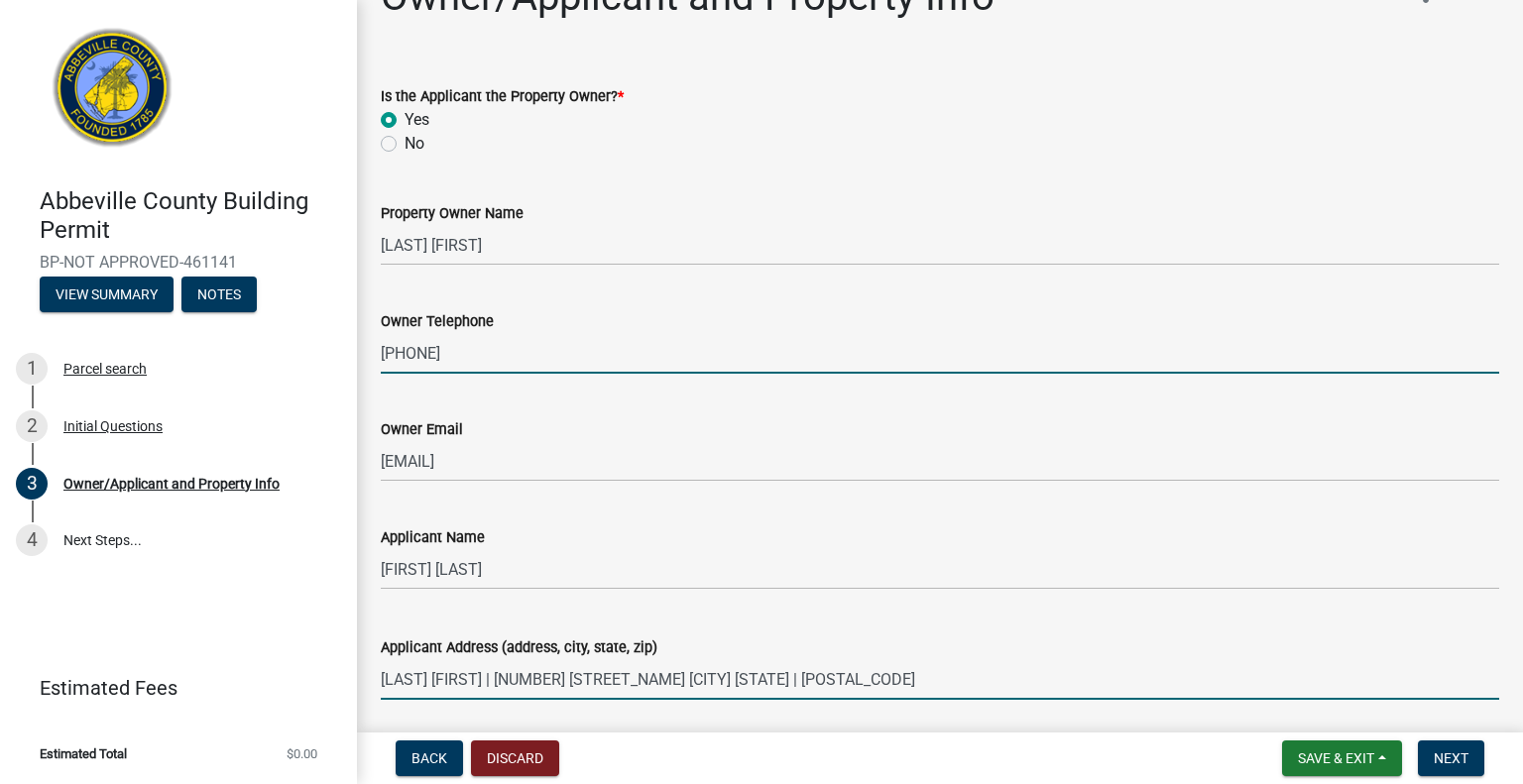 type on "19 Graywood CourtSimpsonville, SC 29680" 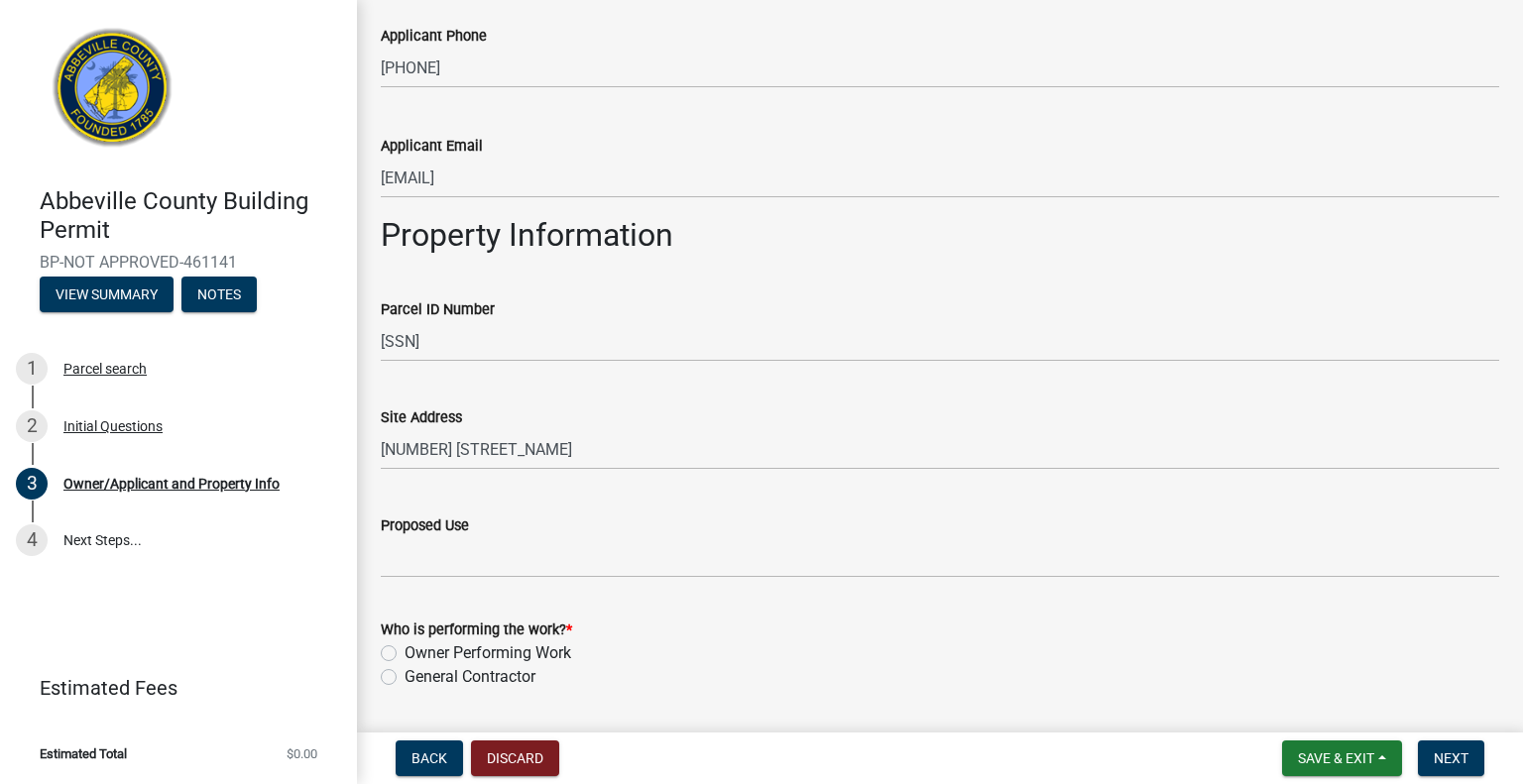 scroll, scrollTop: 832, scrollLeft: 0, axis: vertical 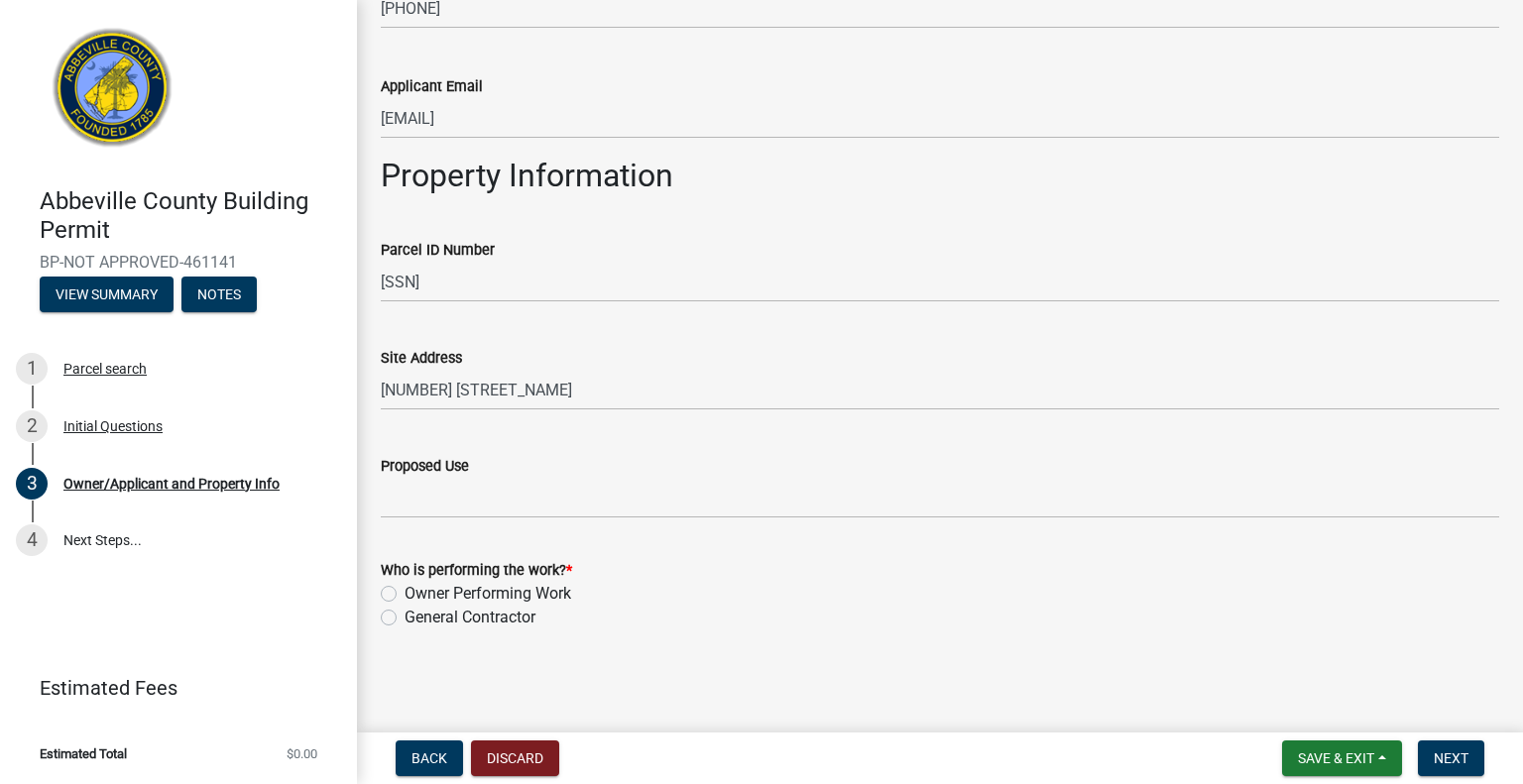 click on "Owner Performing Work" 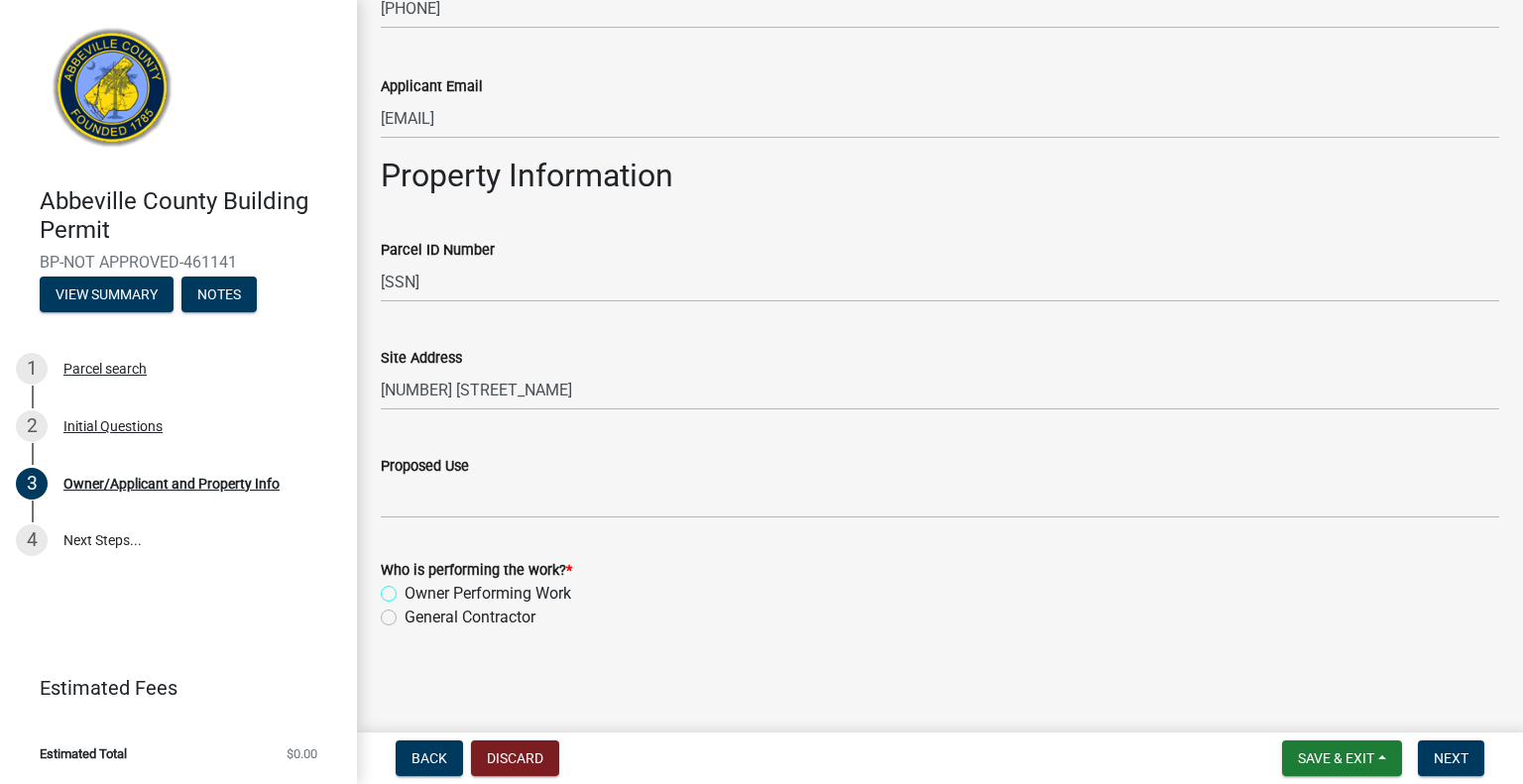 click on "Owner Performing Work" at bounding box center (410, 588) 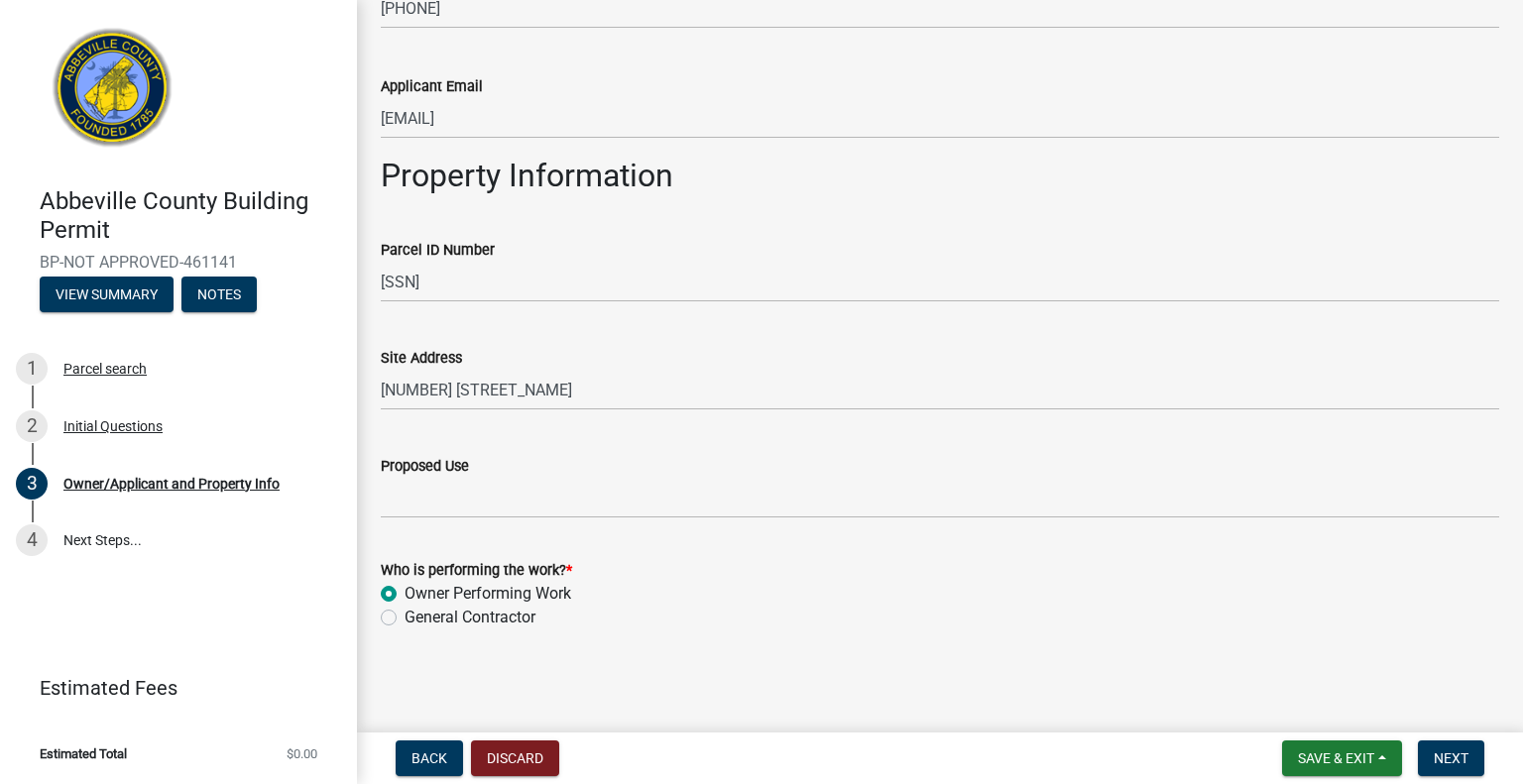 radio on "true" 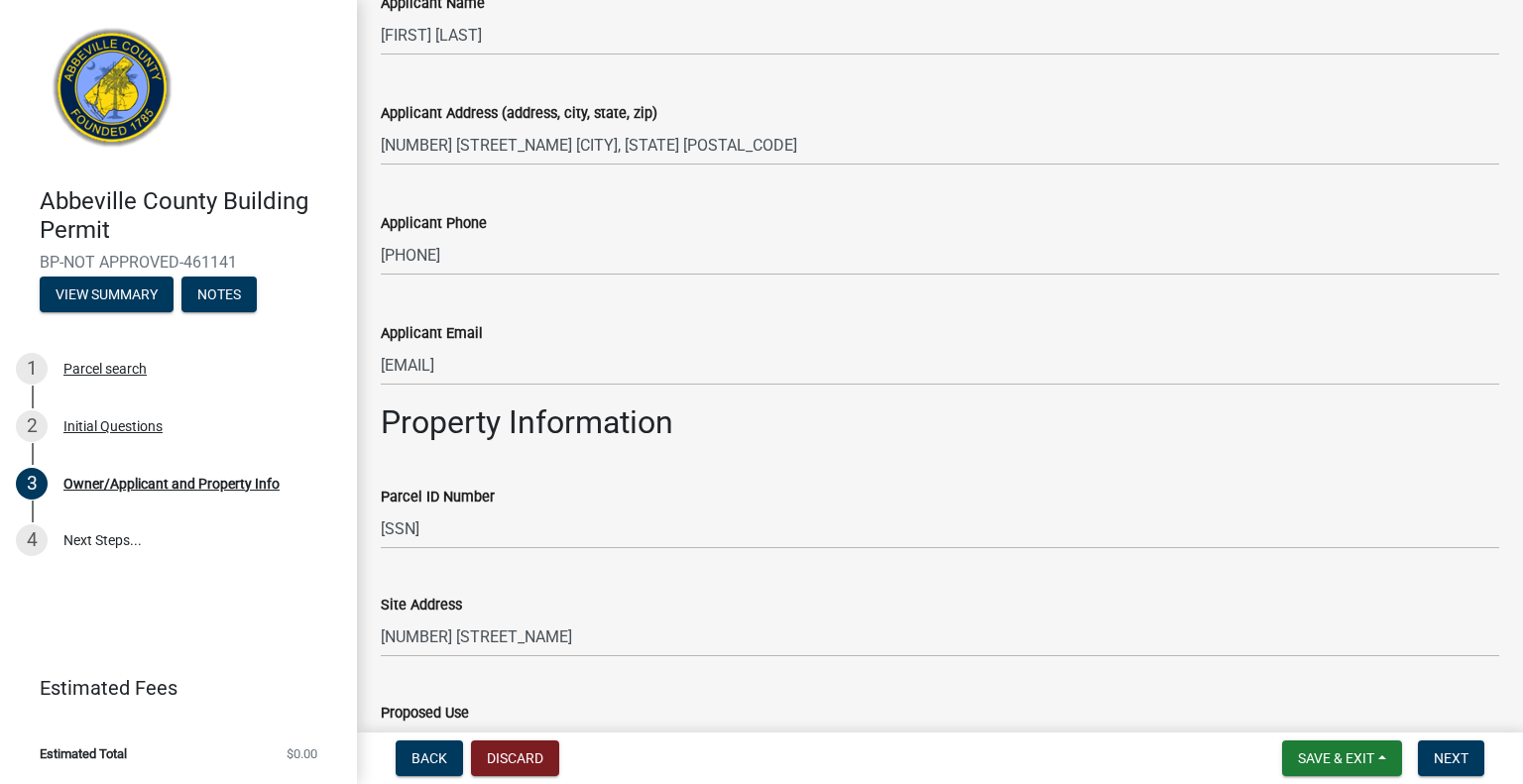 scroll, scrollTop: 832, scrollLeft: 0, axis: vertical 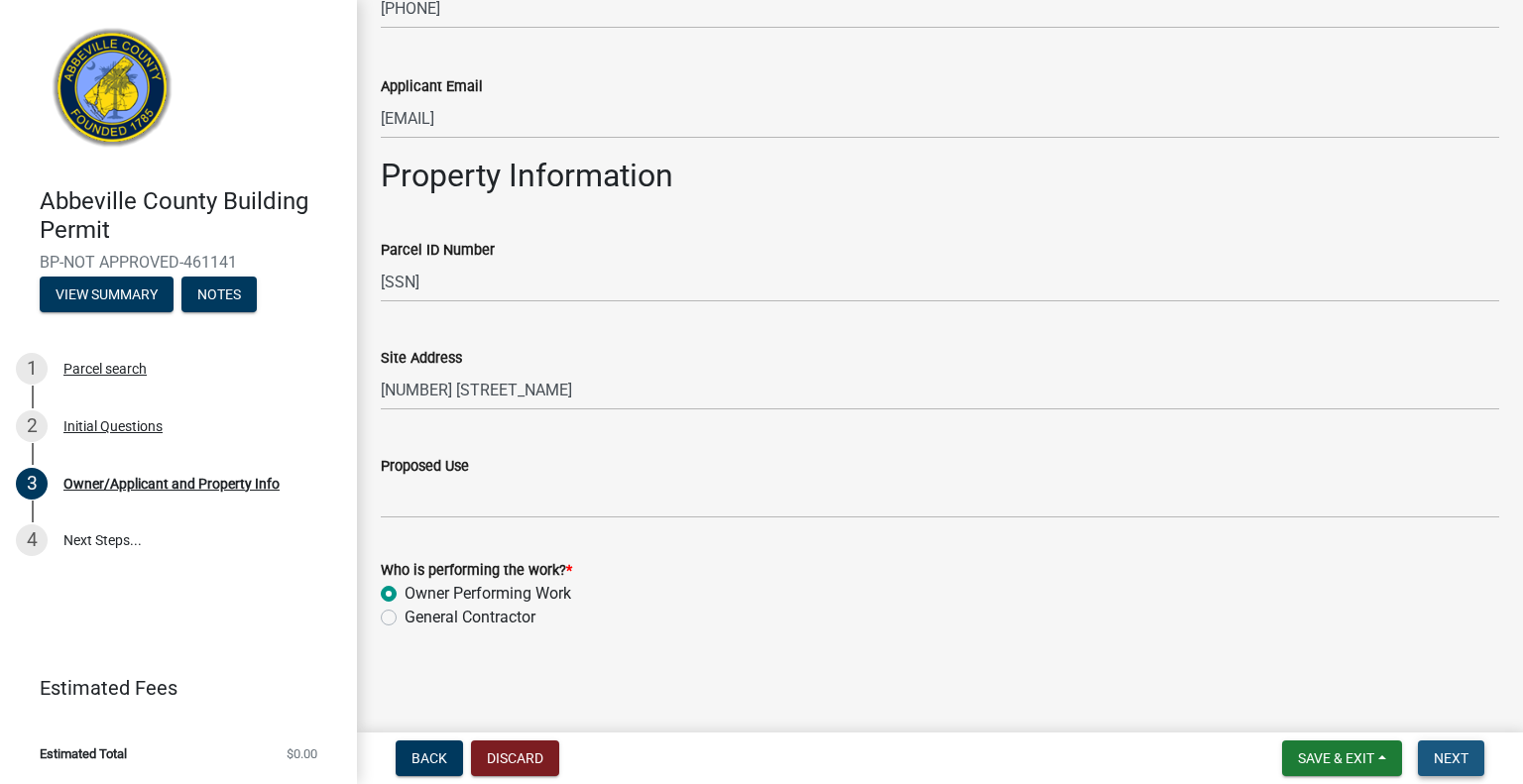 click on "Next" at bounding box center (1451, 758) 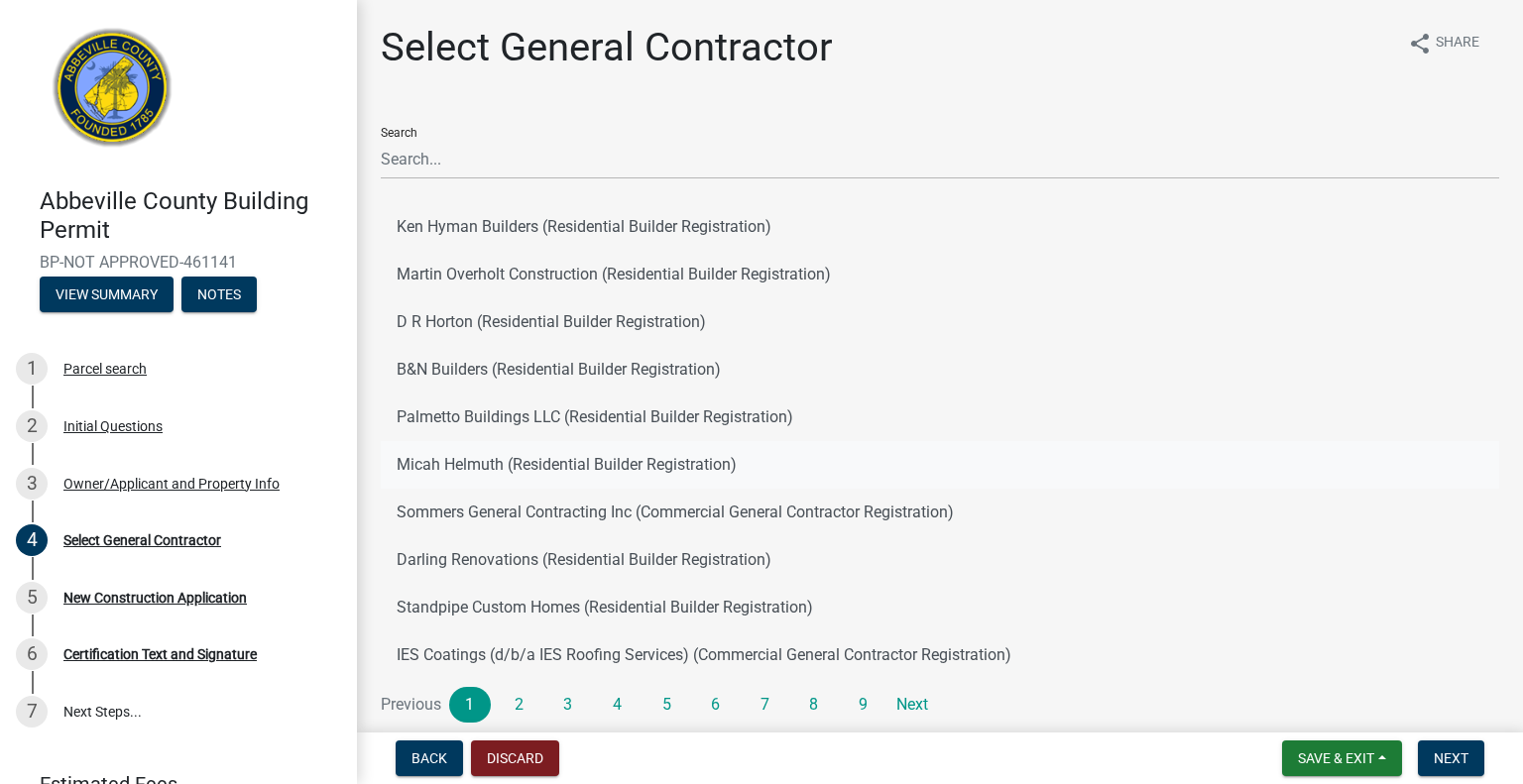 scroll, scrollTop: 123, scrollLeft: 0, axis: vertical 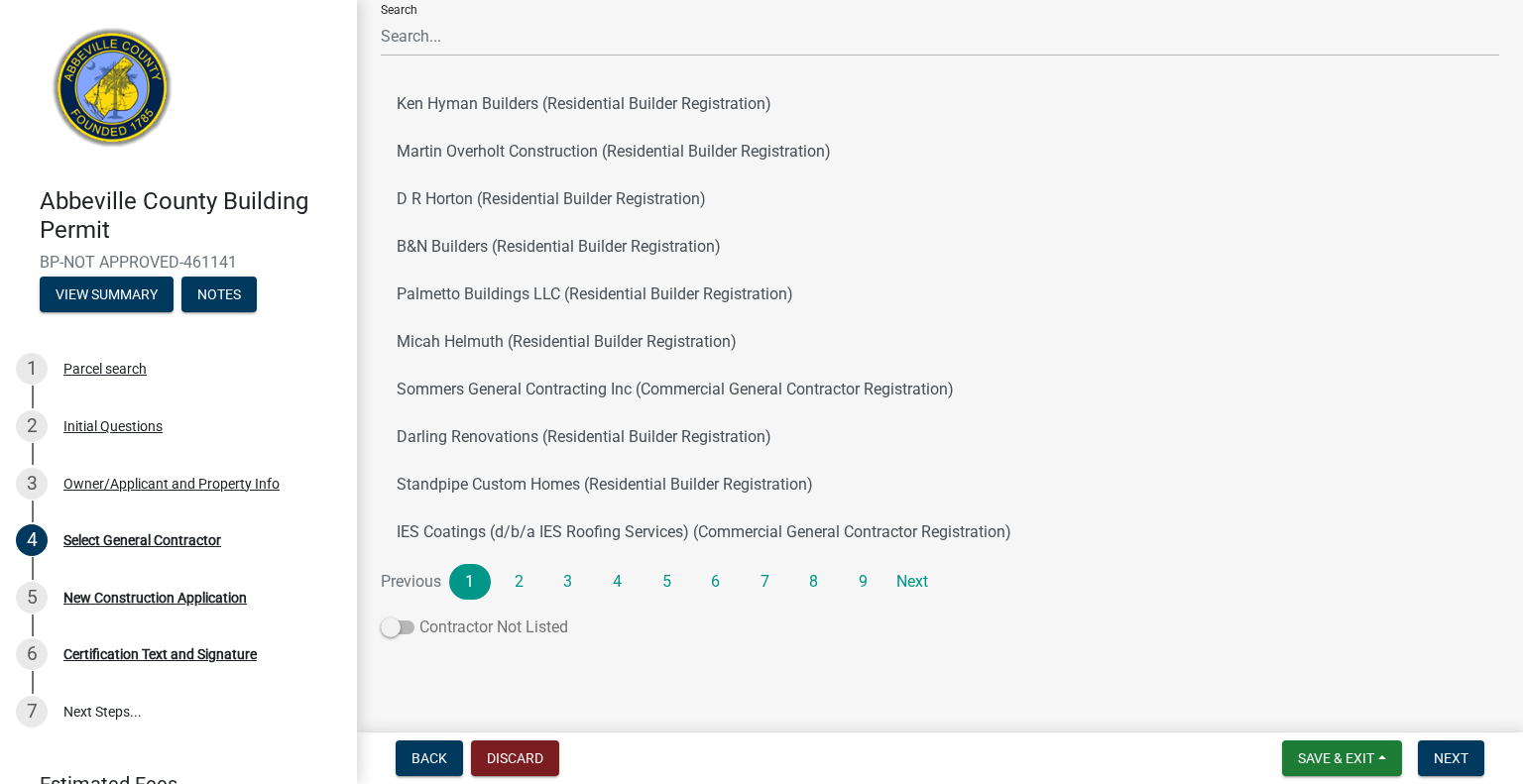 click 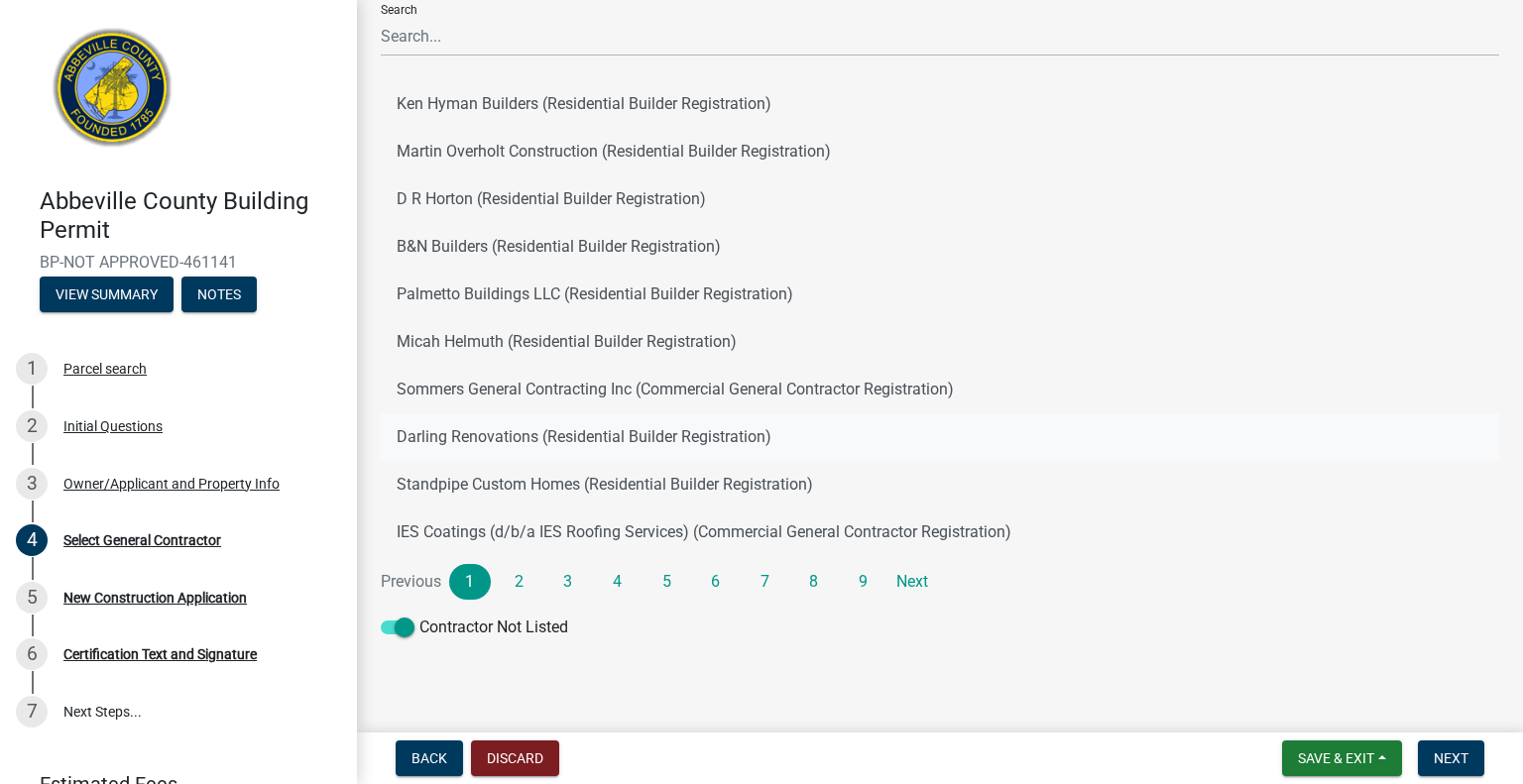 scroll, scrollTop: 0, scrollLeft: 0, axis: both 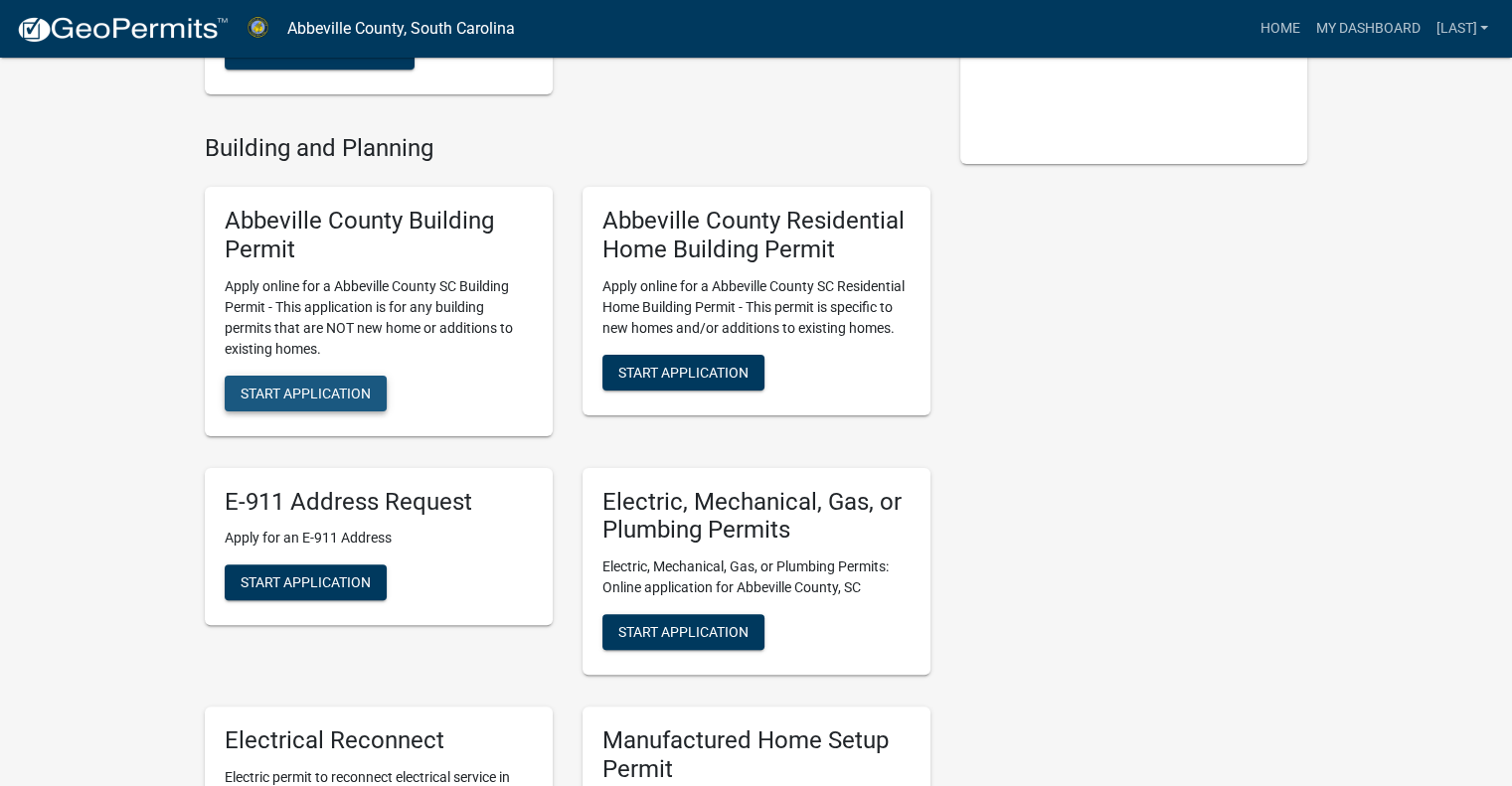 click on "Start Application" at bounding box center (305, 393) 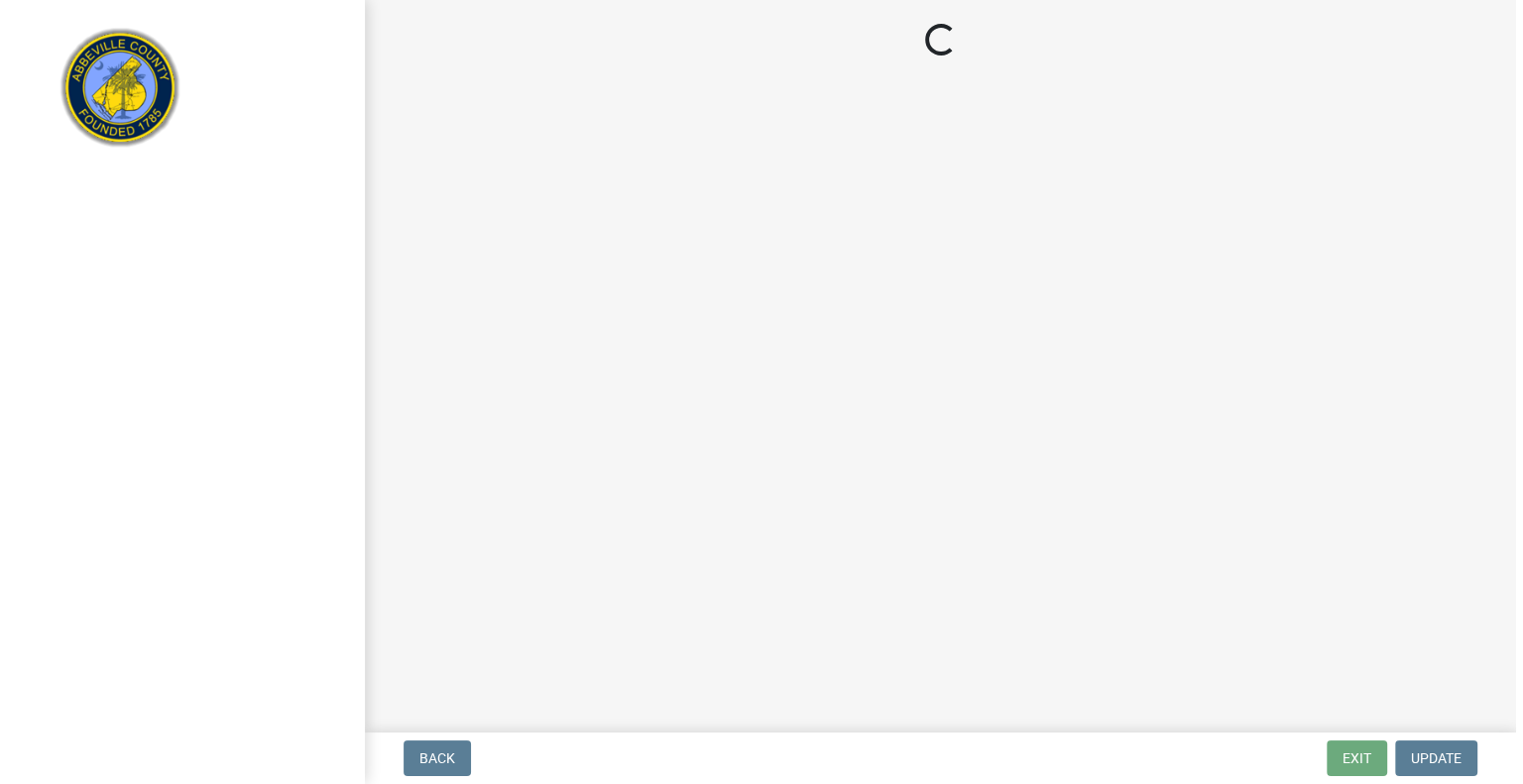 scroll, scrollTop: 0, scrollLeft: 0, axis: both 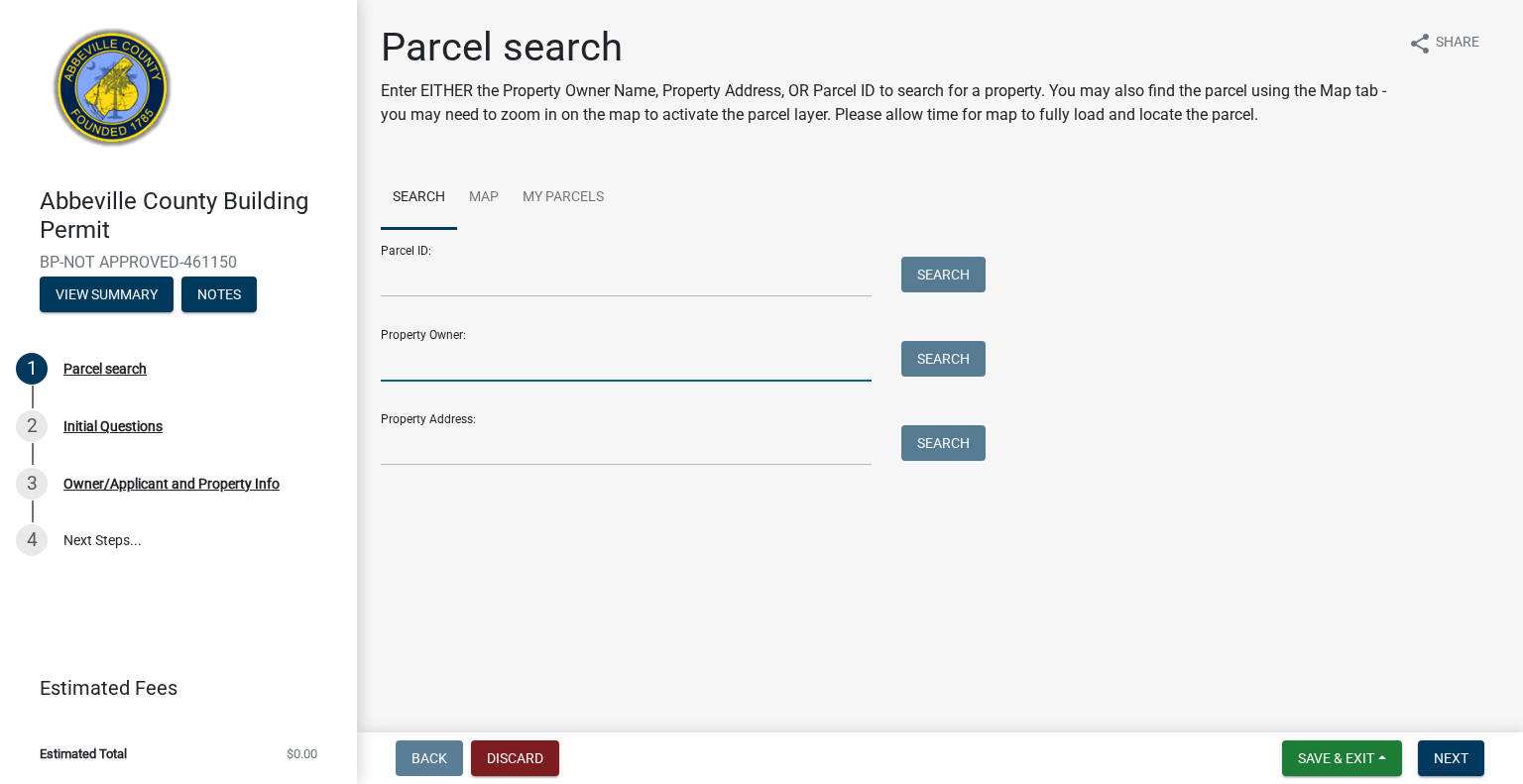 click on "Property Owner:" at bounding box center [626, 361] 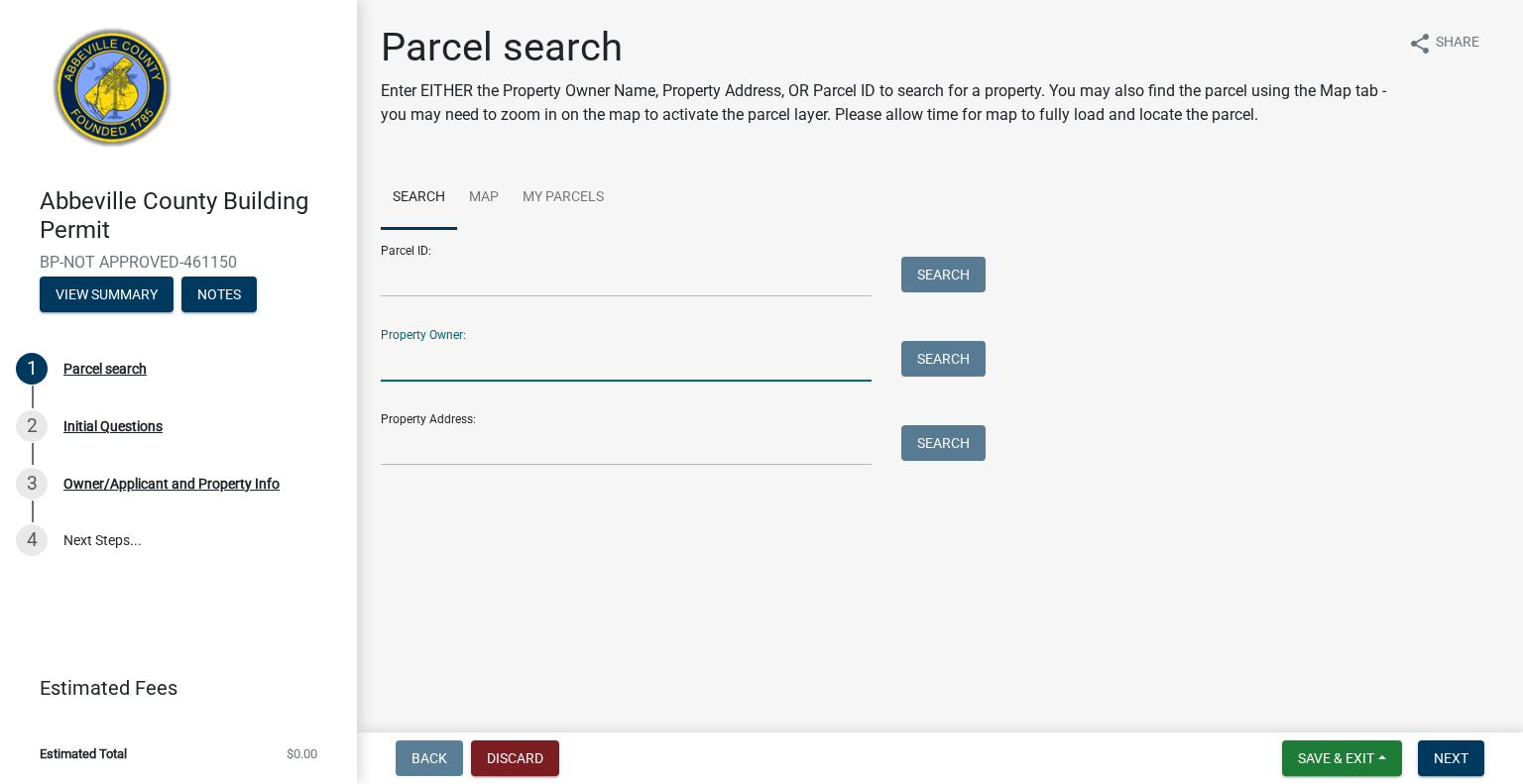 type on "Sarah Derrick starling" 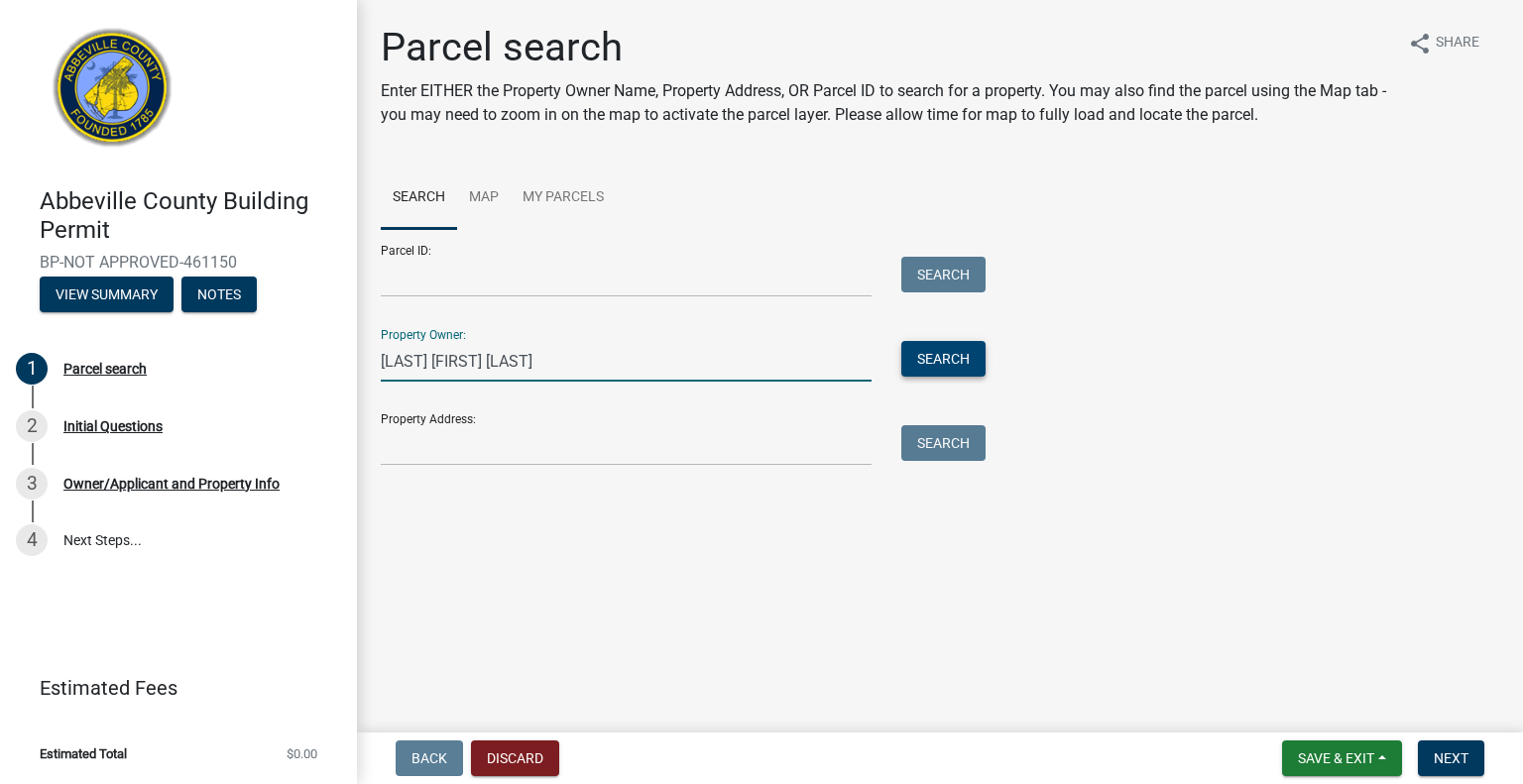 click on "Search" at bounding box center [943, 359] 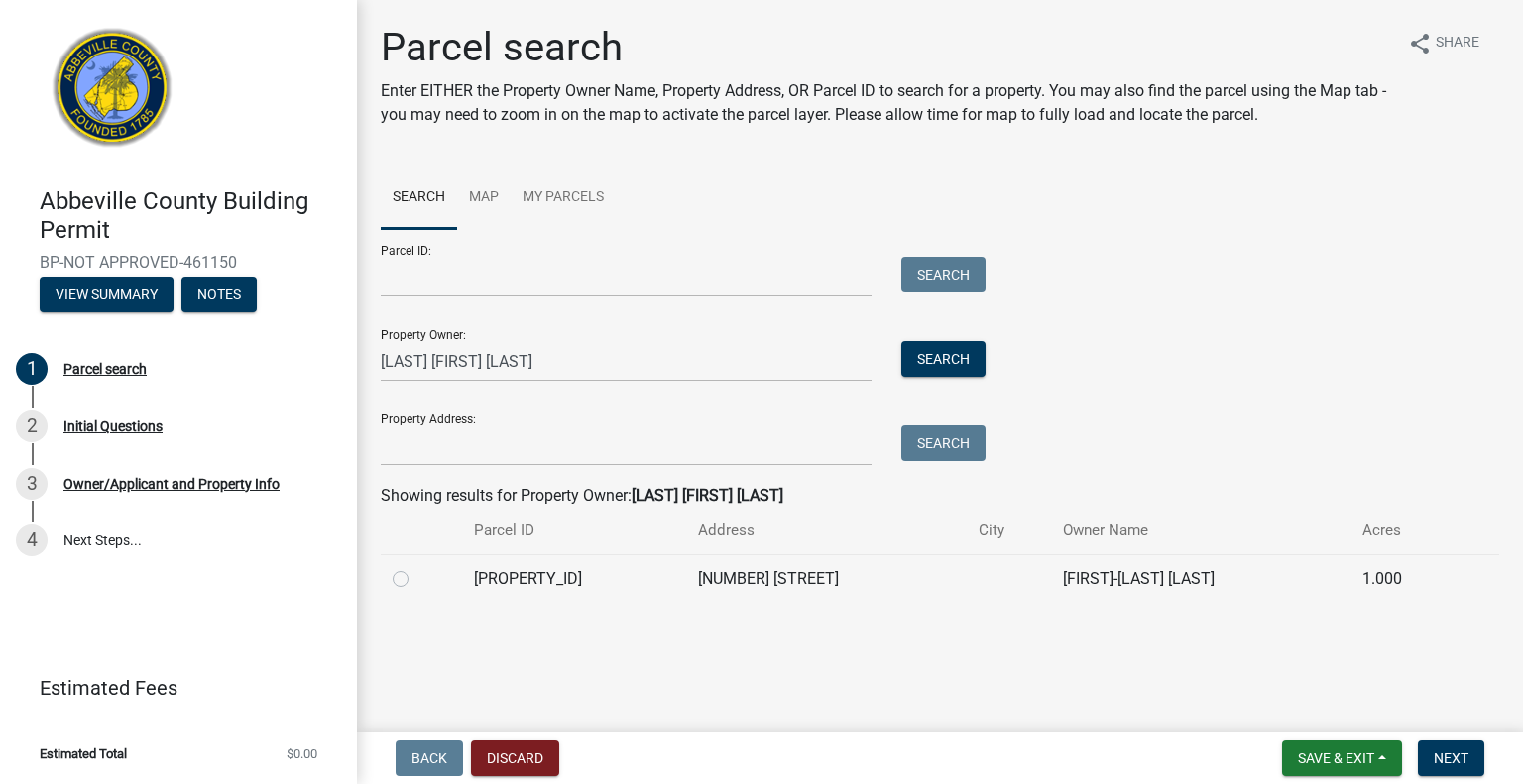 click 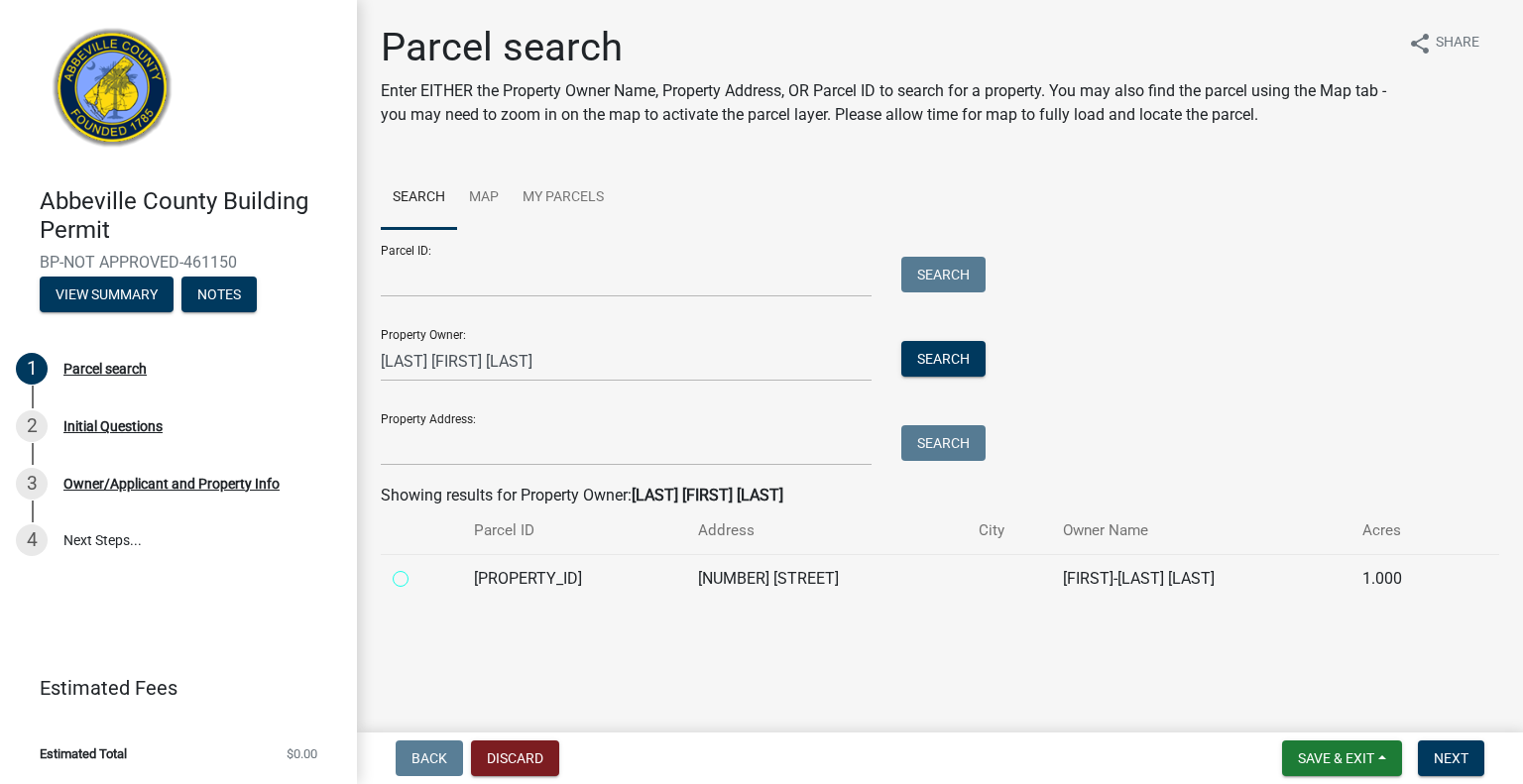 click at bounding box center (422, 573) 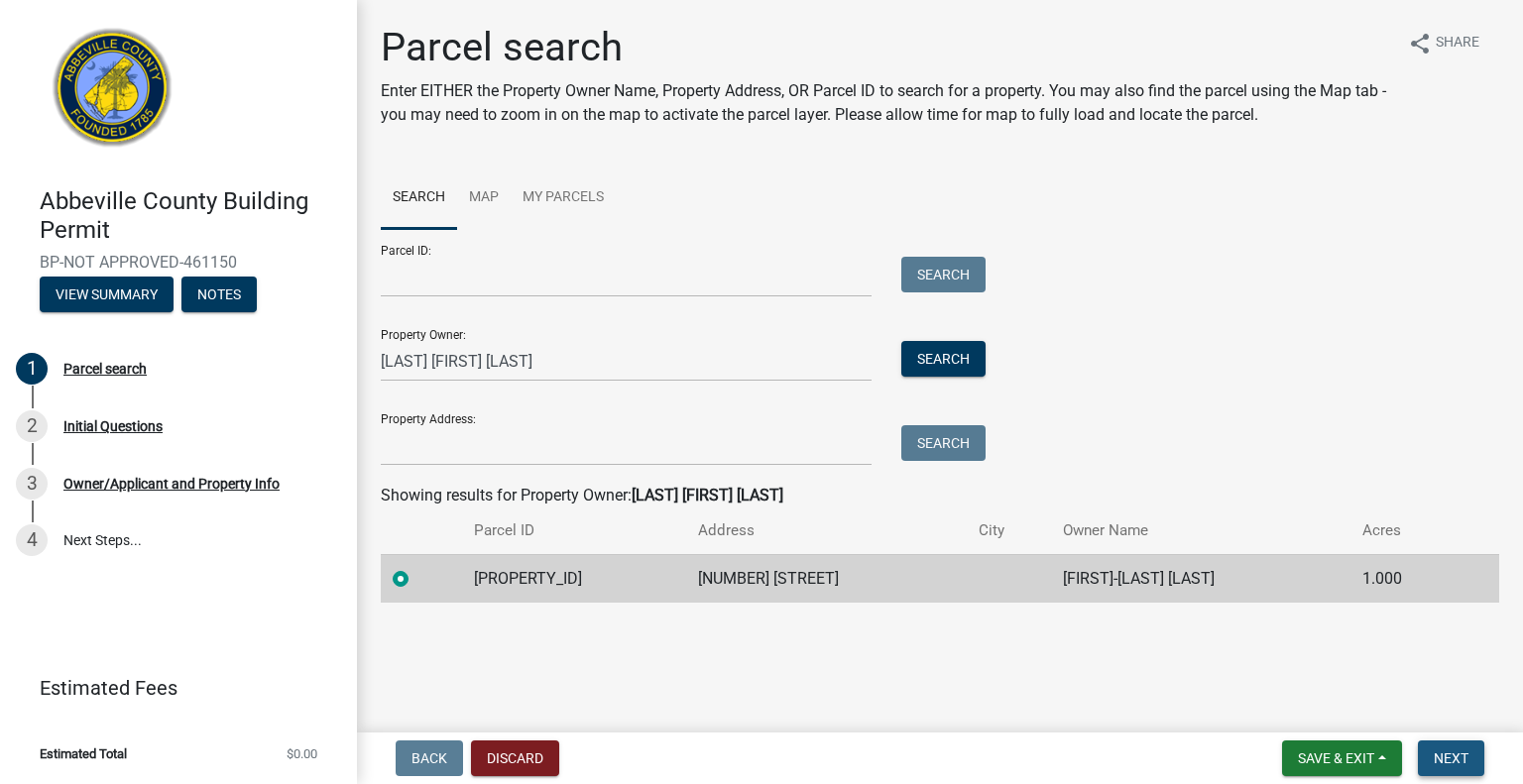 click on "Next" at bounding box center (1451, 758) 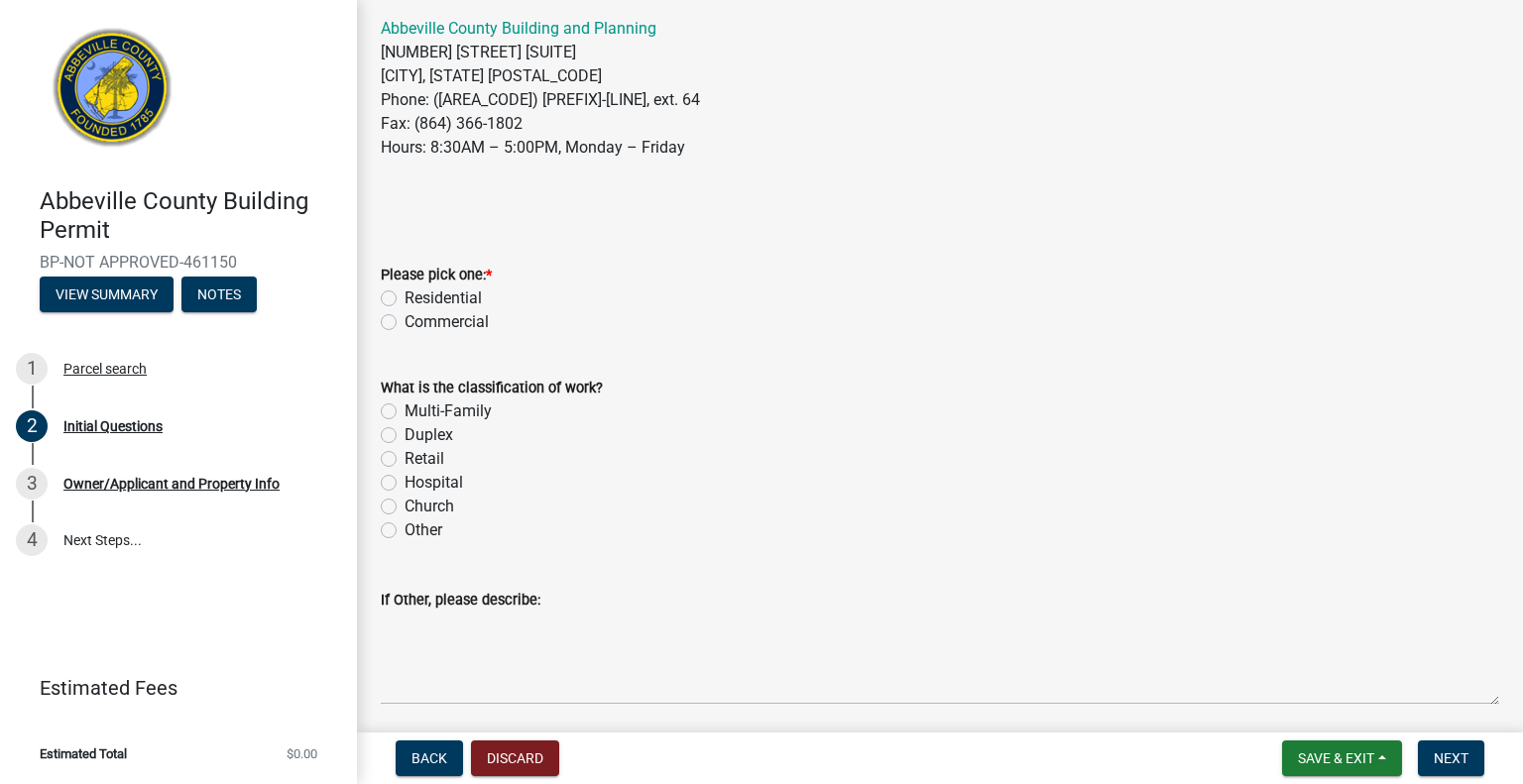 scroll, scrollTop: 262, scrollLeft: 0, axis: vertical 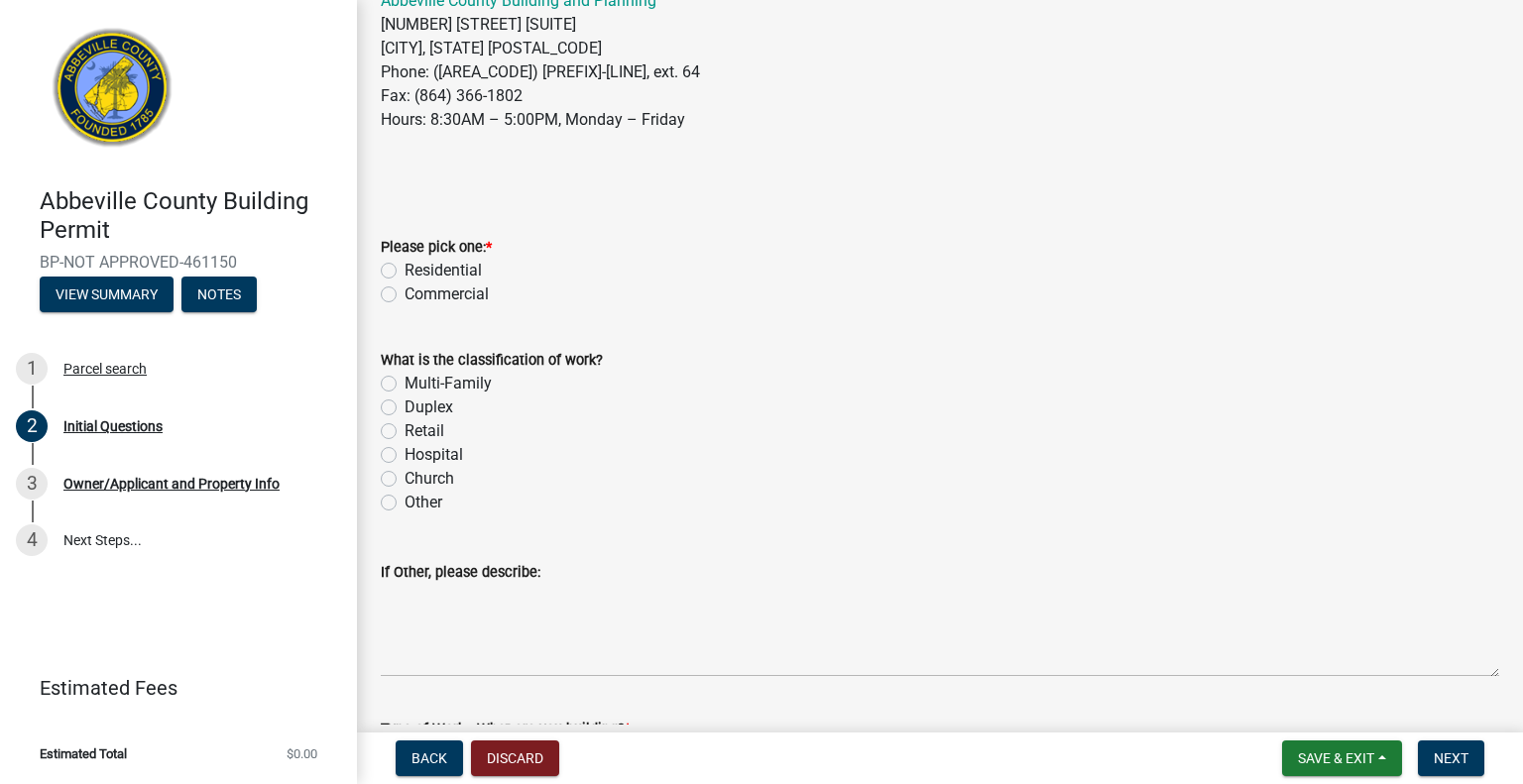 click on "Residential" 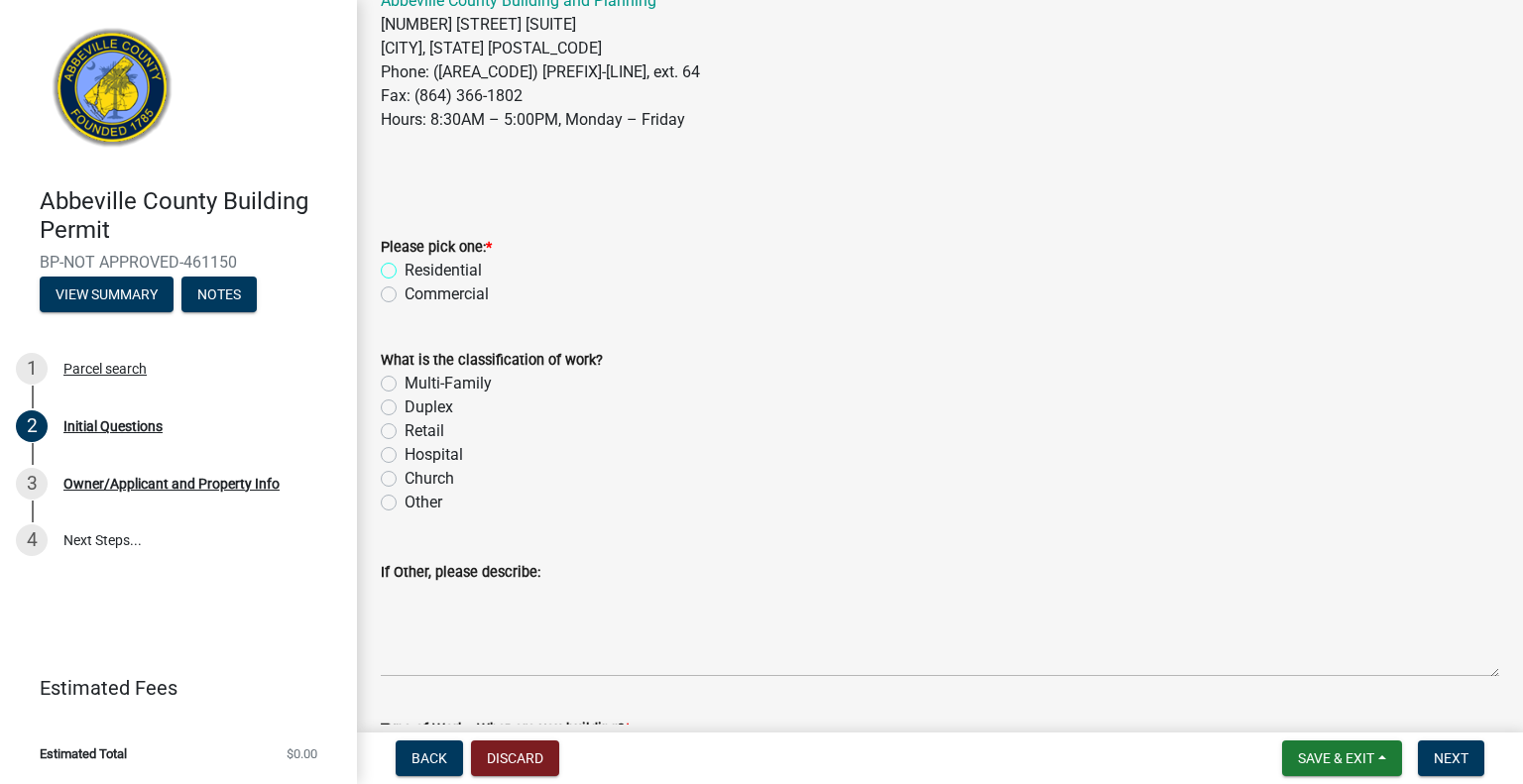 click on "Residential" at bounding box center (410, 265) 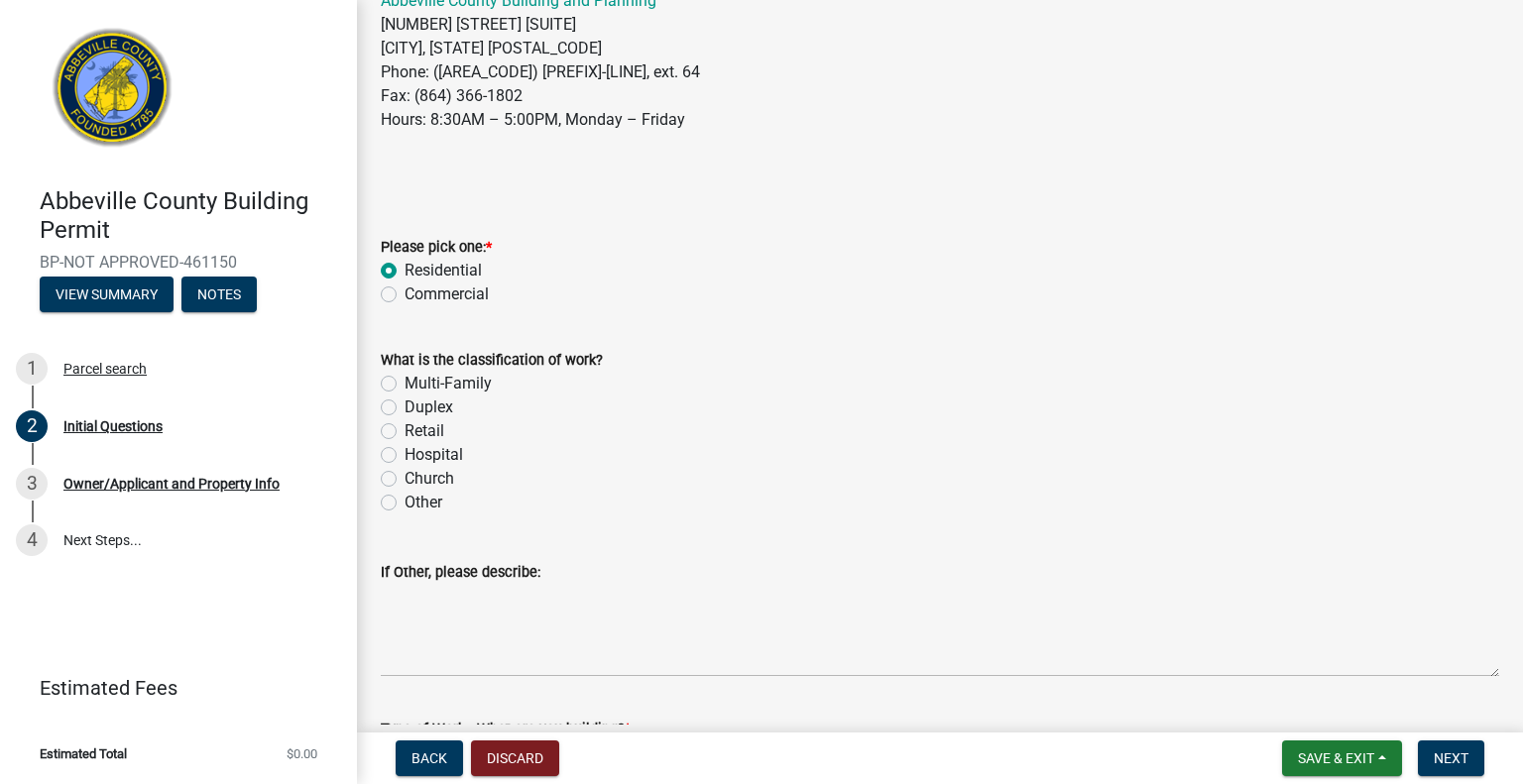 radio on "true" 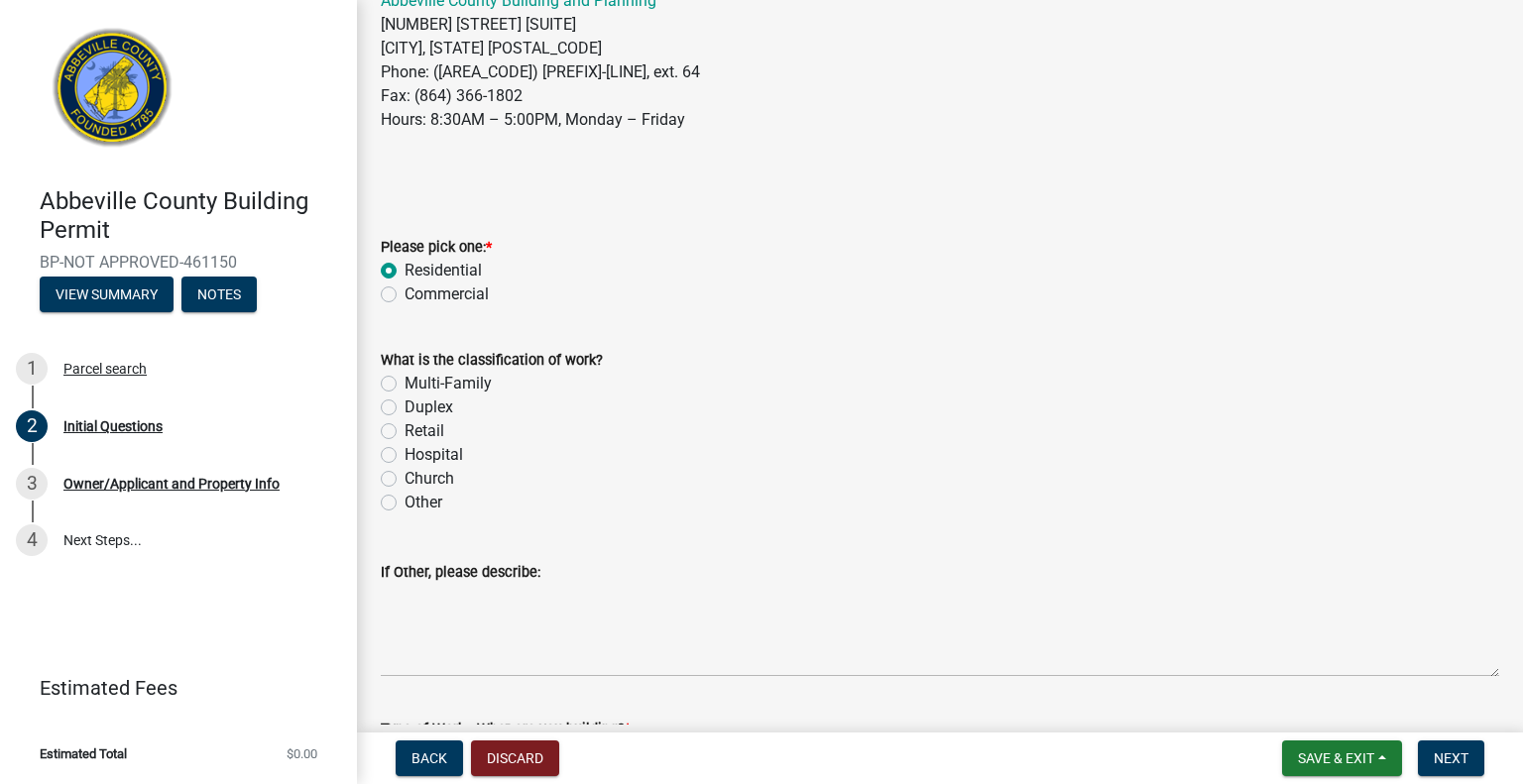 click on "Other" 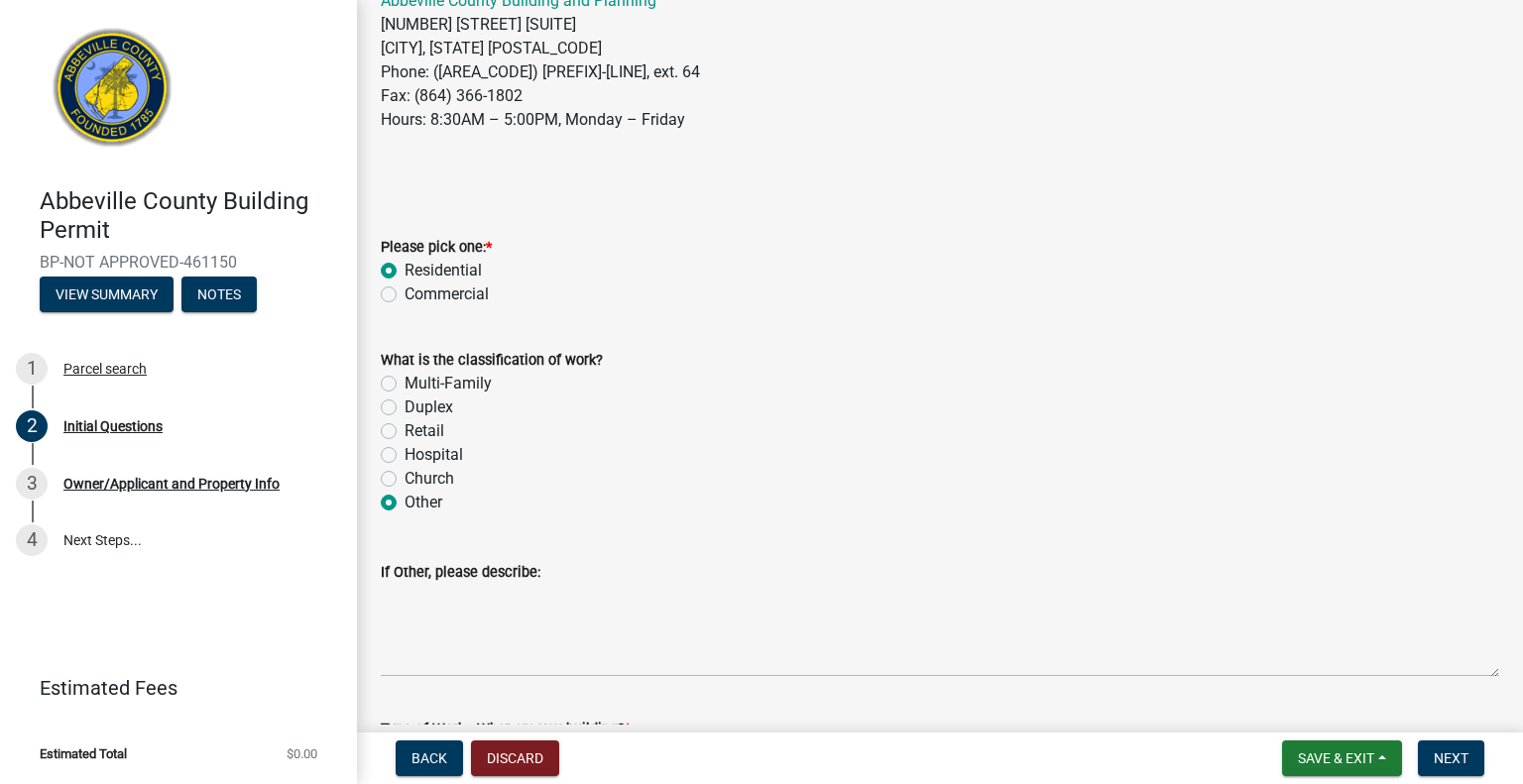 radio on "true" 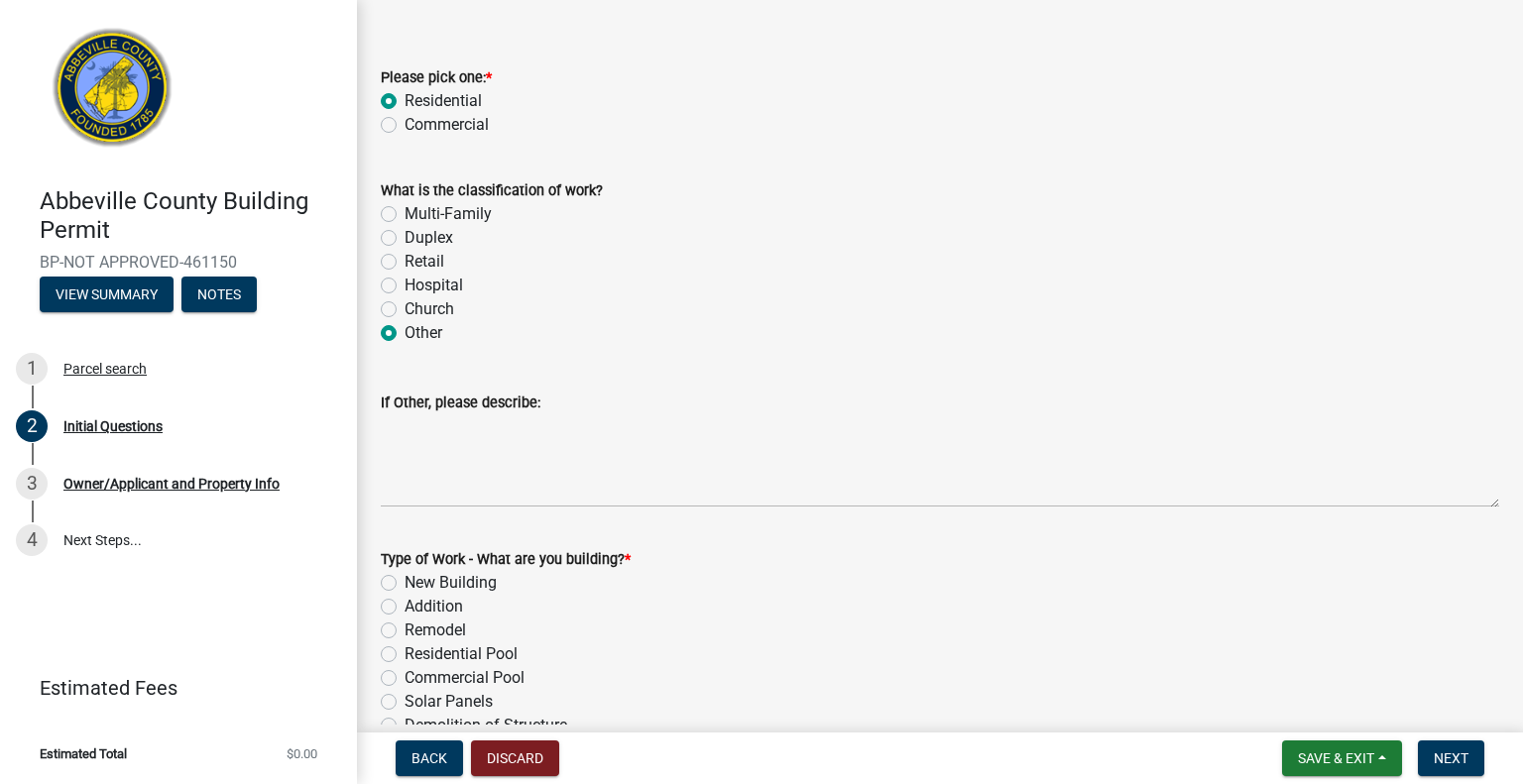 scroll, scrollTop: 456, scrollLeft: 0, axis: vertical 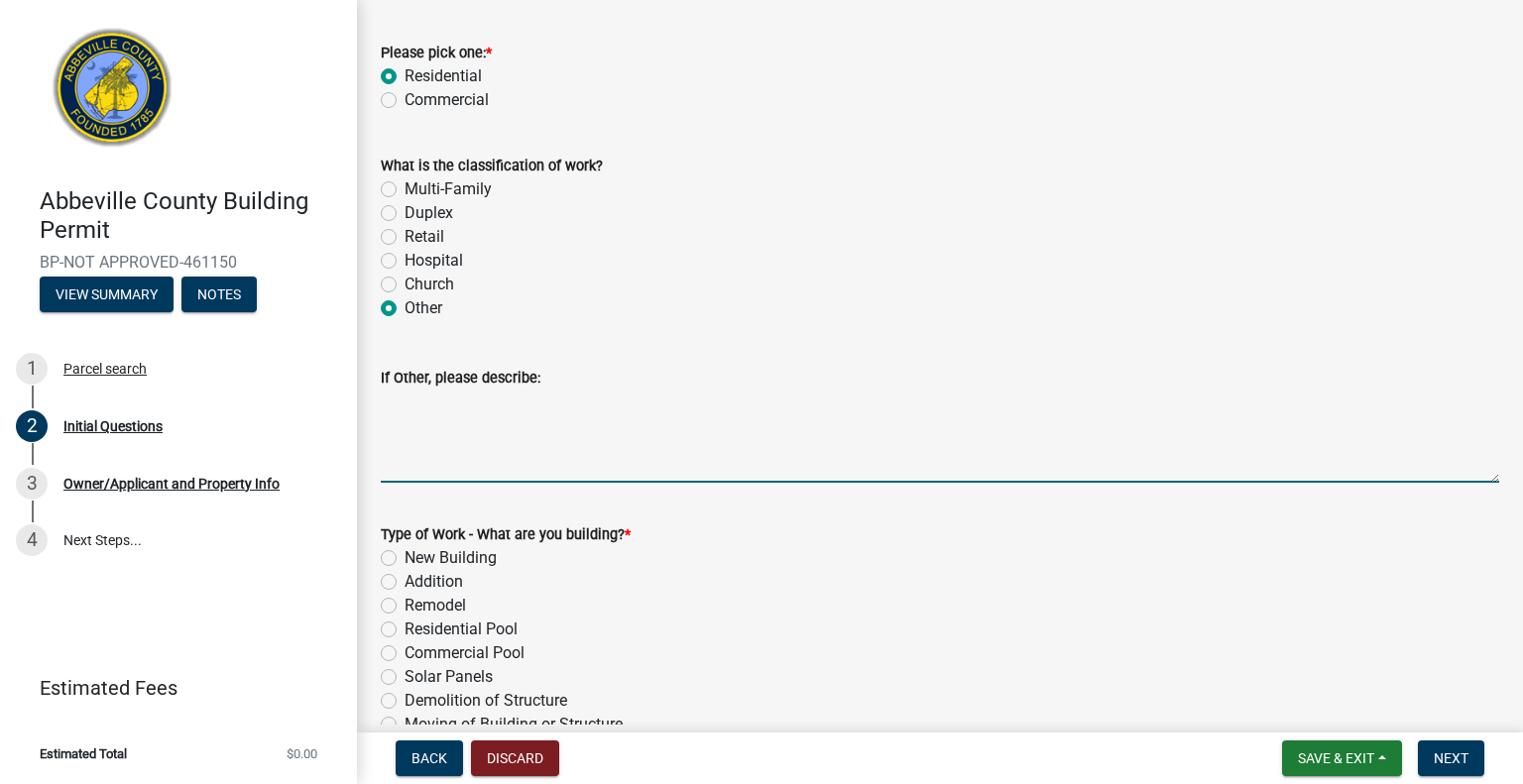 click on "If Other, please describe:" at bounding box center [940, 436] 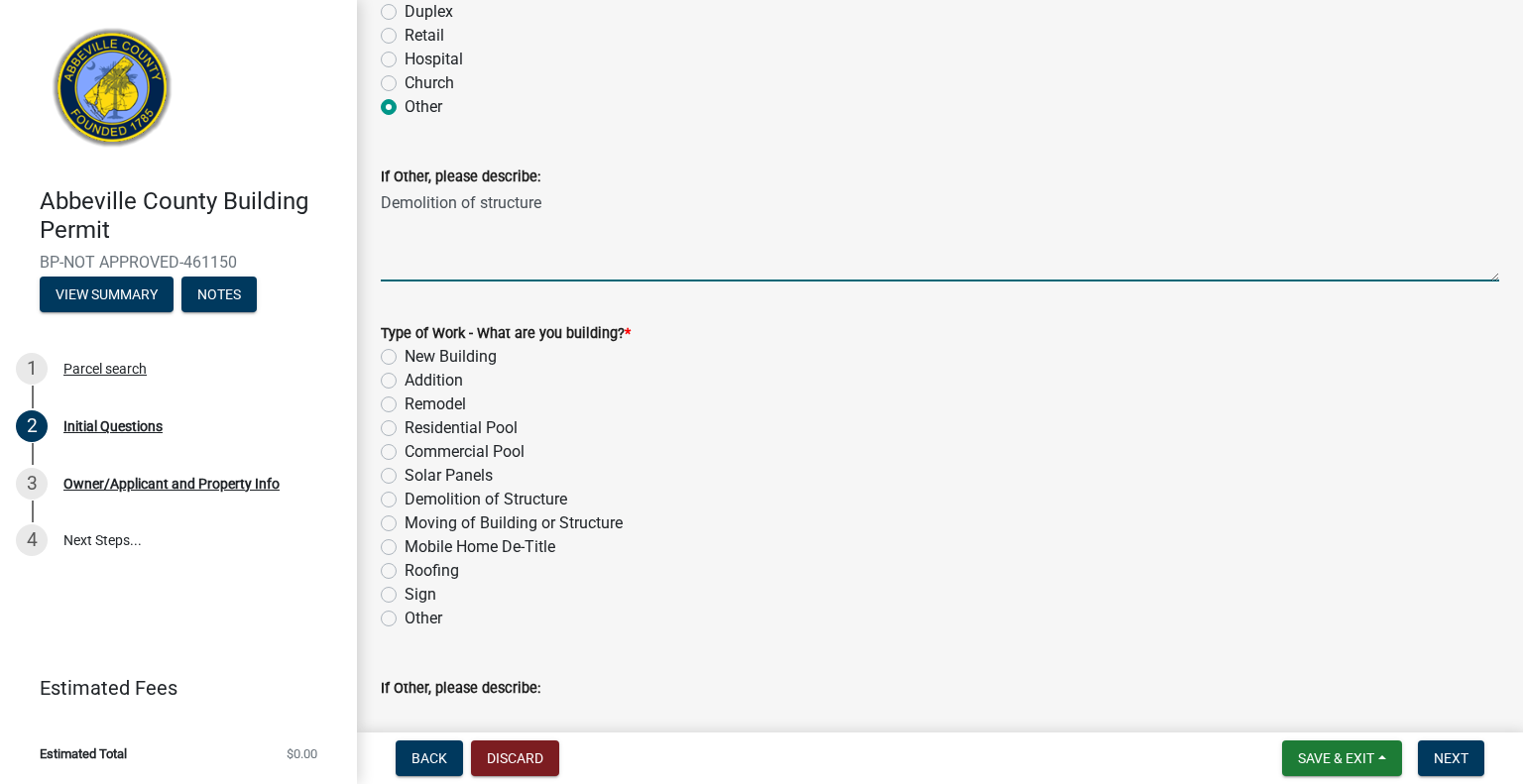 scroll, scrollTop: 690, scrollLeft: 0, axis: vertical 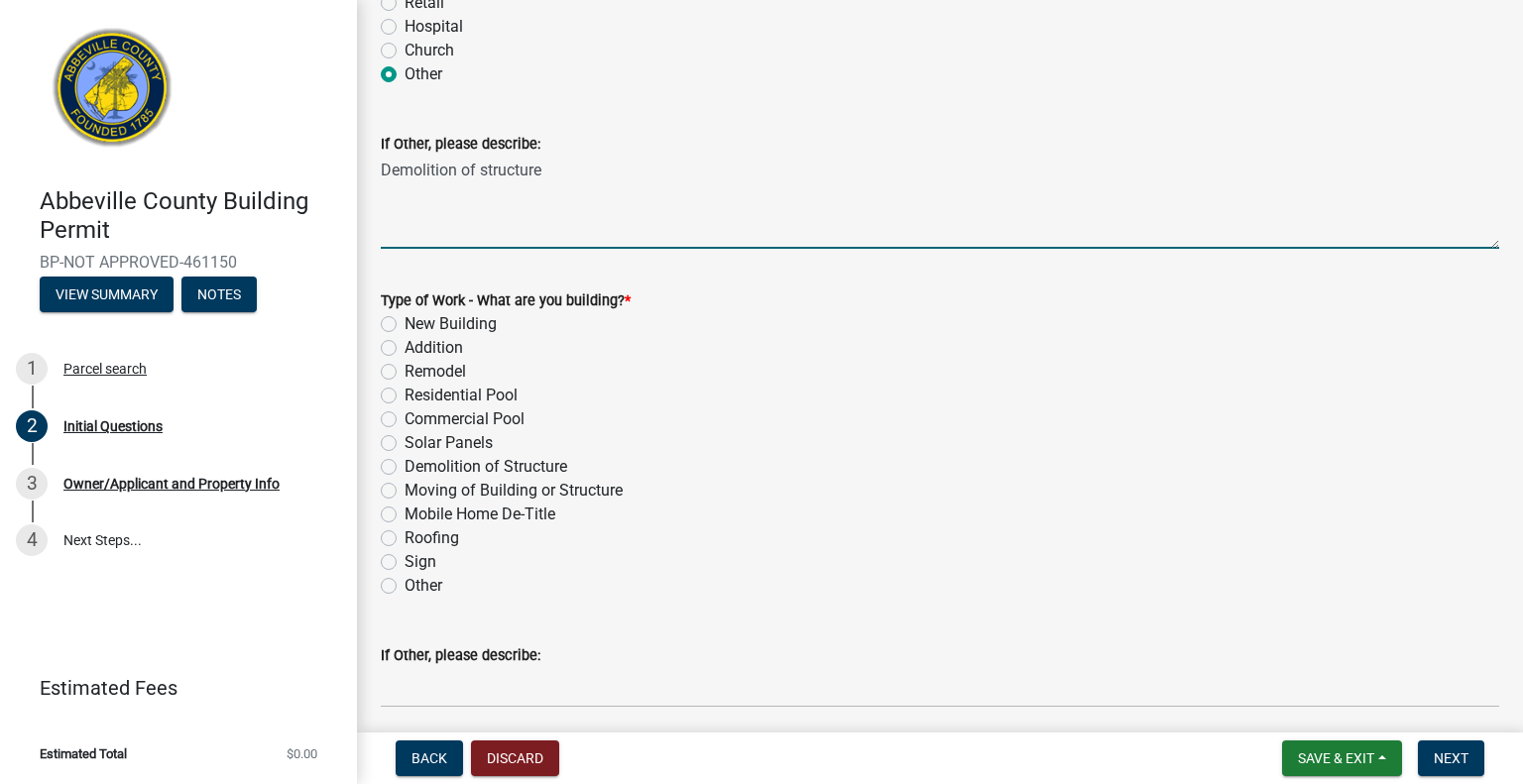 type on "Demolition of structure" 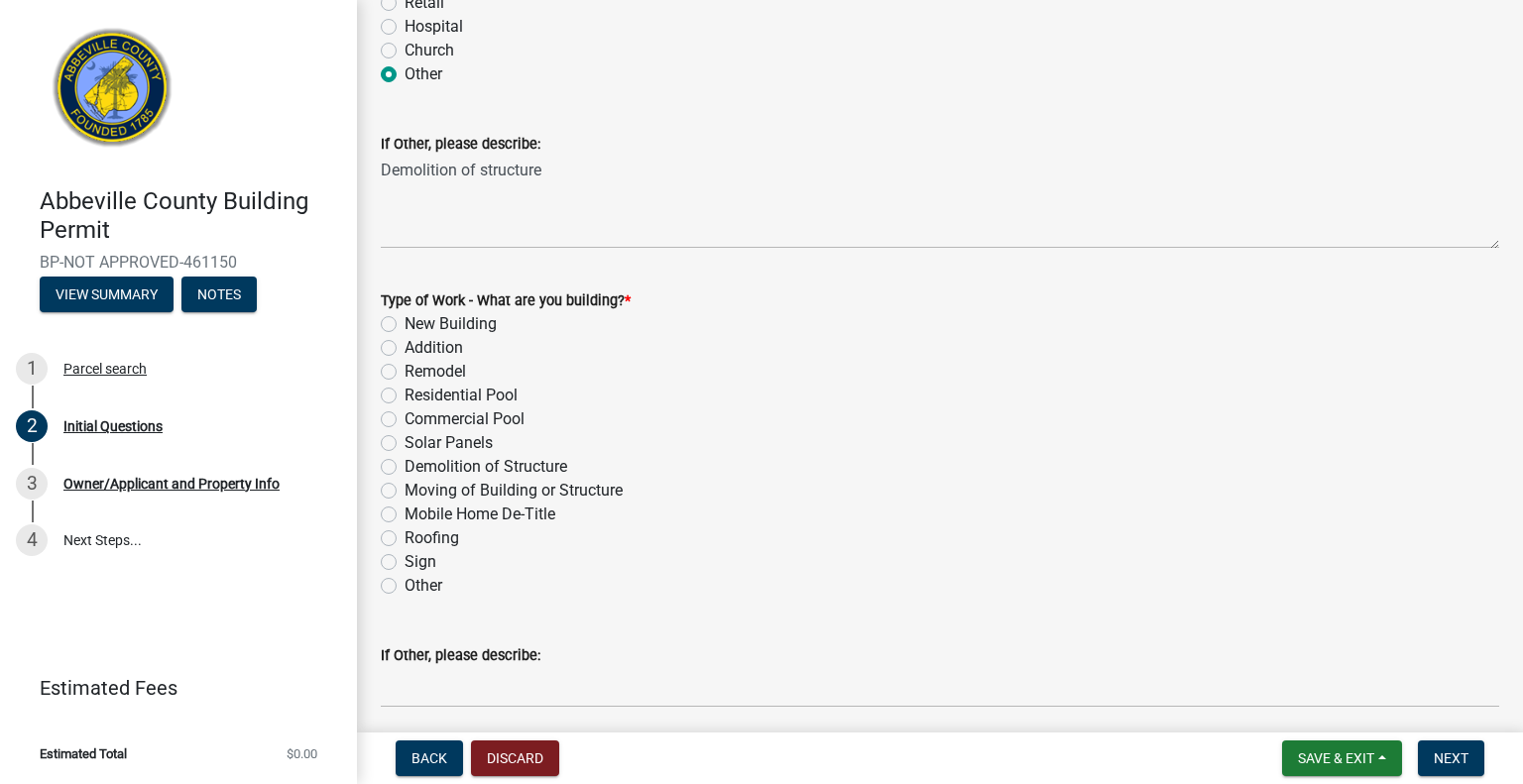 click on "Demolition of Structure" 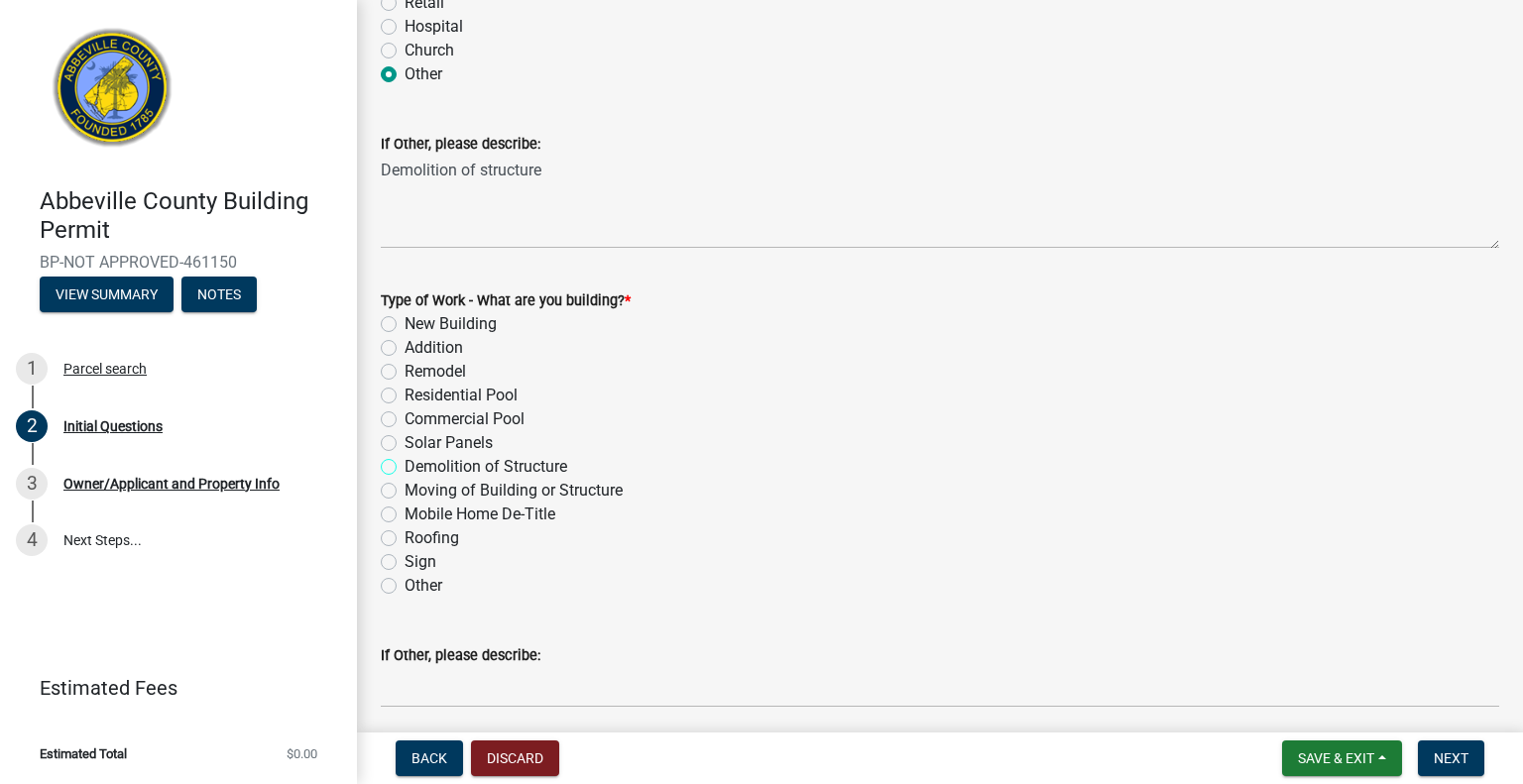 click on "Demolition of Structure" at bounding box center (410, 461) 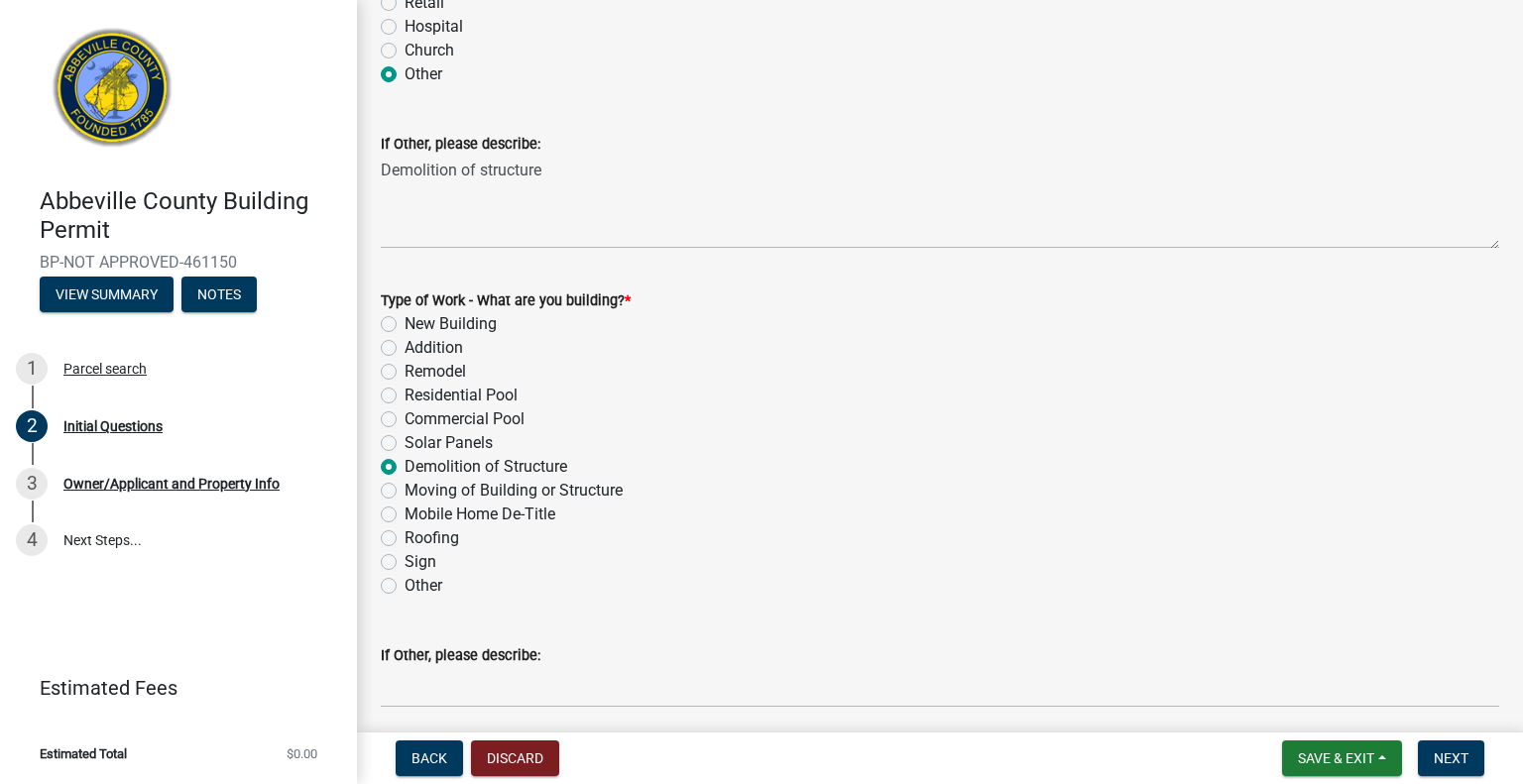 radio on "true" 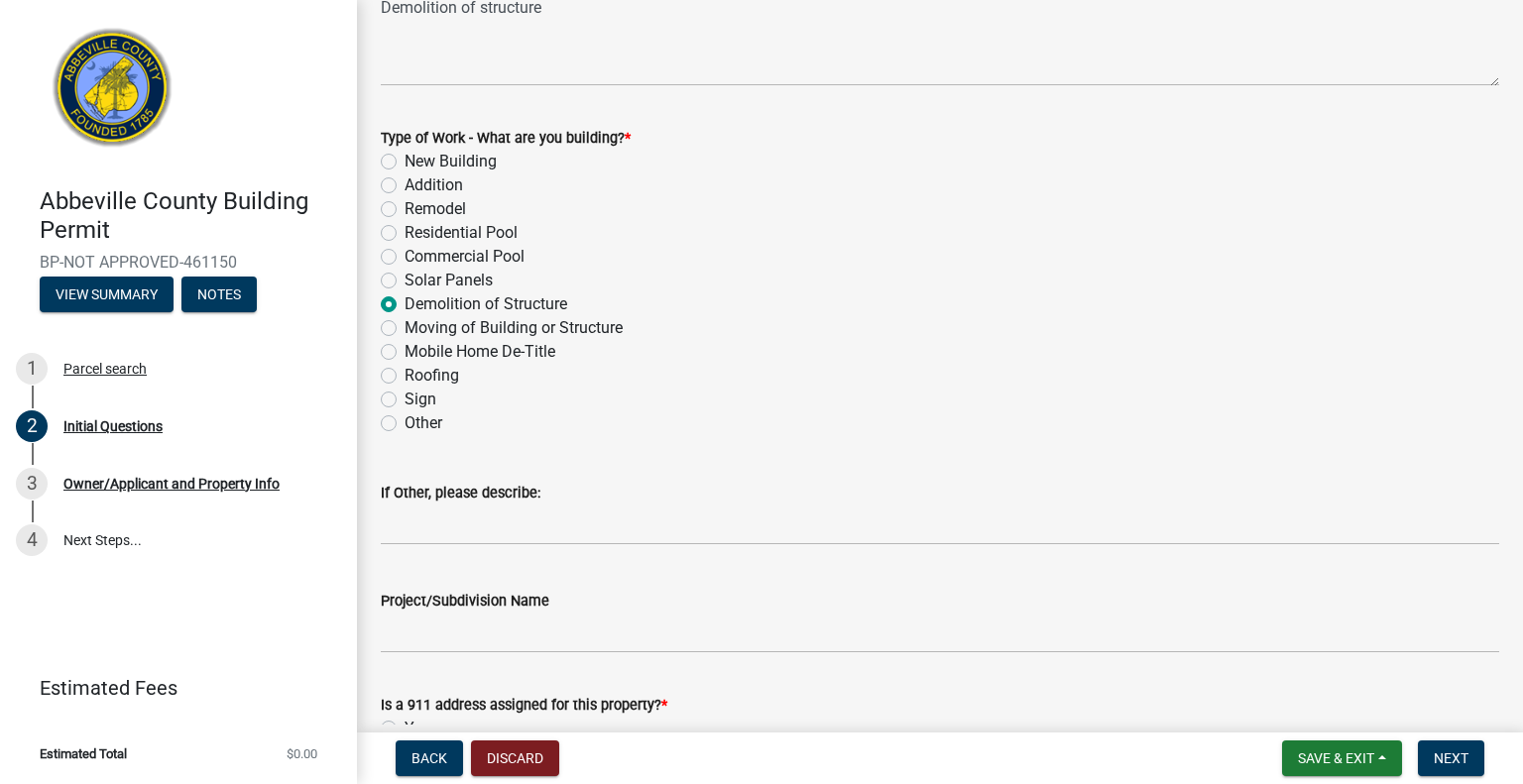 scroll, scrollTop: 987, scrollLeft: 0, axis: vertical 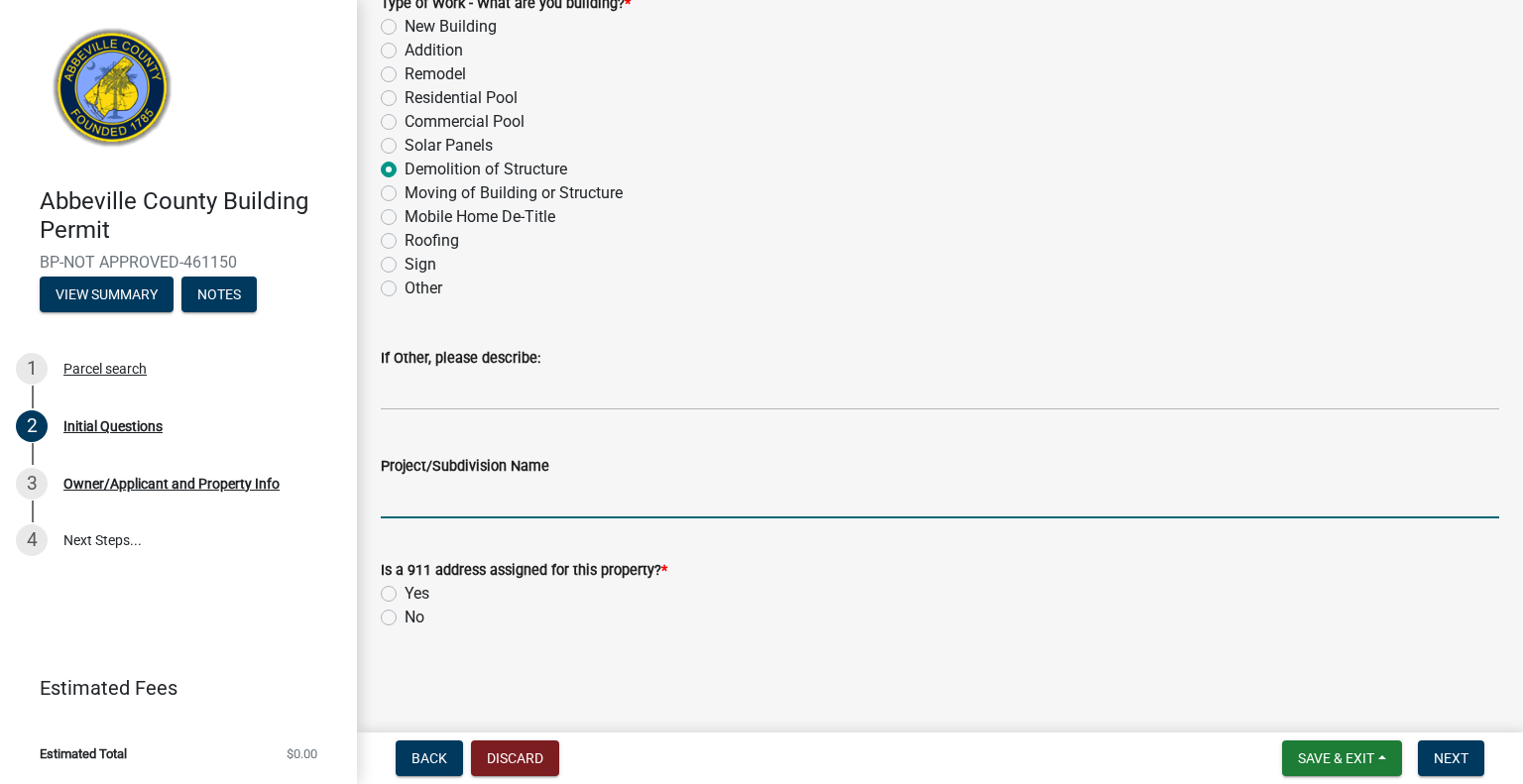 click on "Project/Subdivision Name" at bounding box center [940, 498] 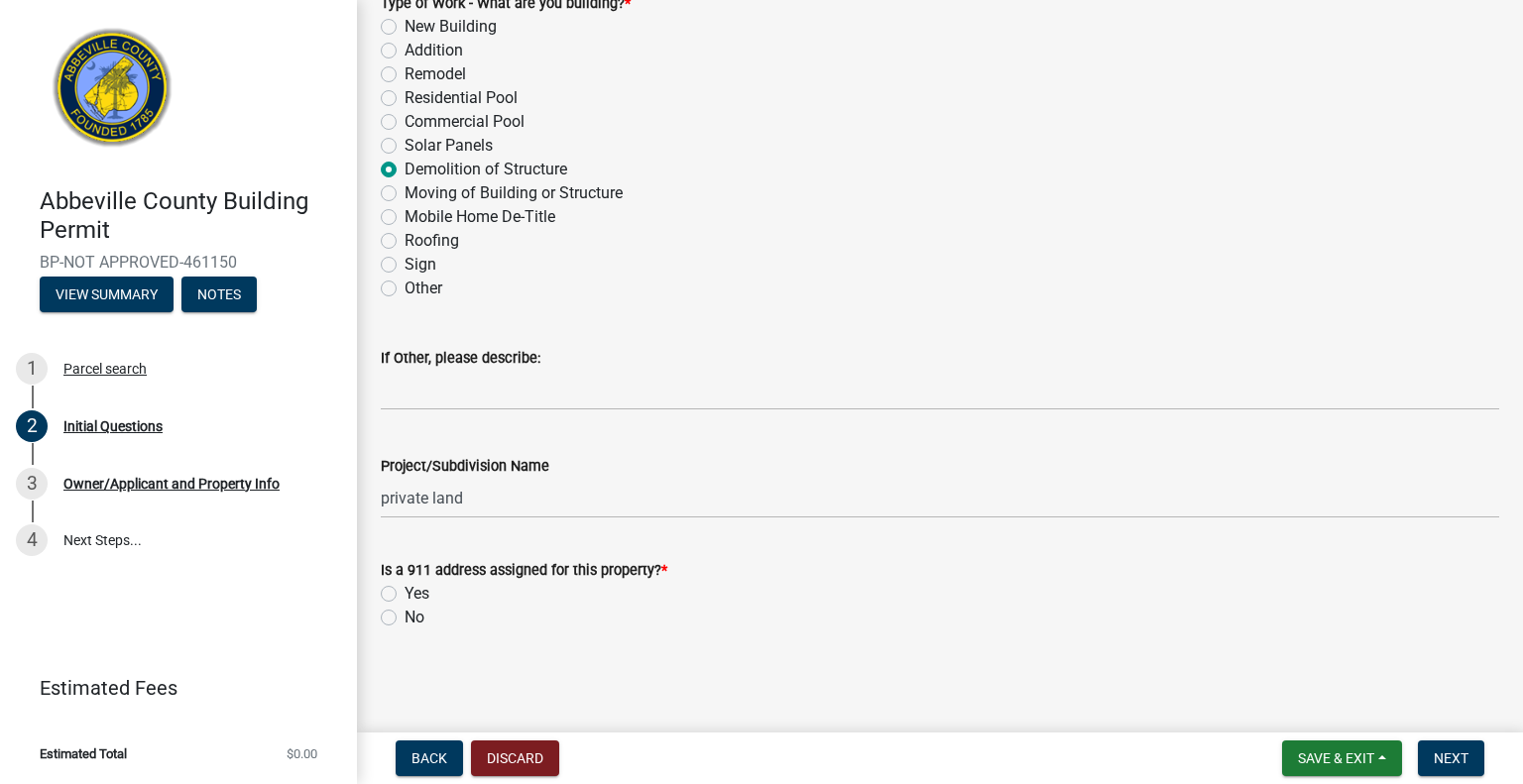 click on "No" 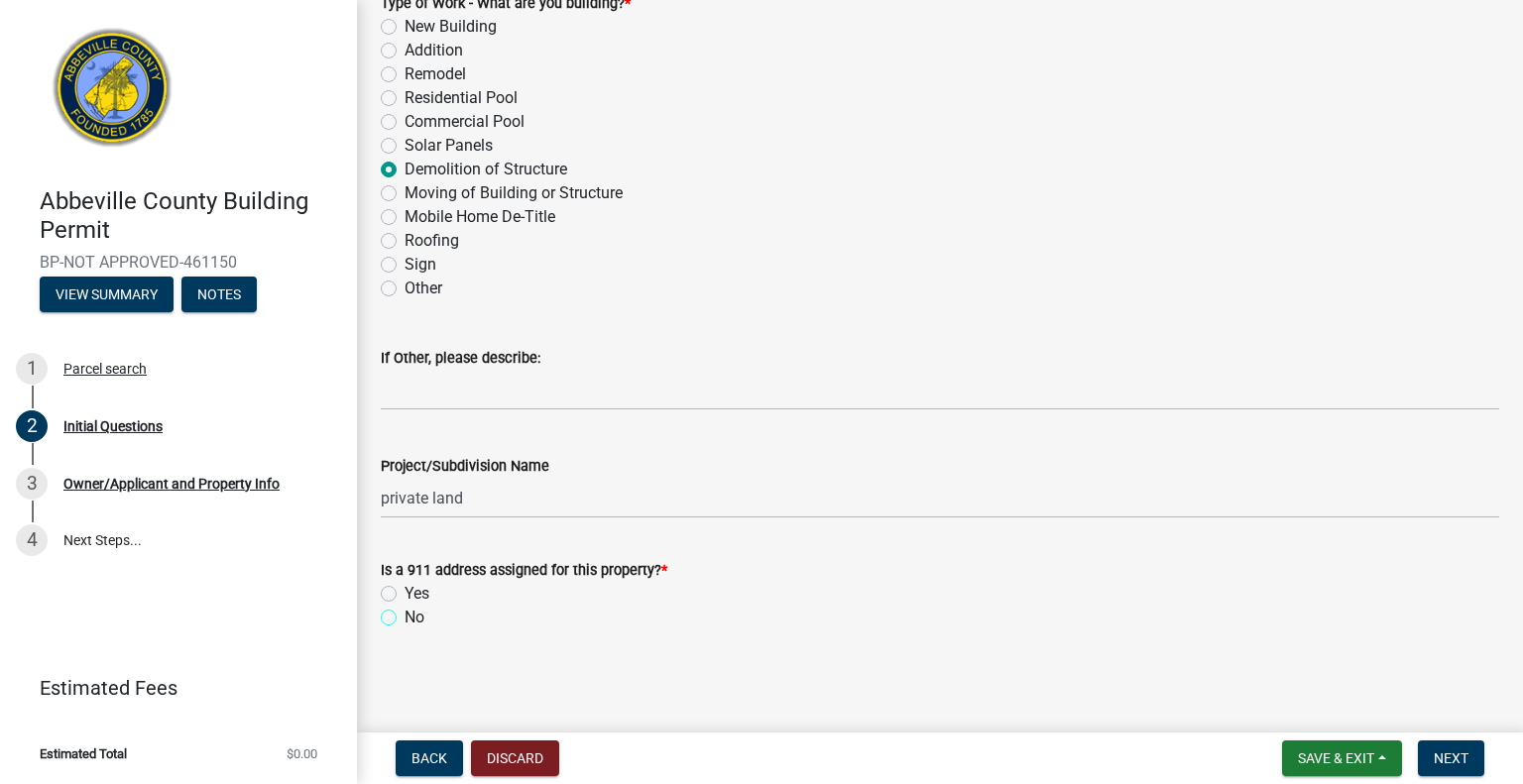 click on "No" at bounding box center (410, 612) 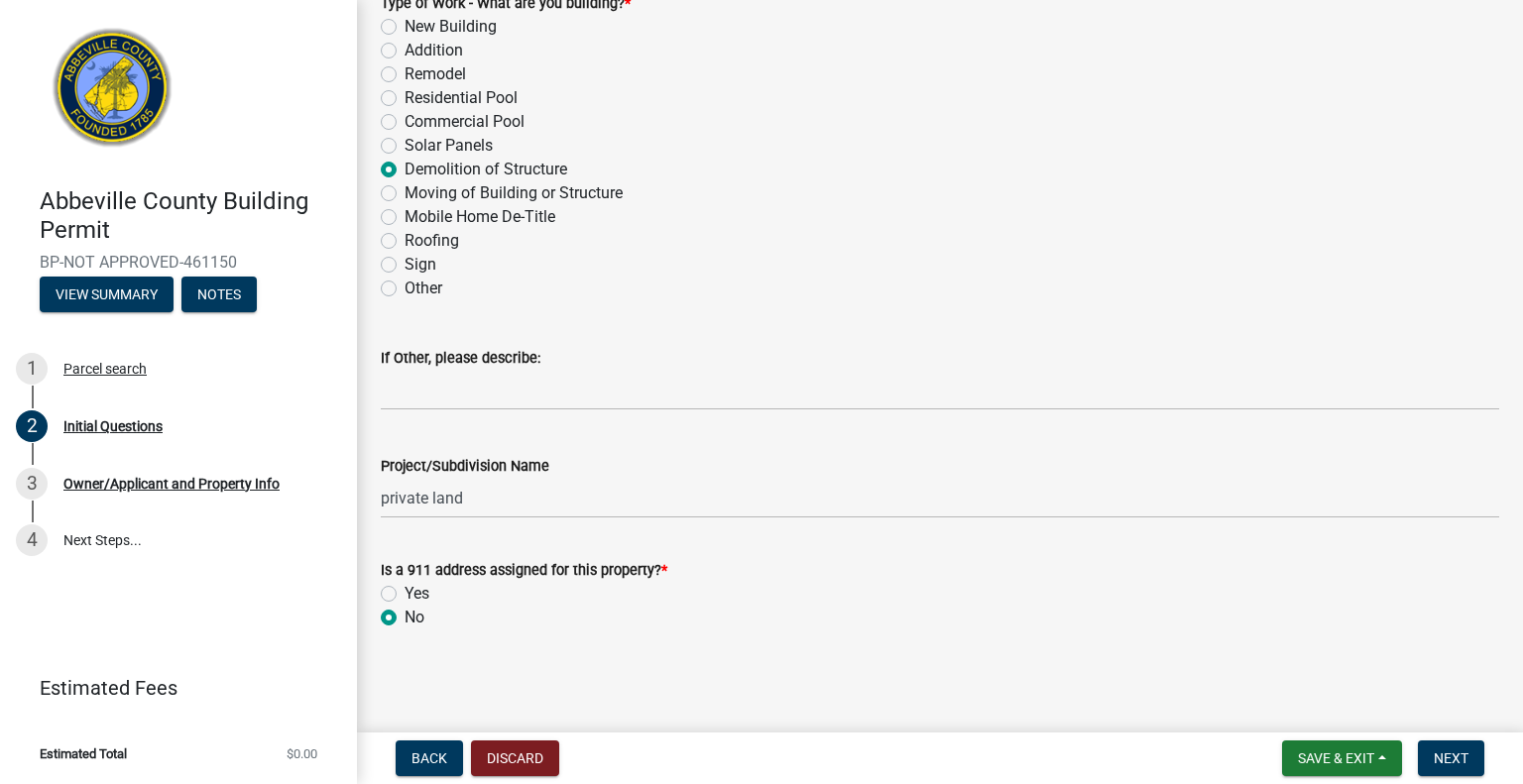 radio on "true" 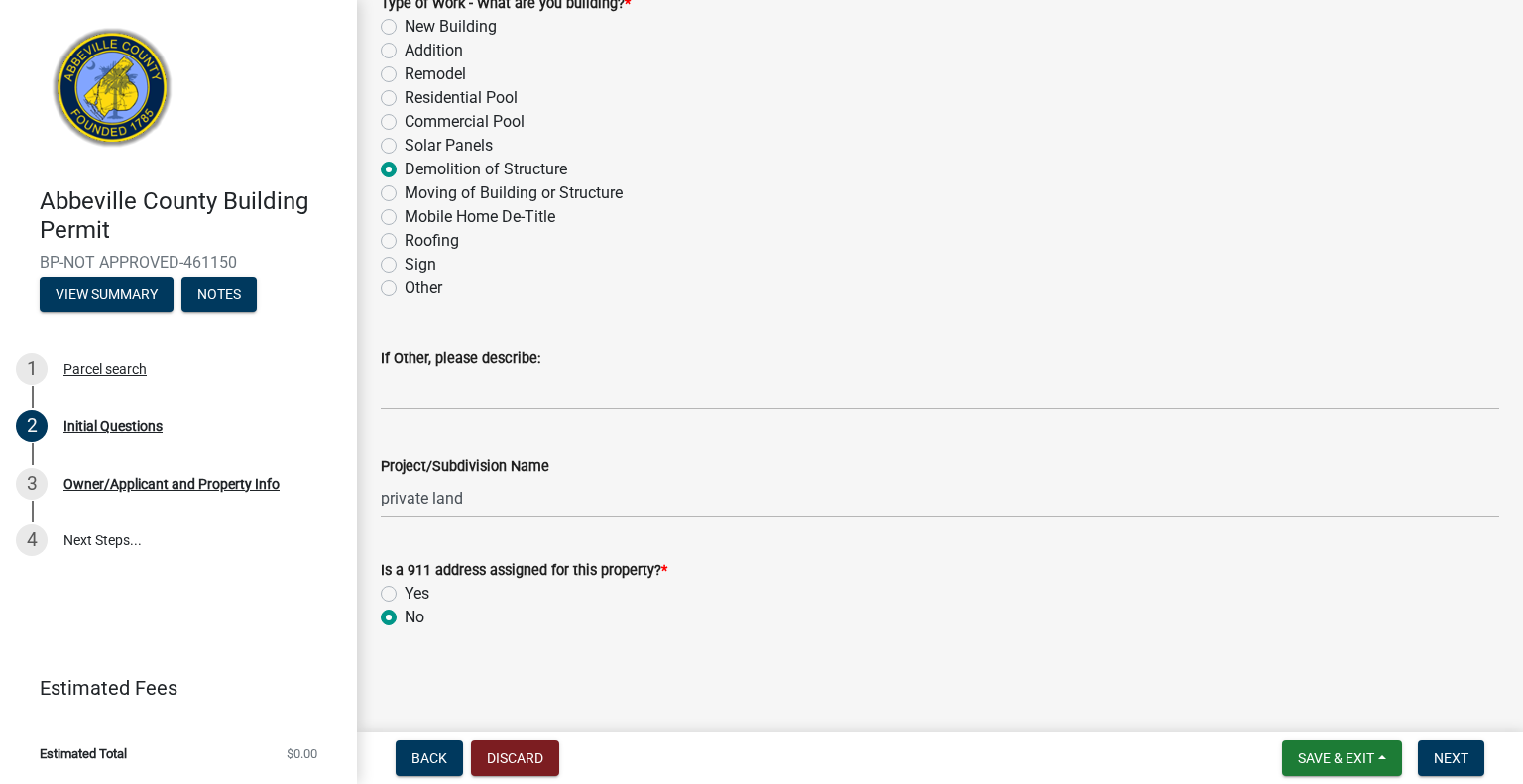 click on "Yes" 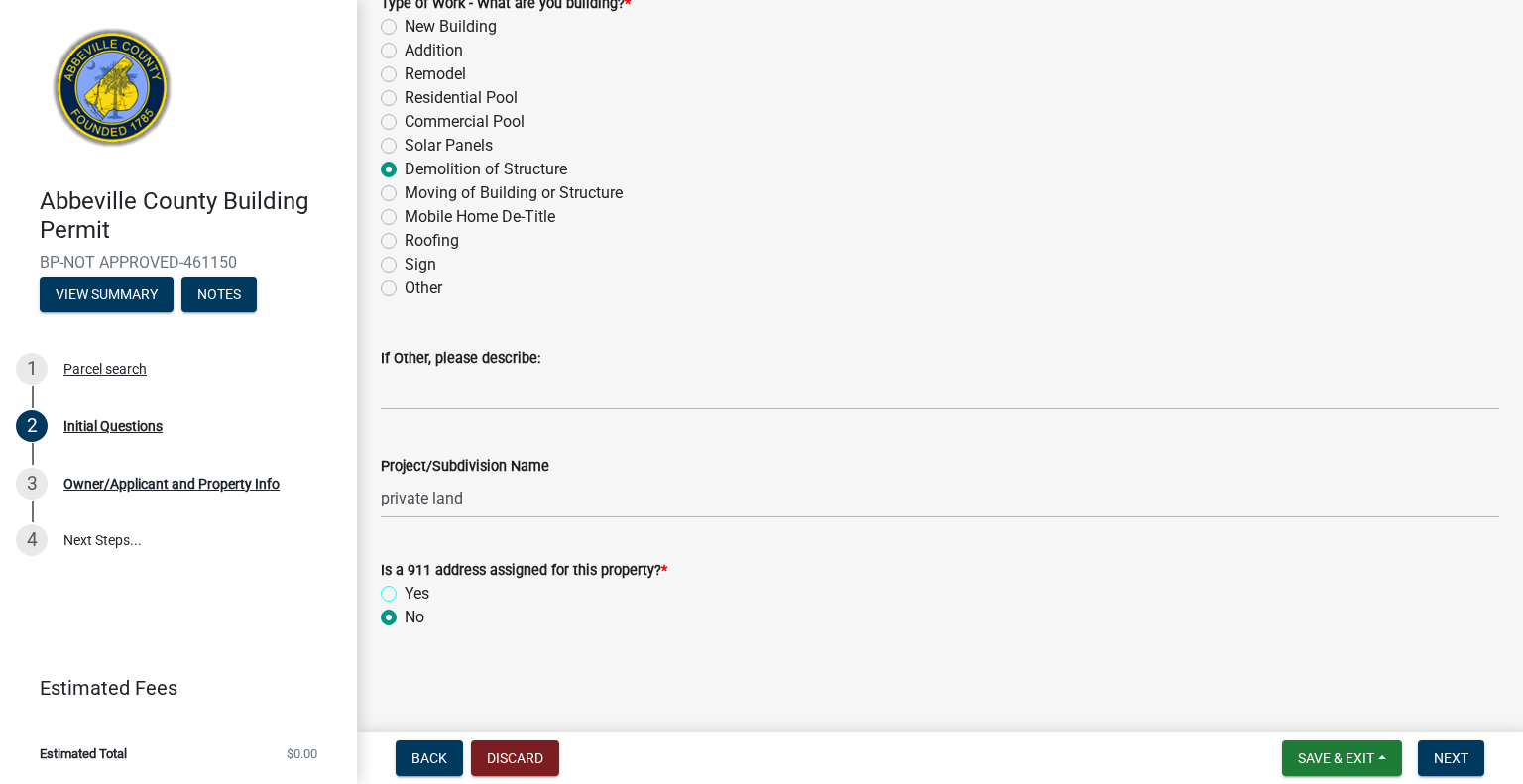 click on "Yes" at bounding box center (410, 588) 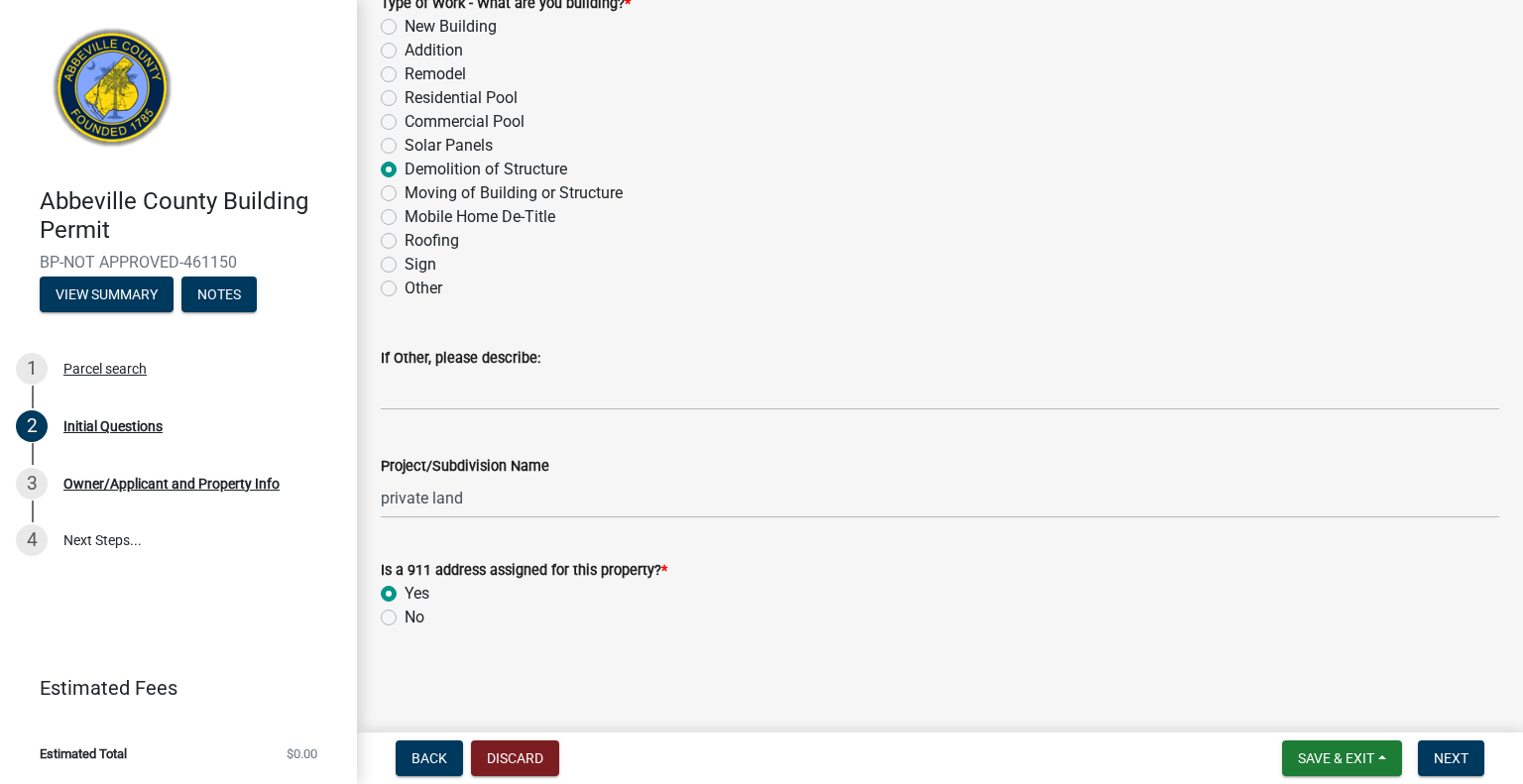 radio on "true" 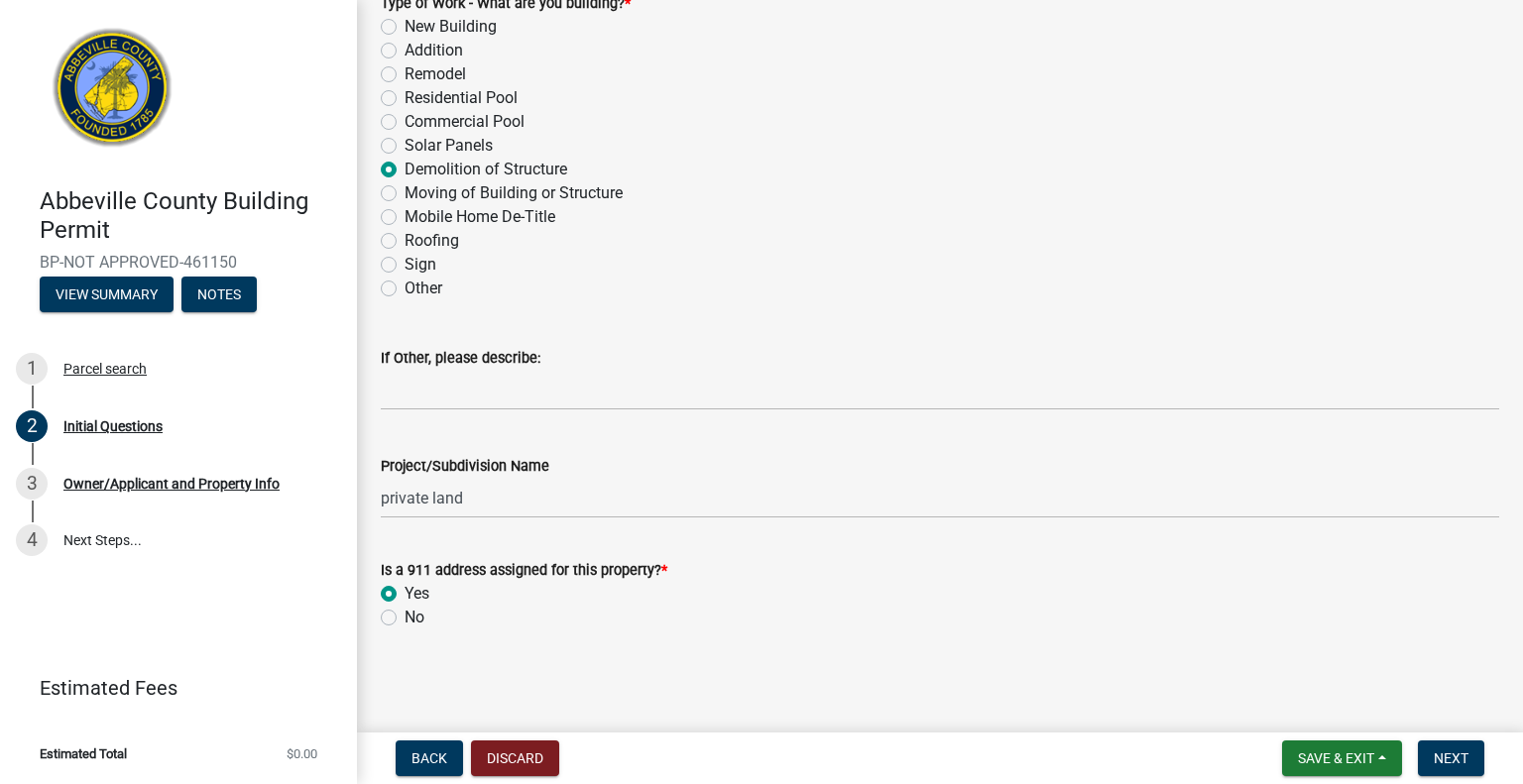 click on "No" 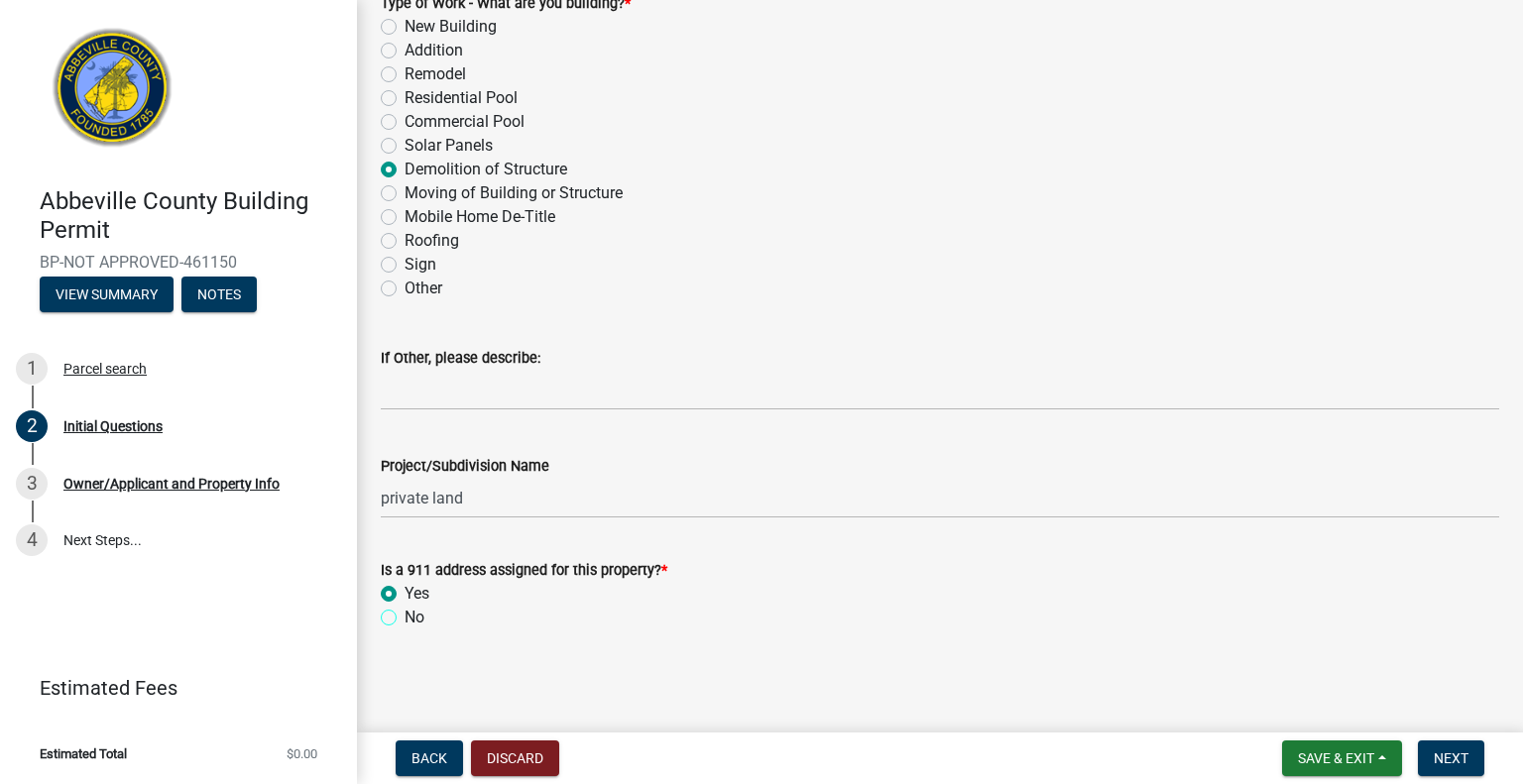 click on "No" at bounding box center [410, 612] 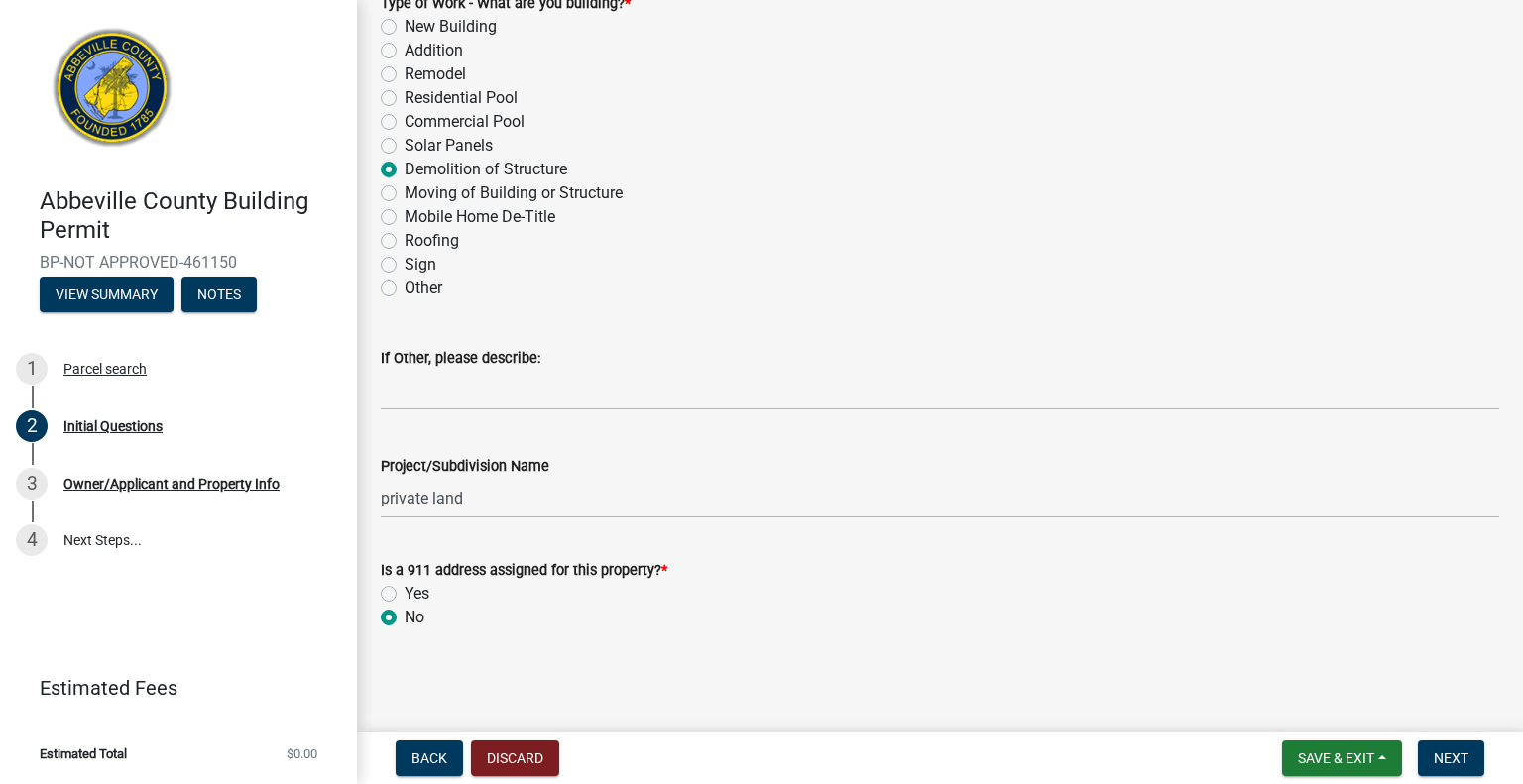 radio on "true" 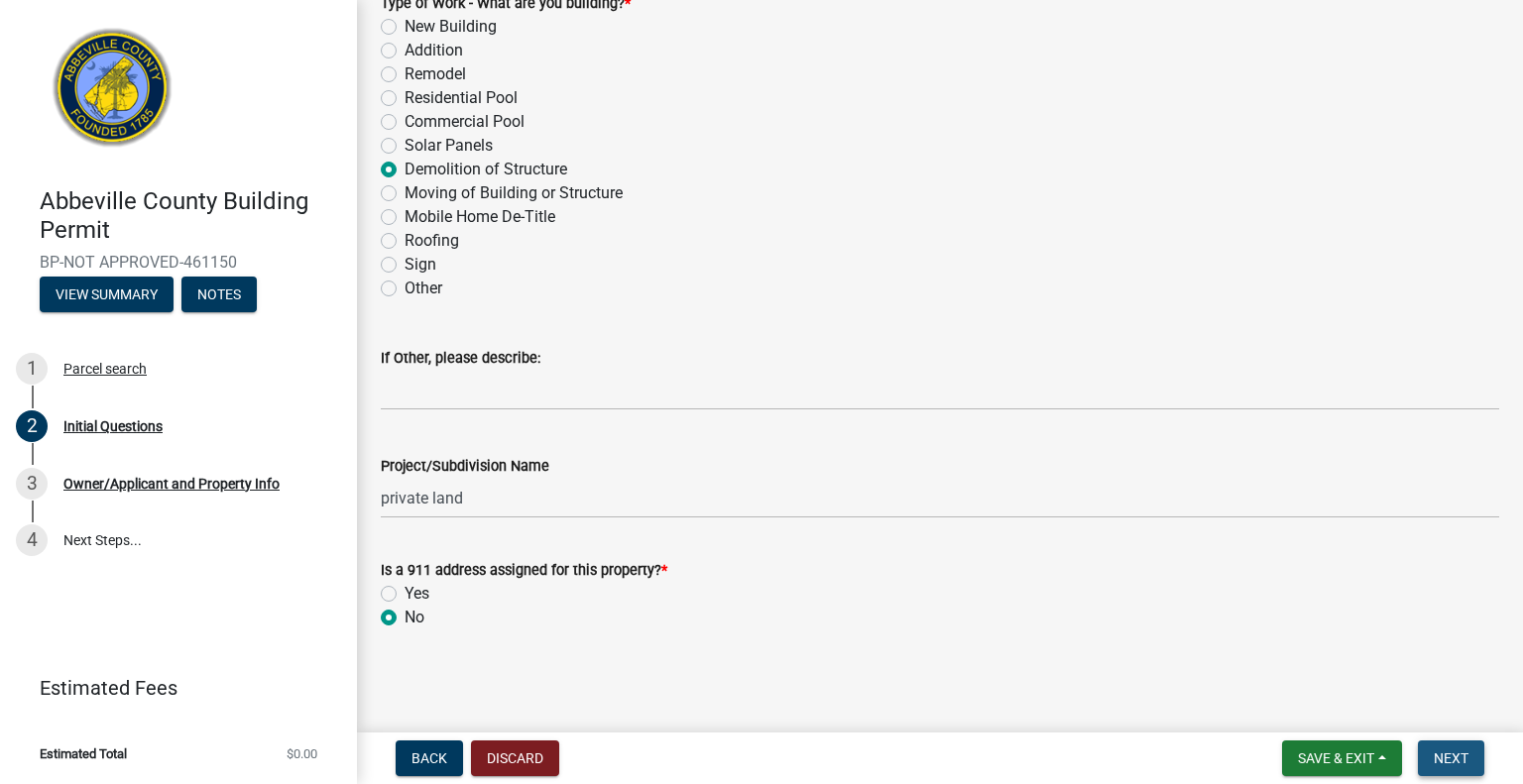 click on "Next" at bounding box center [1451, 758] 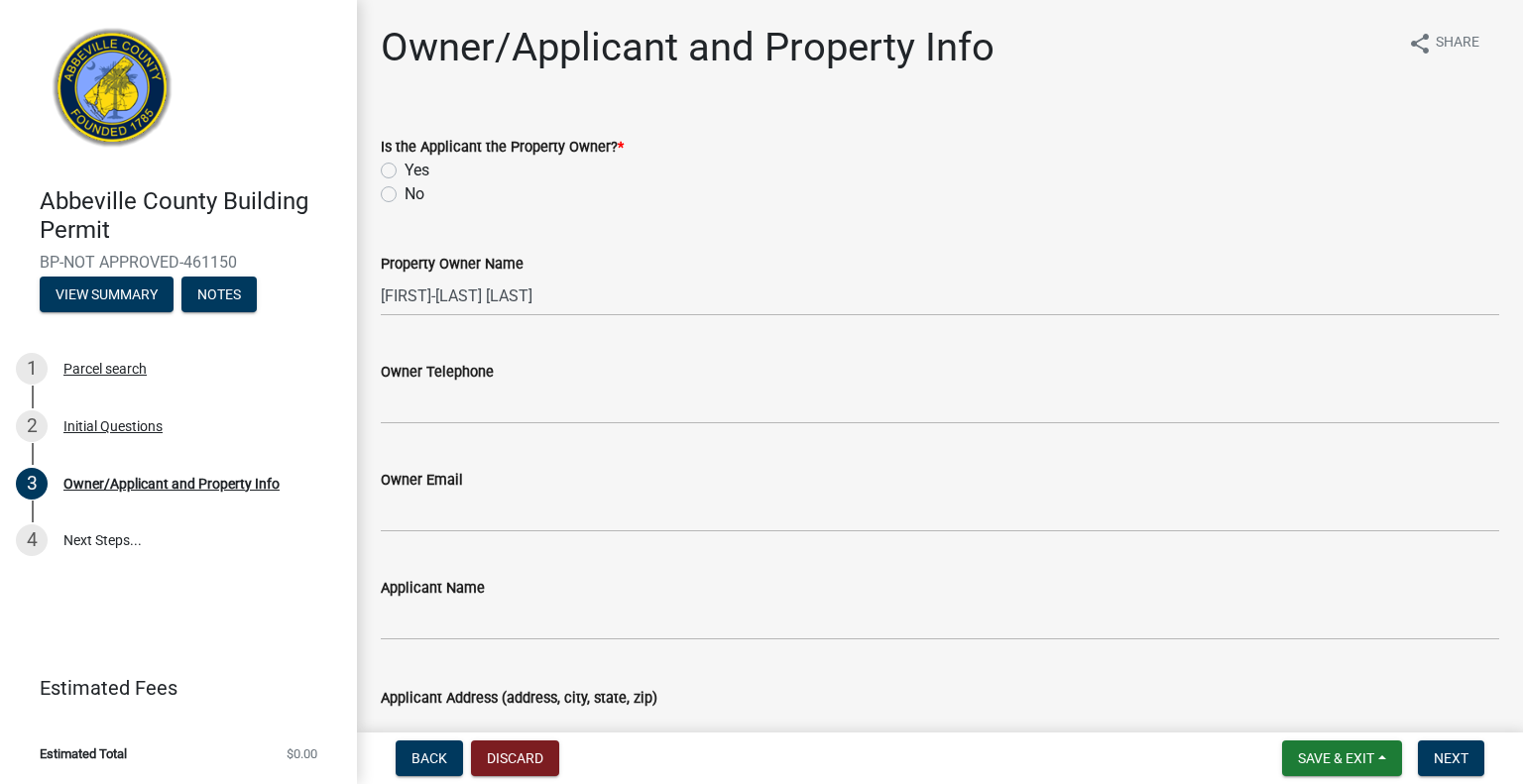 click on "Yes" 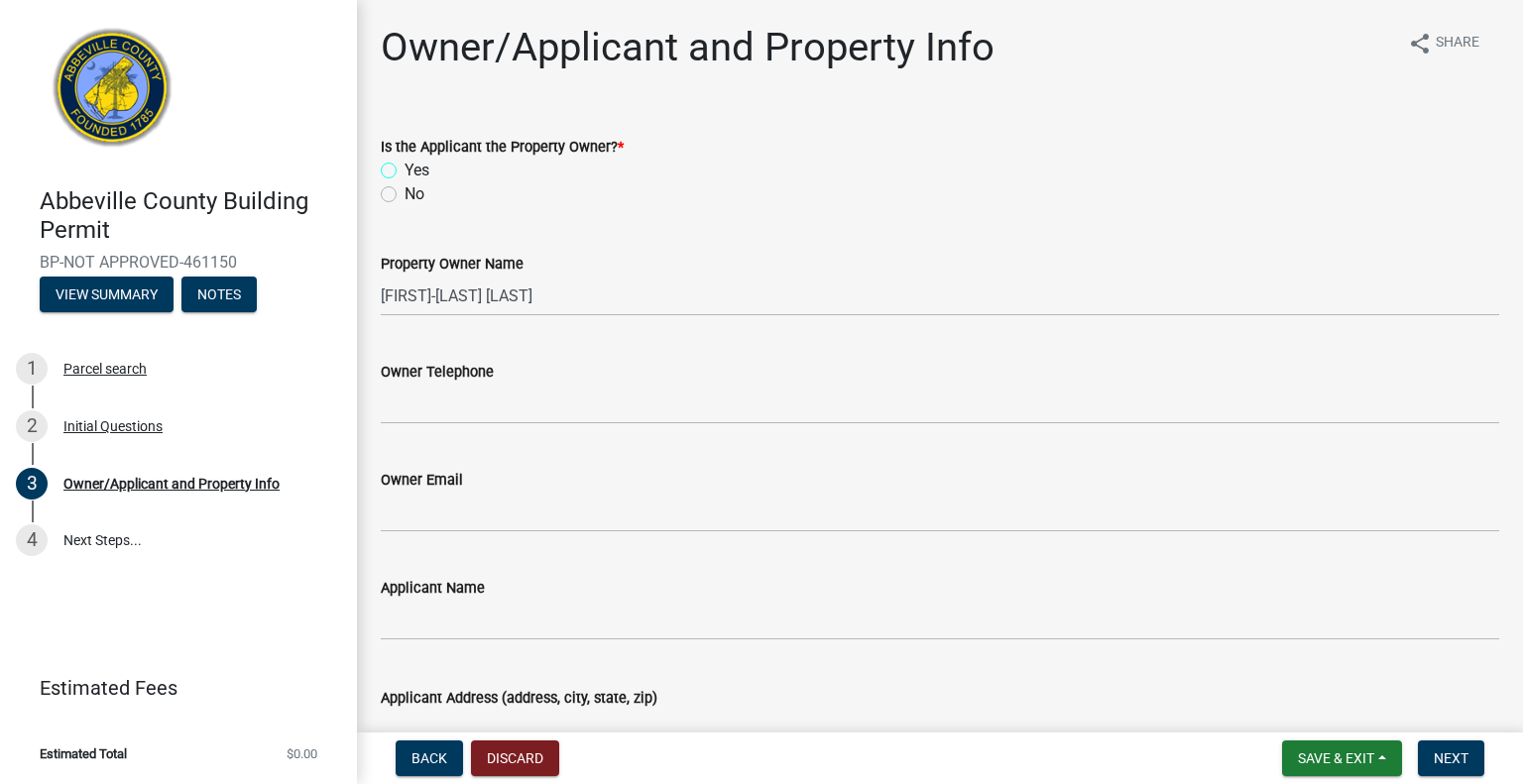 click on "Yes" at bounding box center [410, 165] 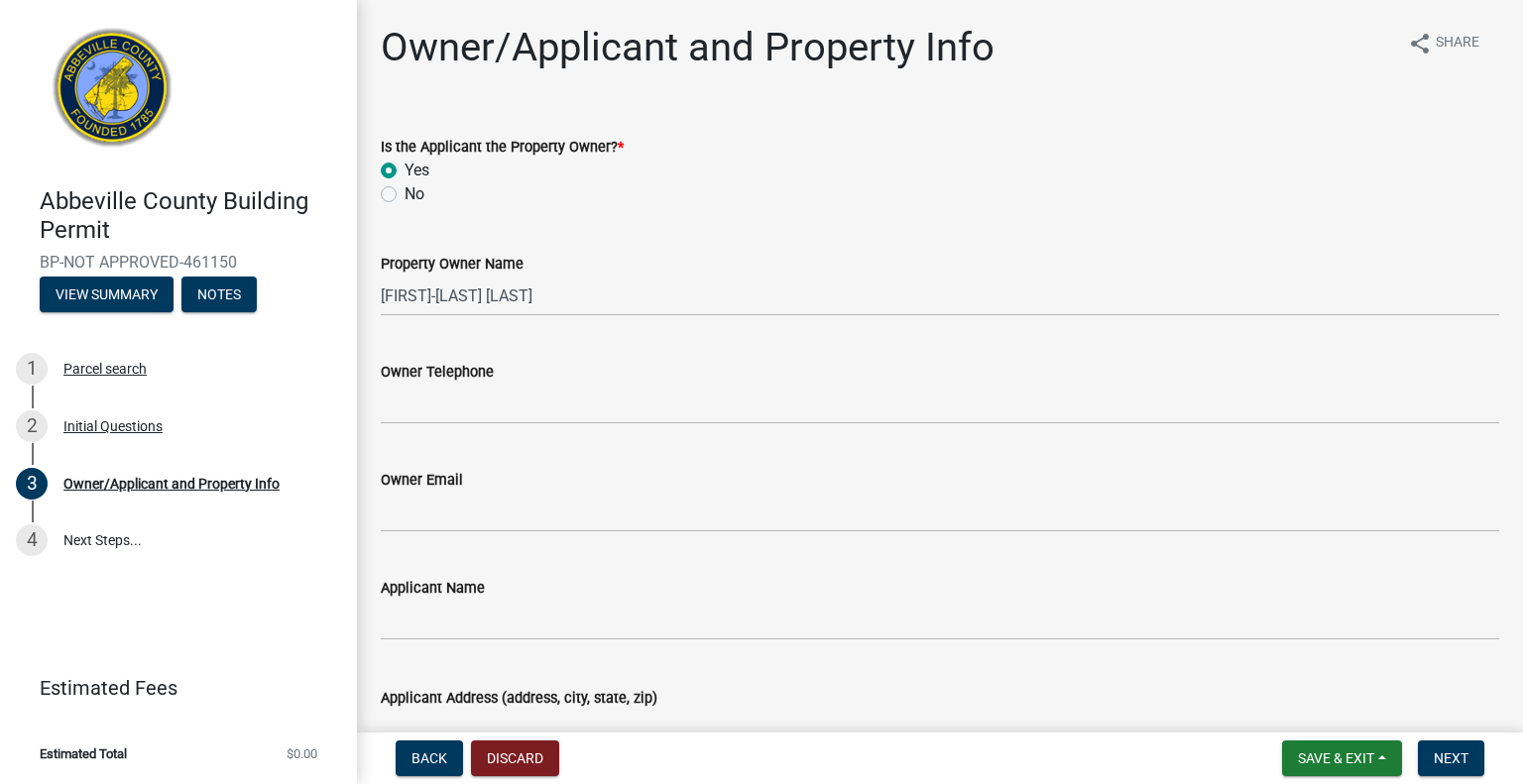 radio on "true" 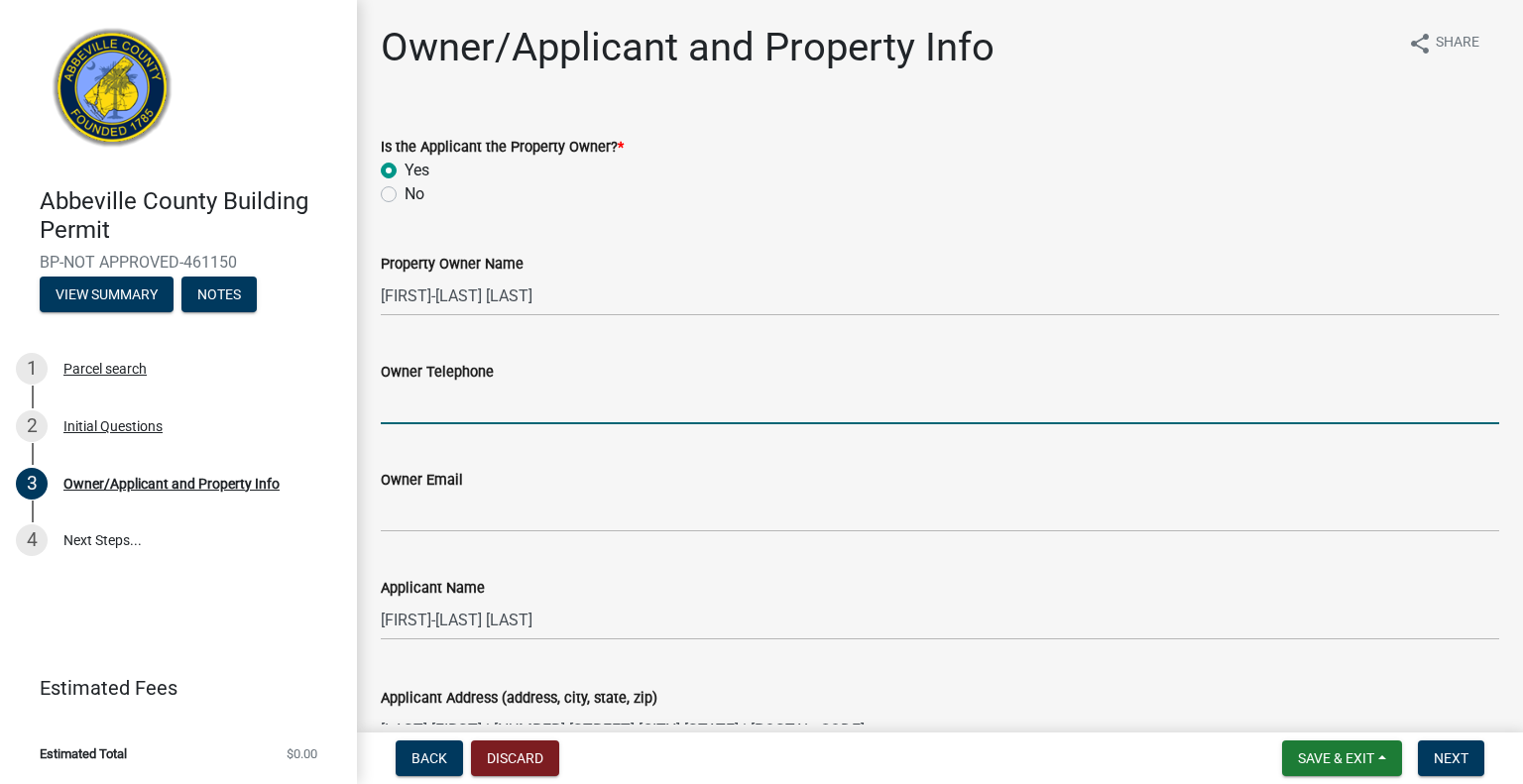 click on "Owner Telephone" at bounding box center [940, 403] 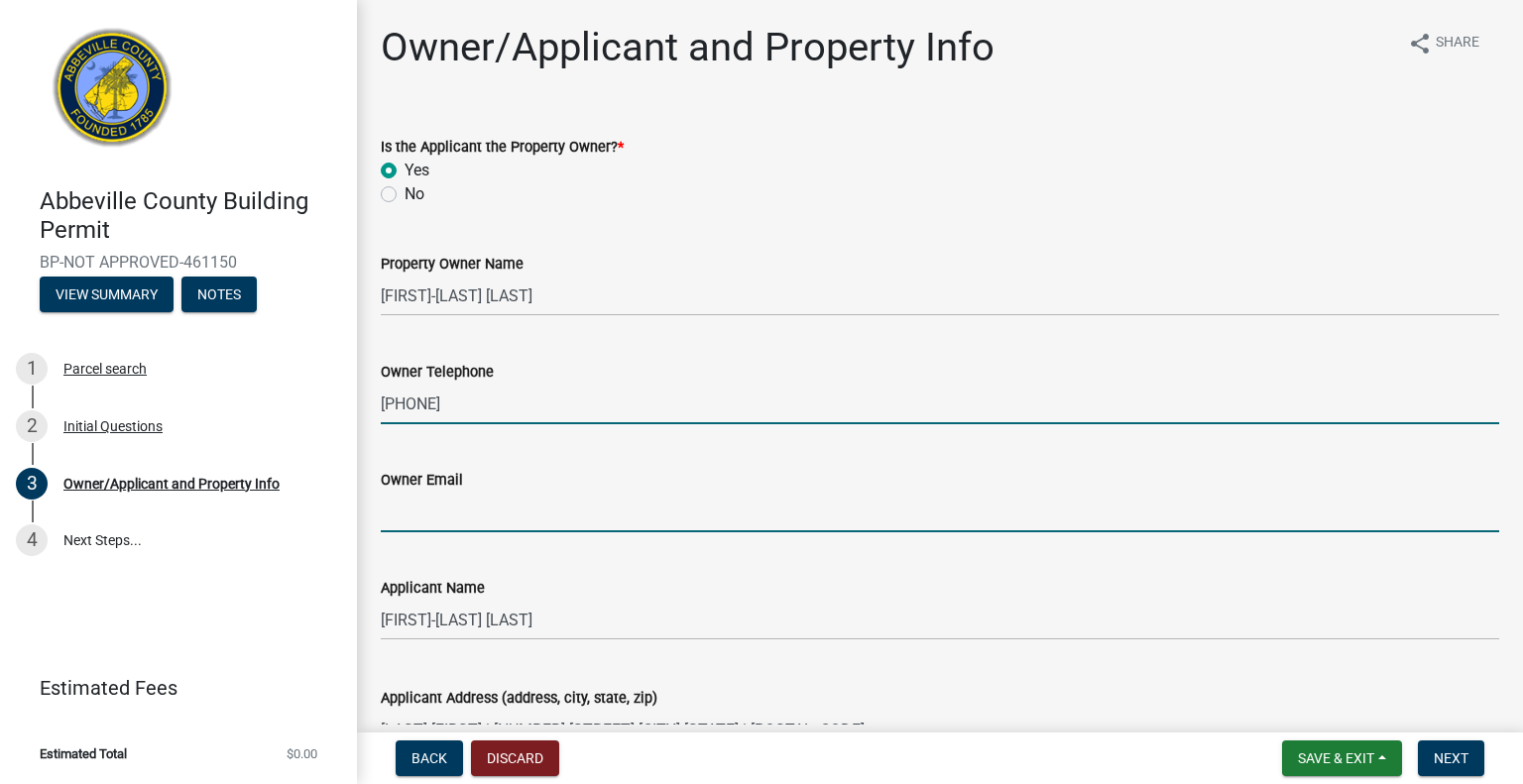 type on "sarahderrick296@gmail.com" 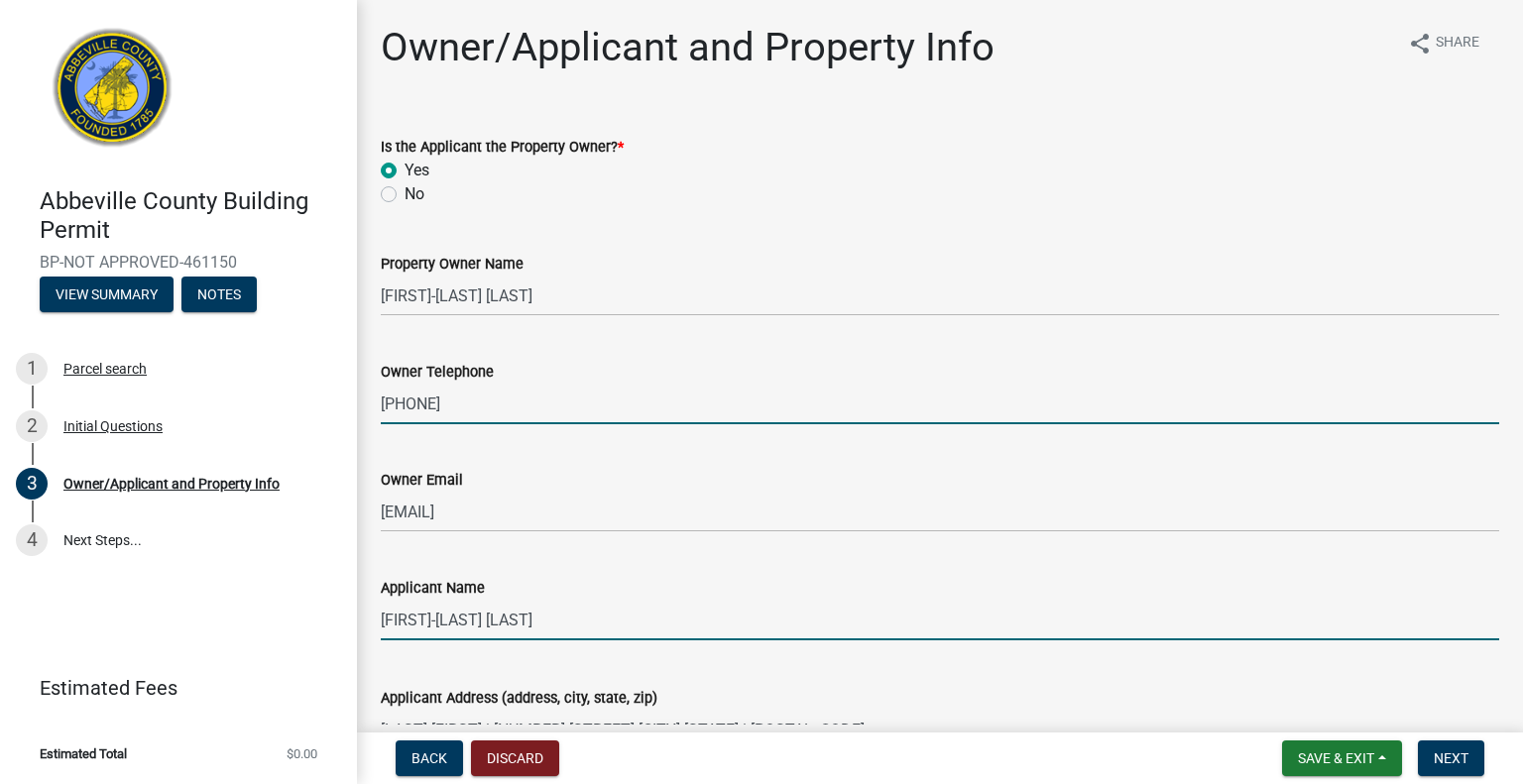 type on "[FIRST] [LAST]" 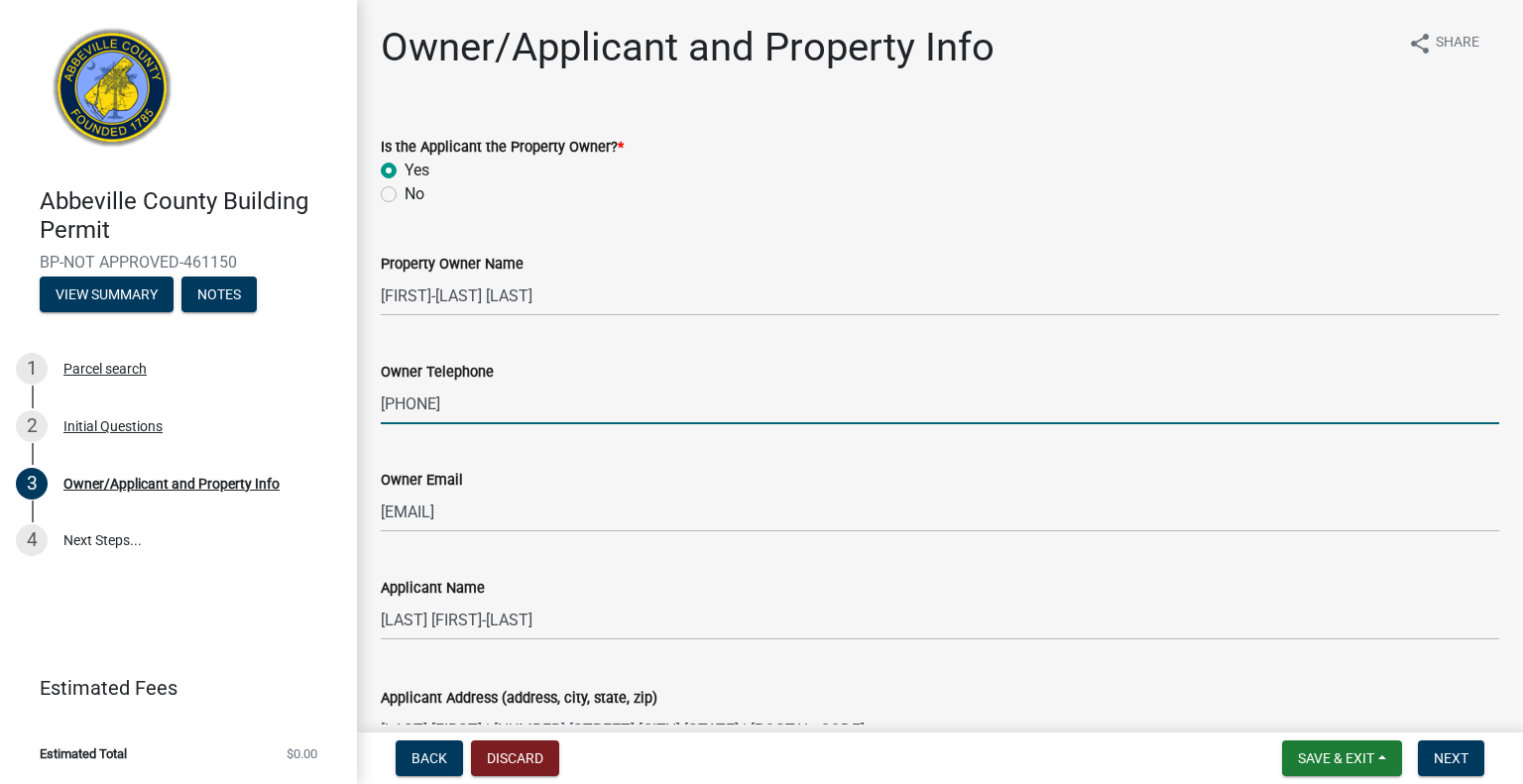 type on "19 Graywood CourtSimpsonville, SC 29680" 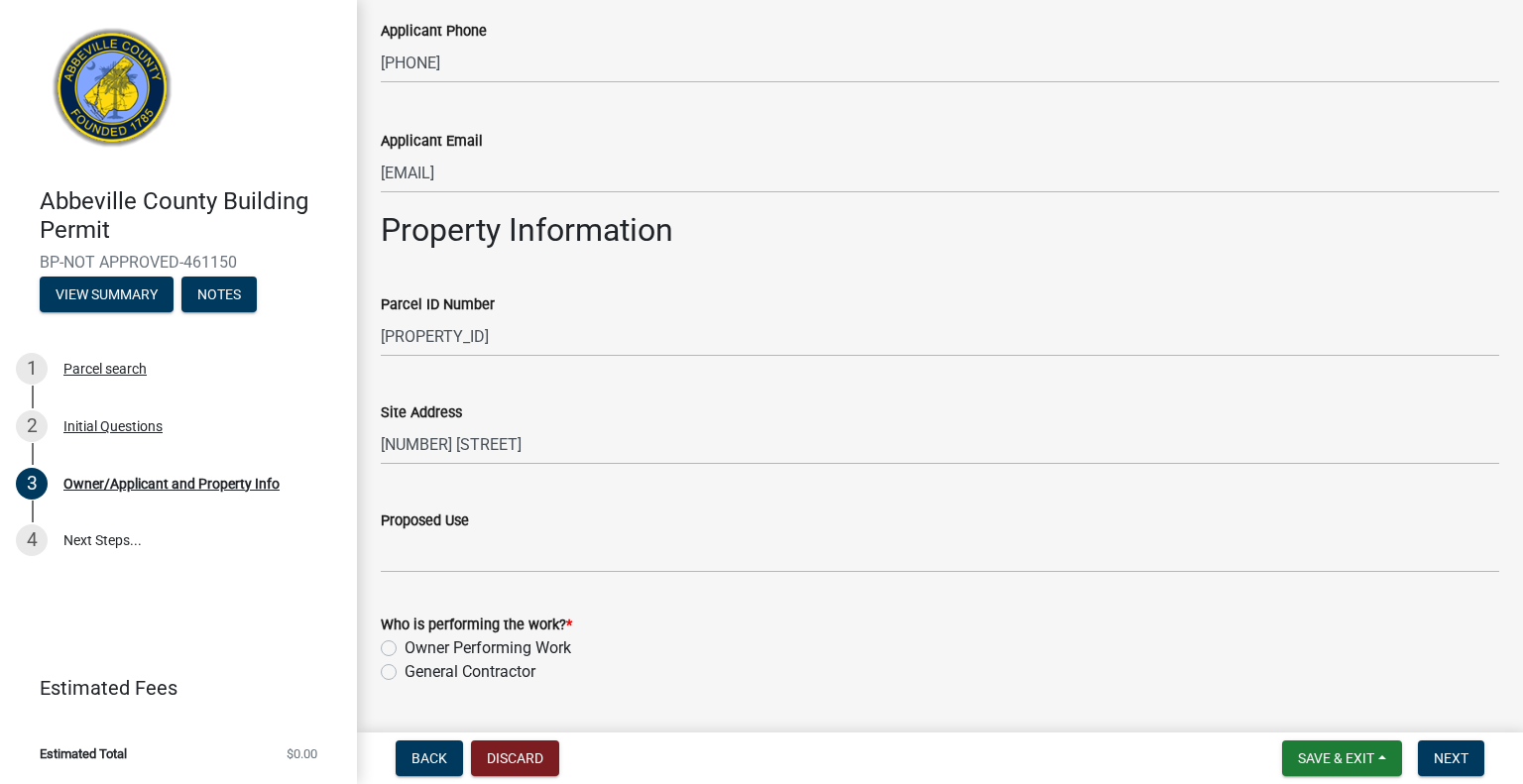 scroll, scrollTop: 832, scrollLeft: 0, axis: vertical 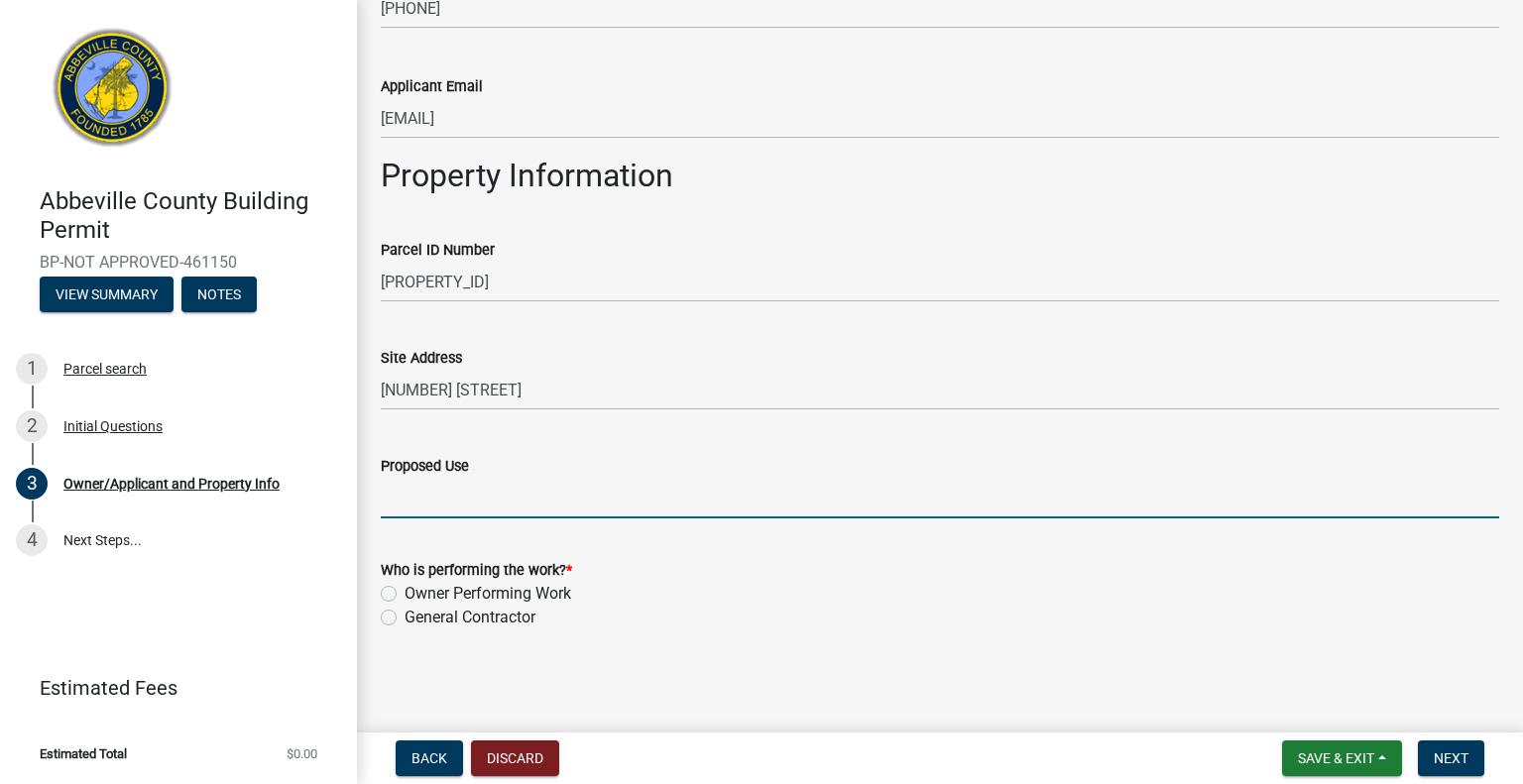 click on "Proposed Use" at bounding box center [940, 498] 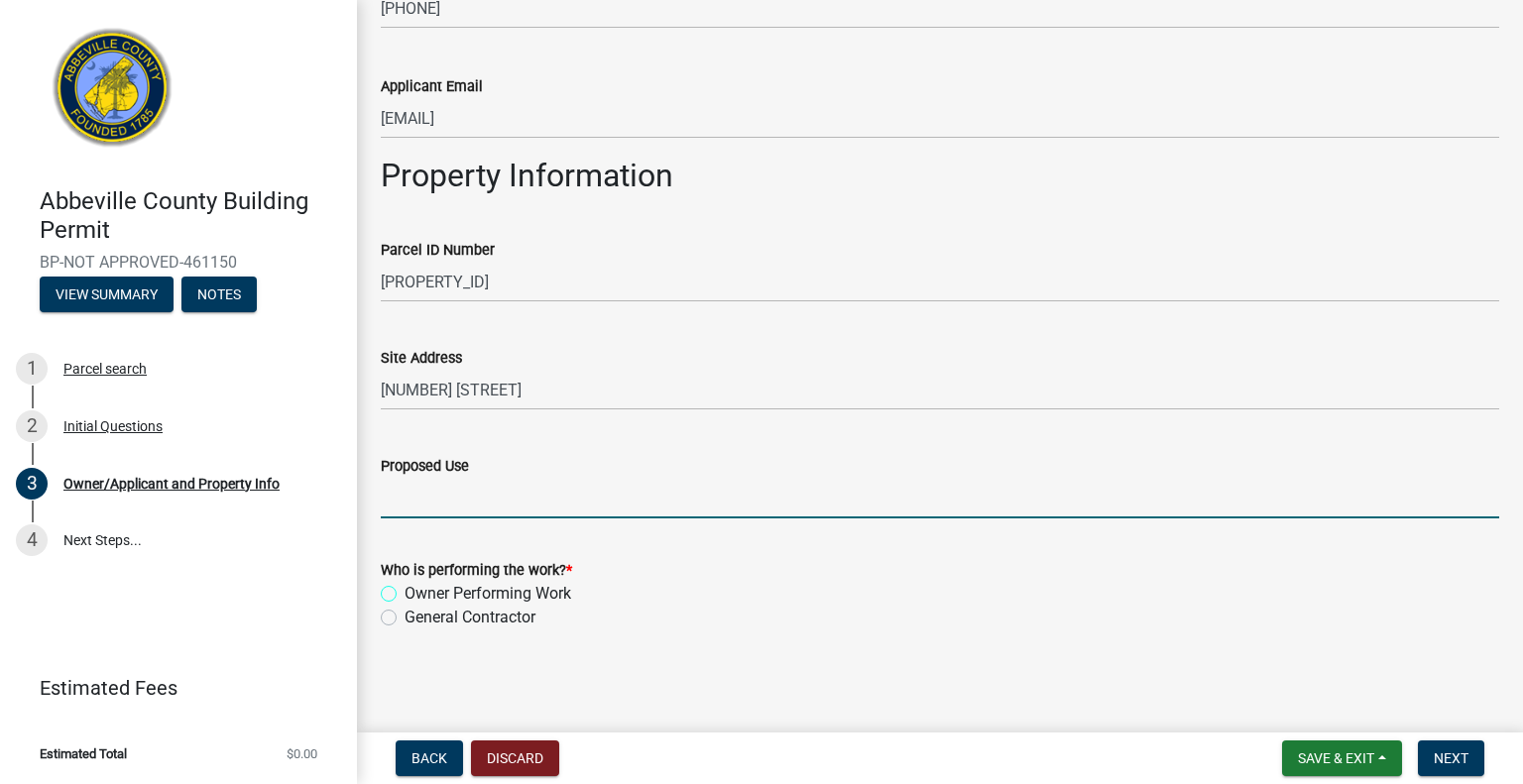 click on "Owner Performing Work" at bounding box center [410, 588] 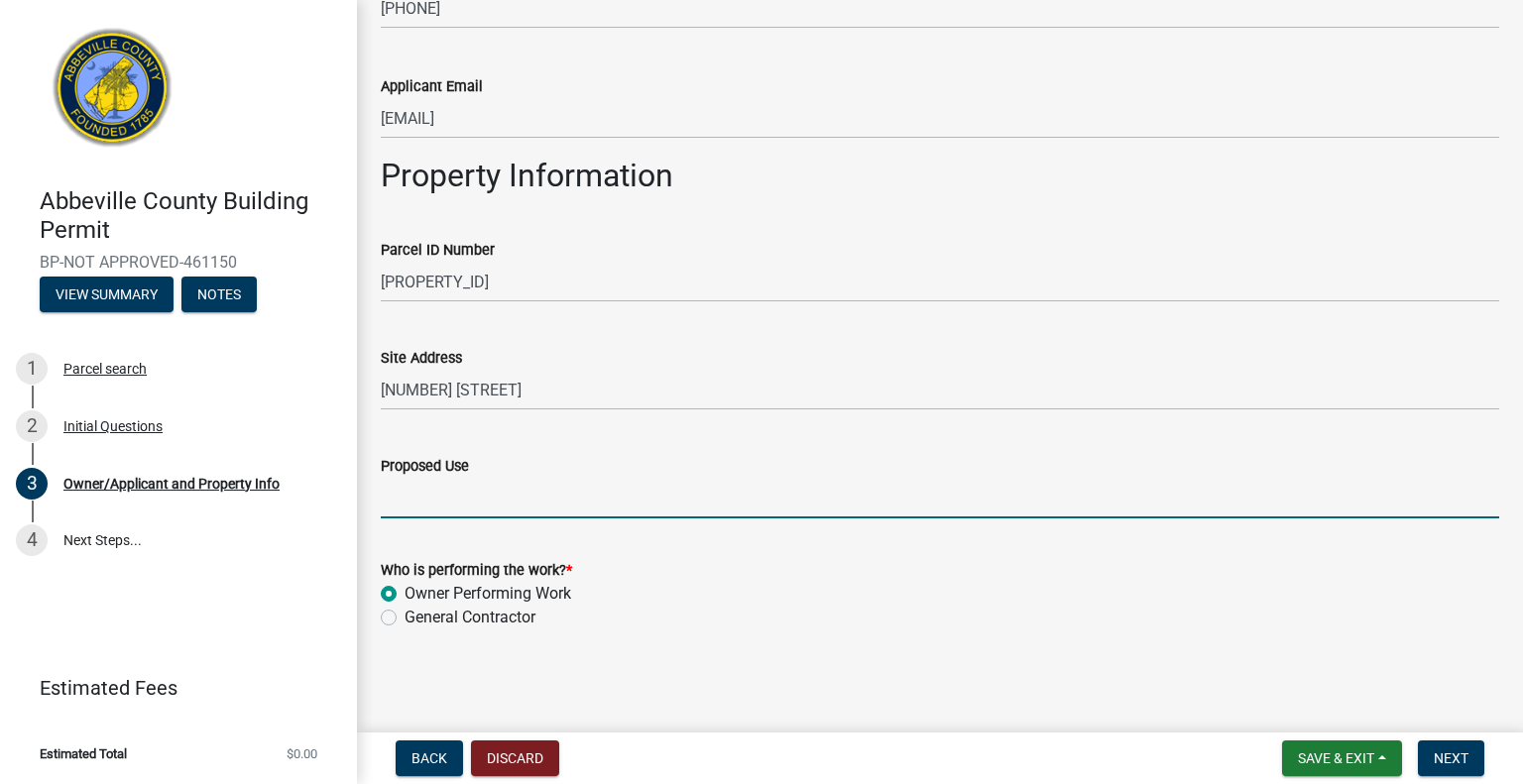 radio on "true" 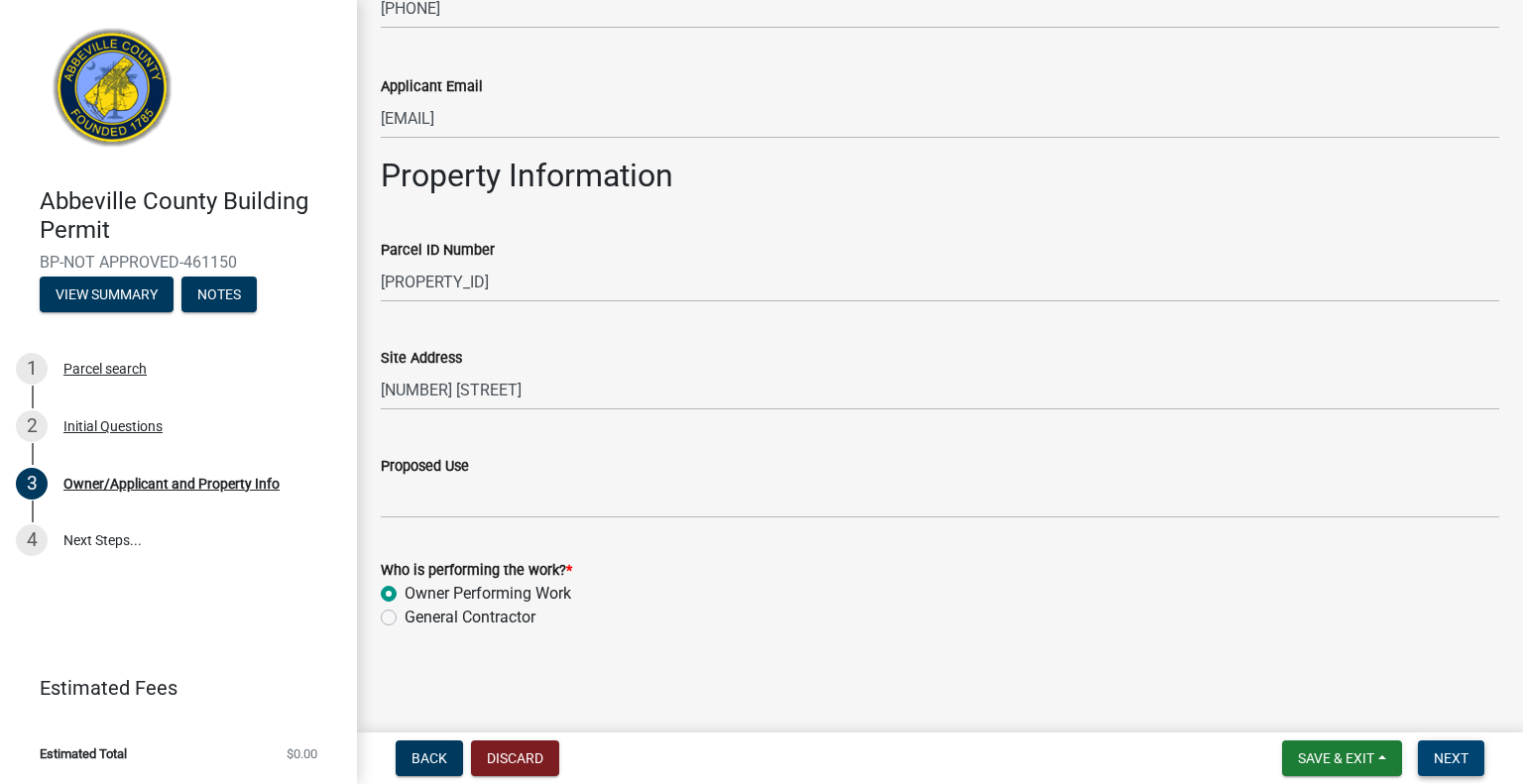 click on "Next" at bounding box center (1451, 758) 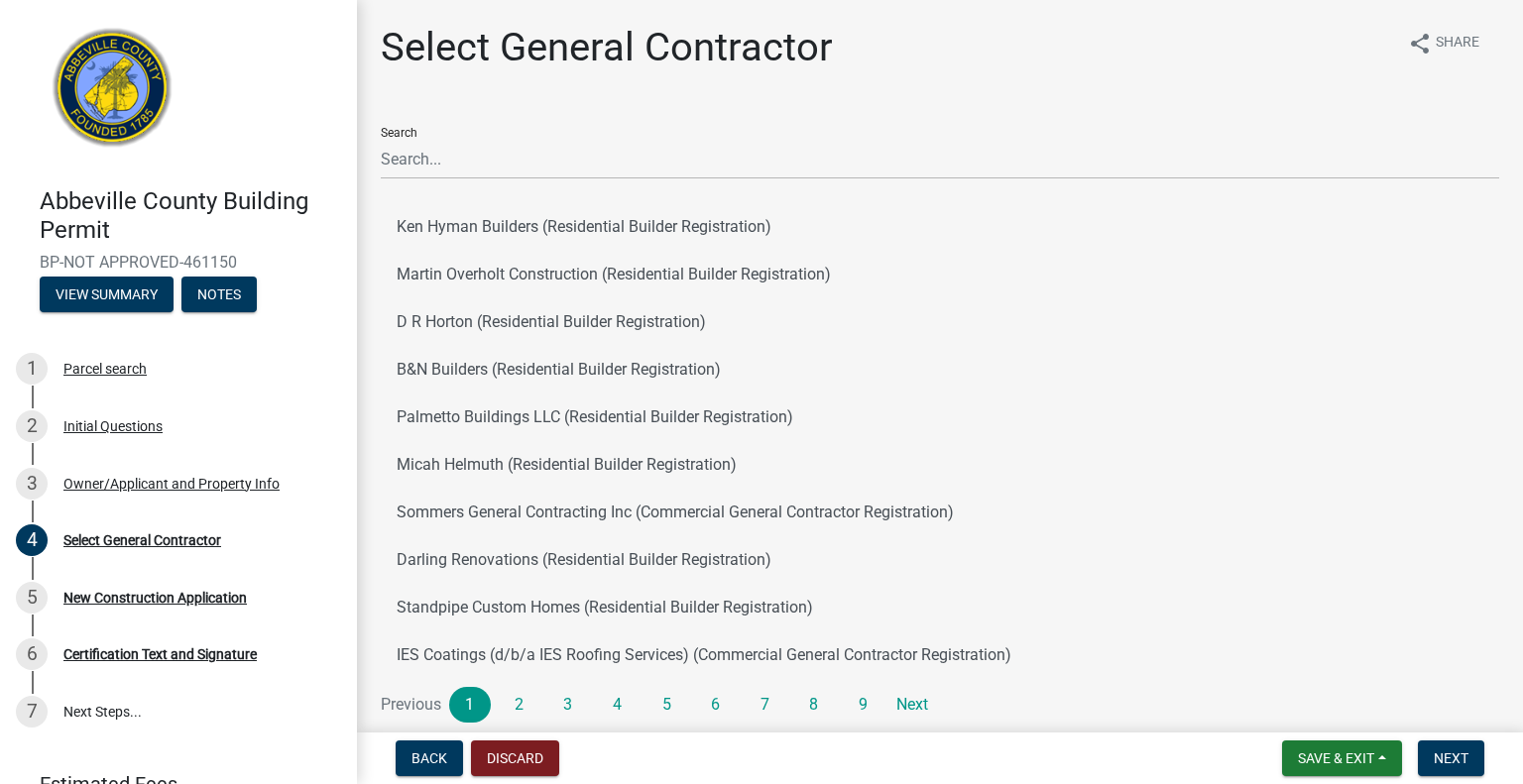 scroll, scrollTop: 123, scrollLeft: 0, axis: vertical 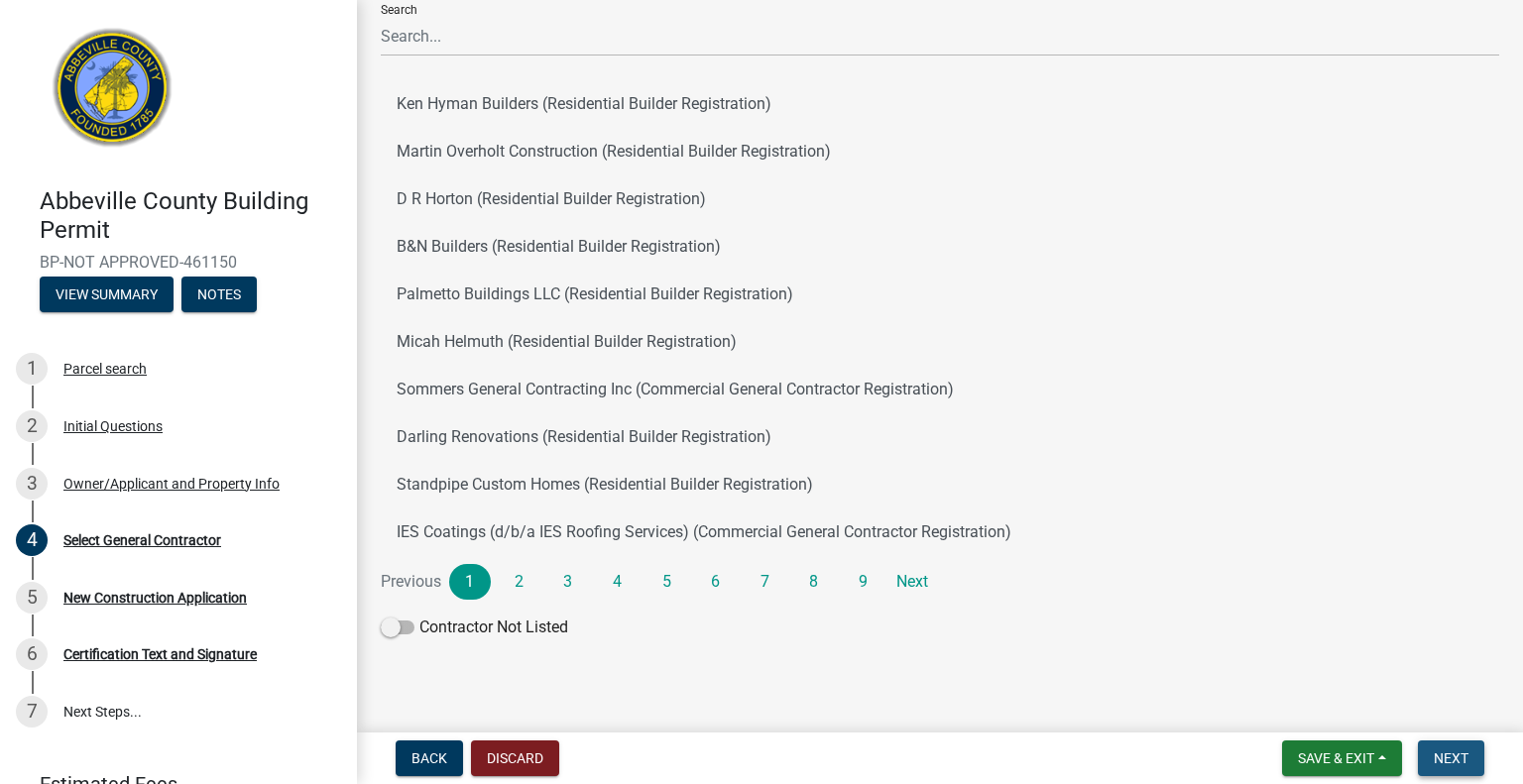 click on "Next" at bounding box center [1451, 758] 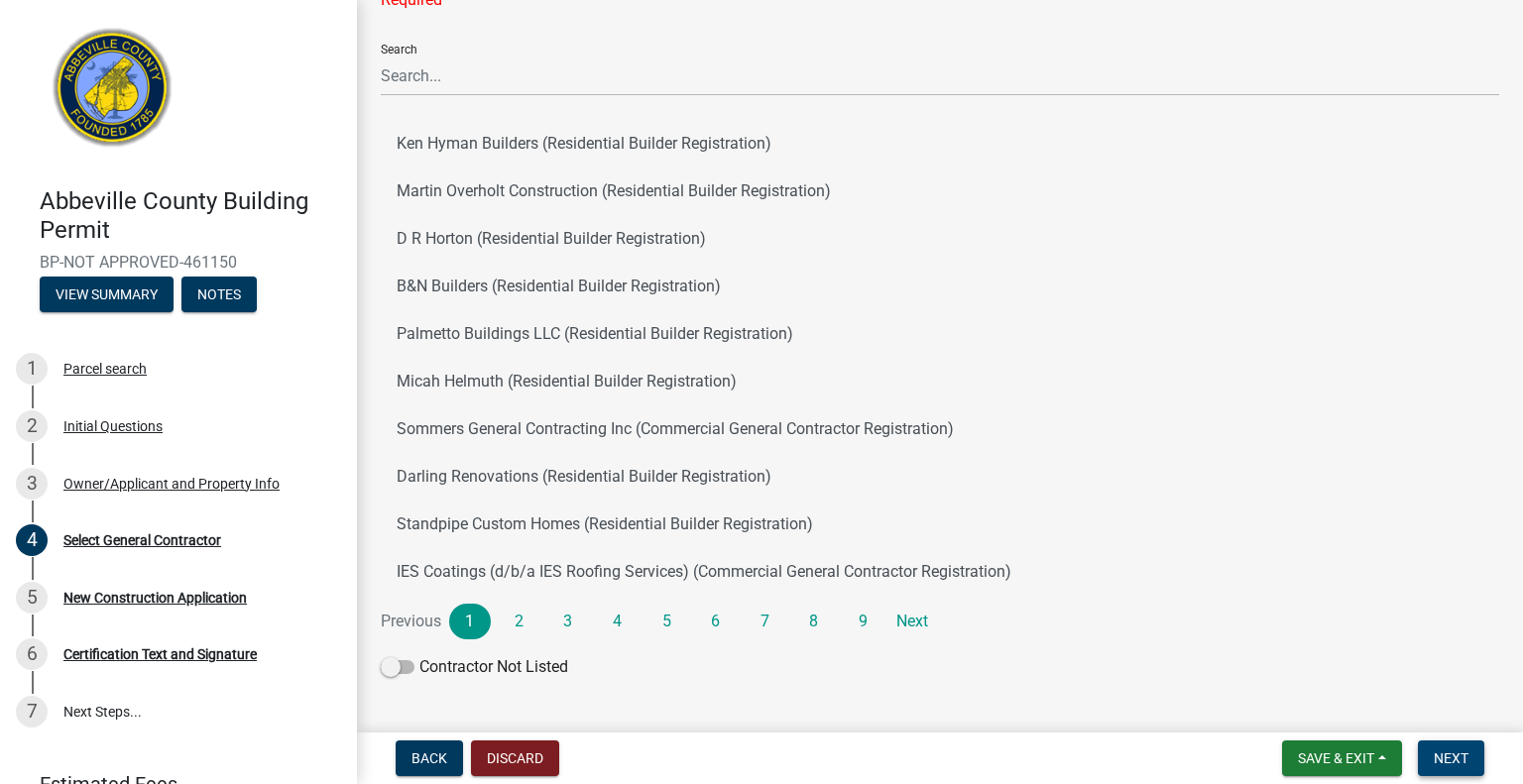 scroll, scrollTop: 123, scrollLeft: 0, axis: vertical 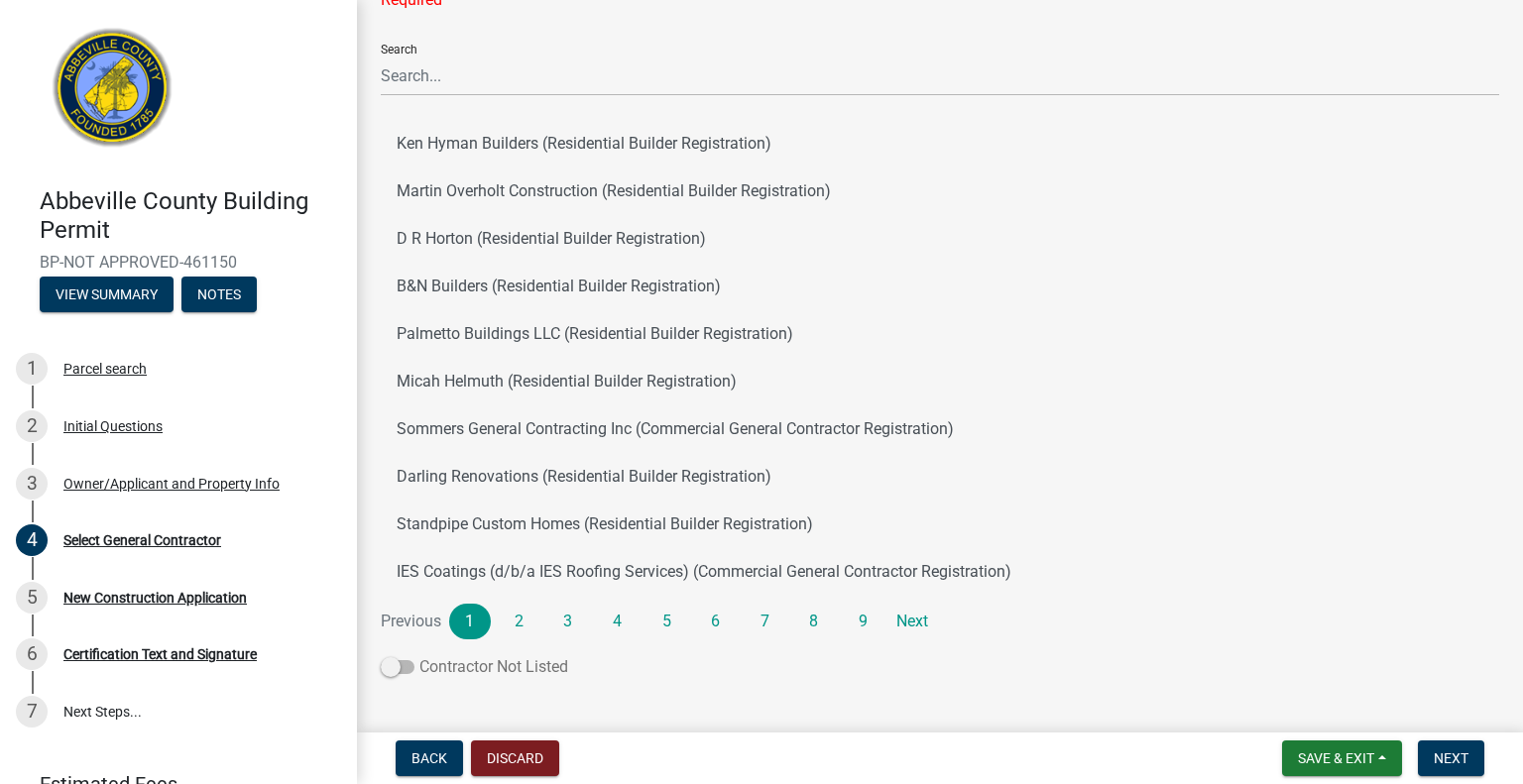 click 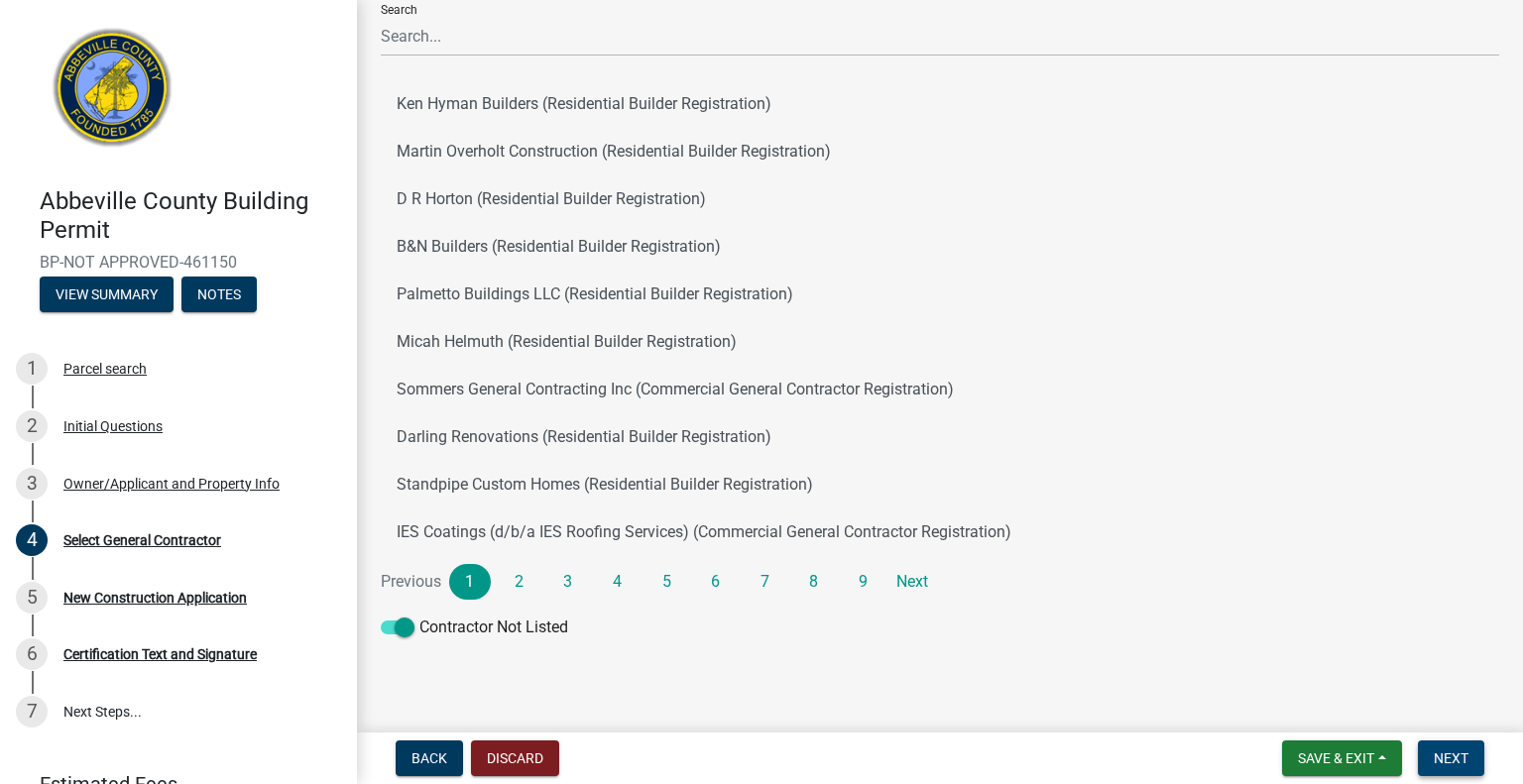click on "Next" at bounding box center (1451, 758) 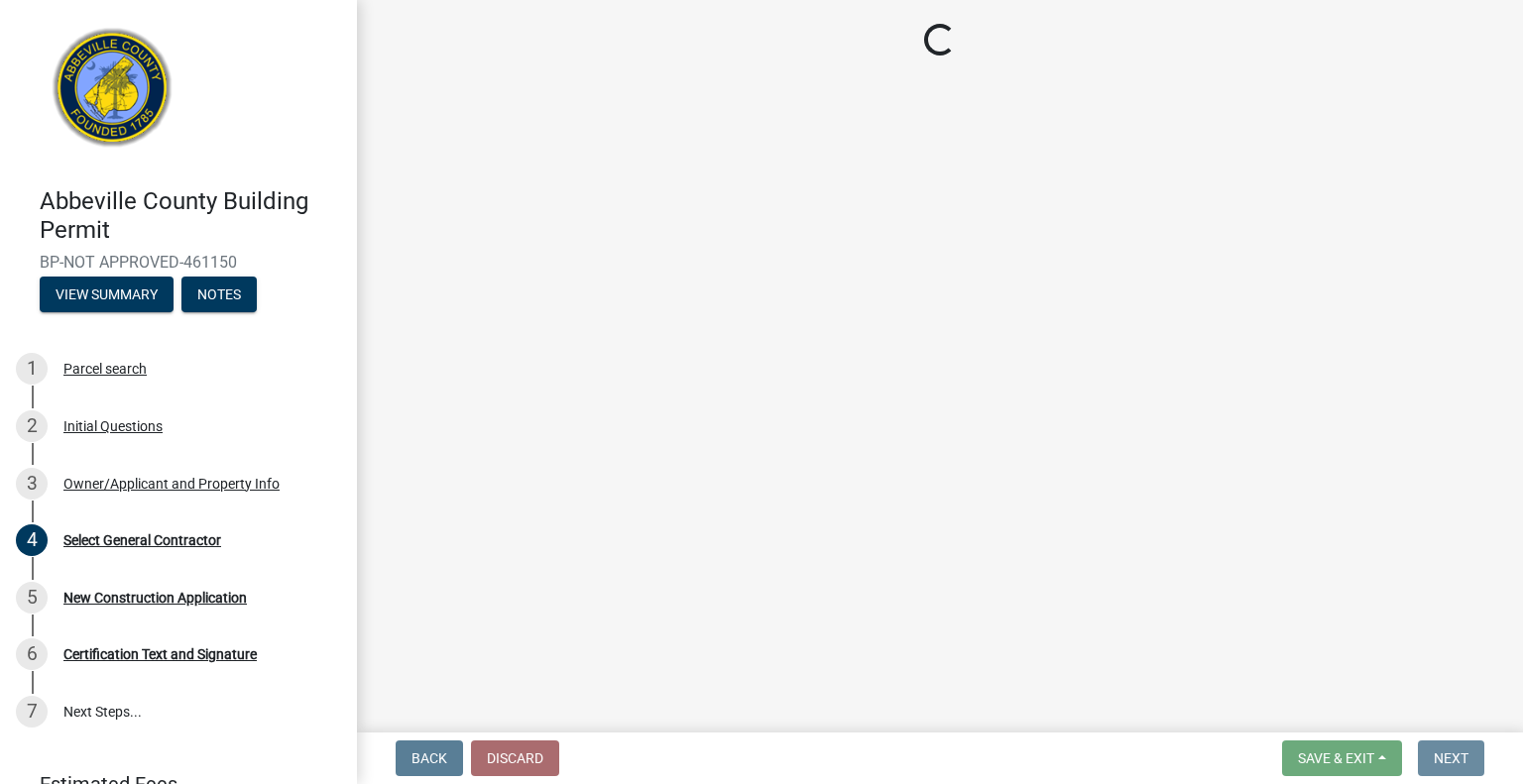 scroll, scrollTop: 0, scrollLeft: 0, axis: both 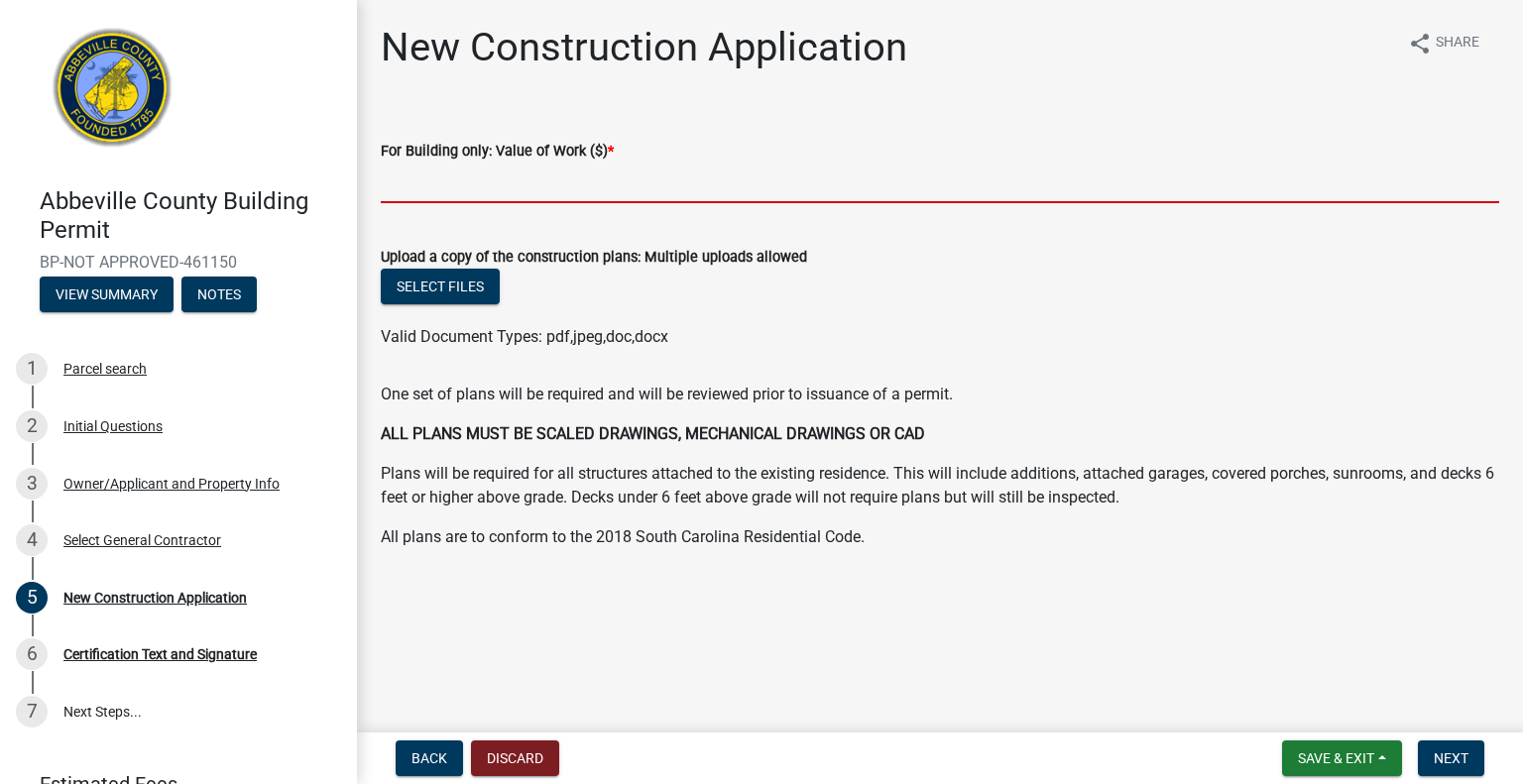 click 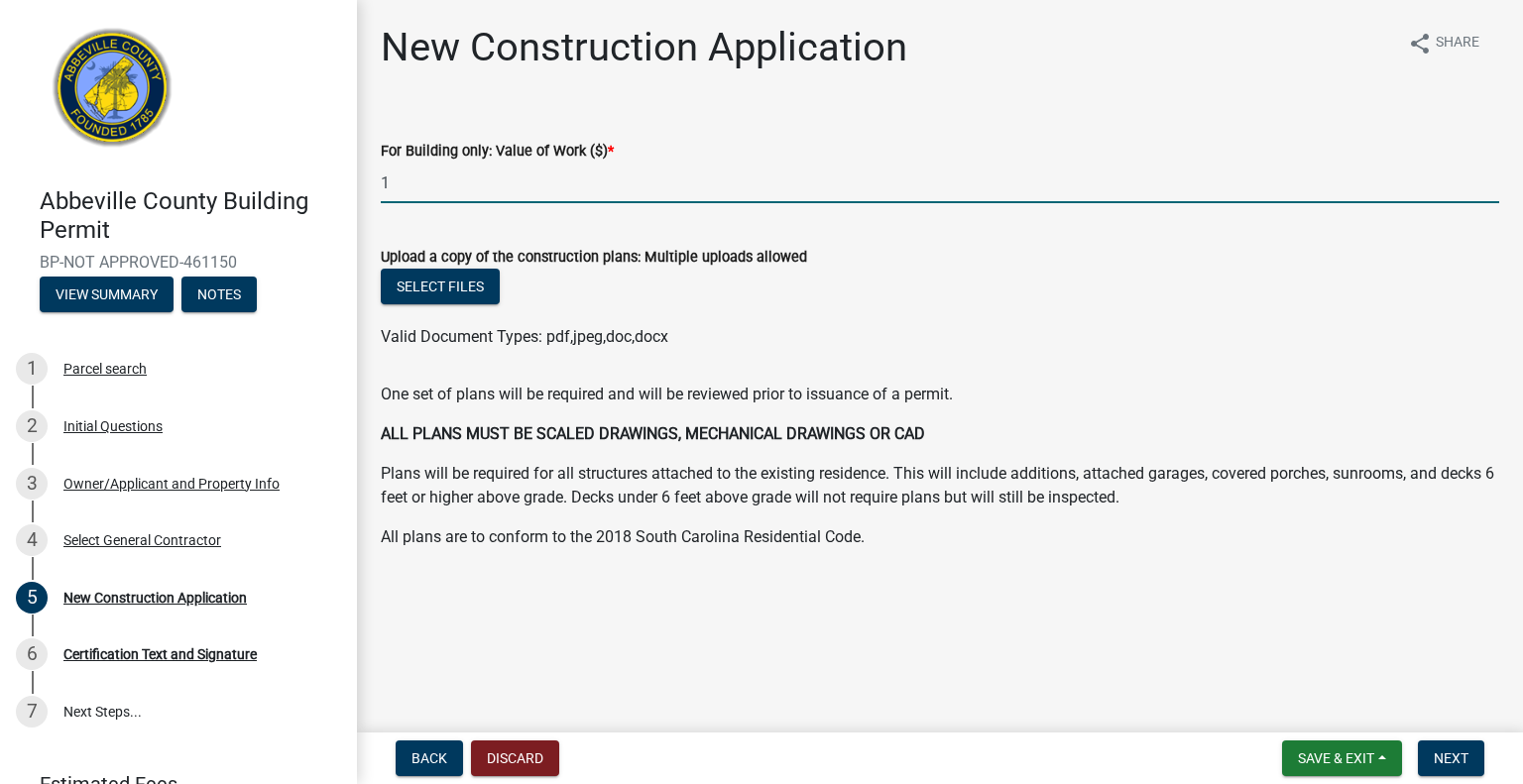 type on "1" 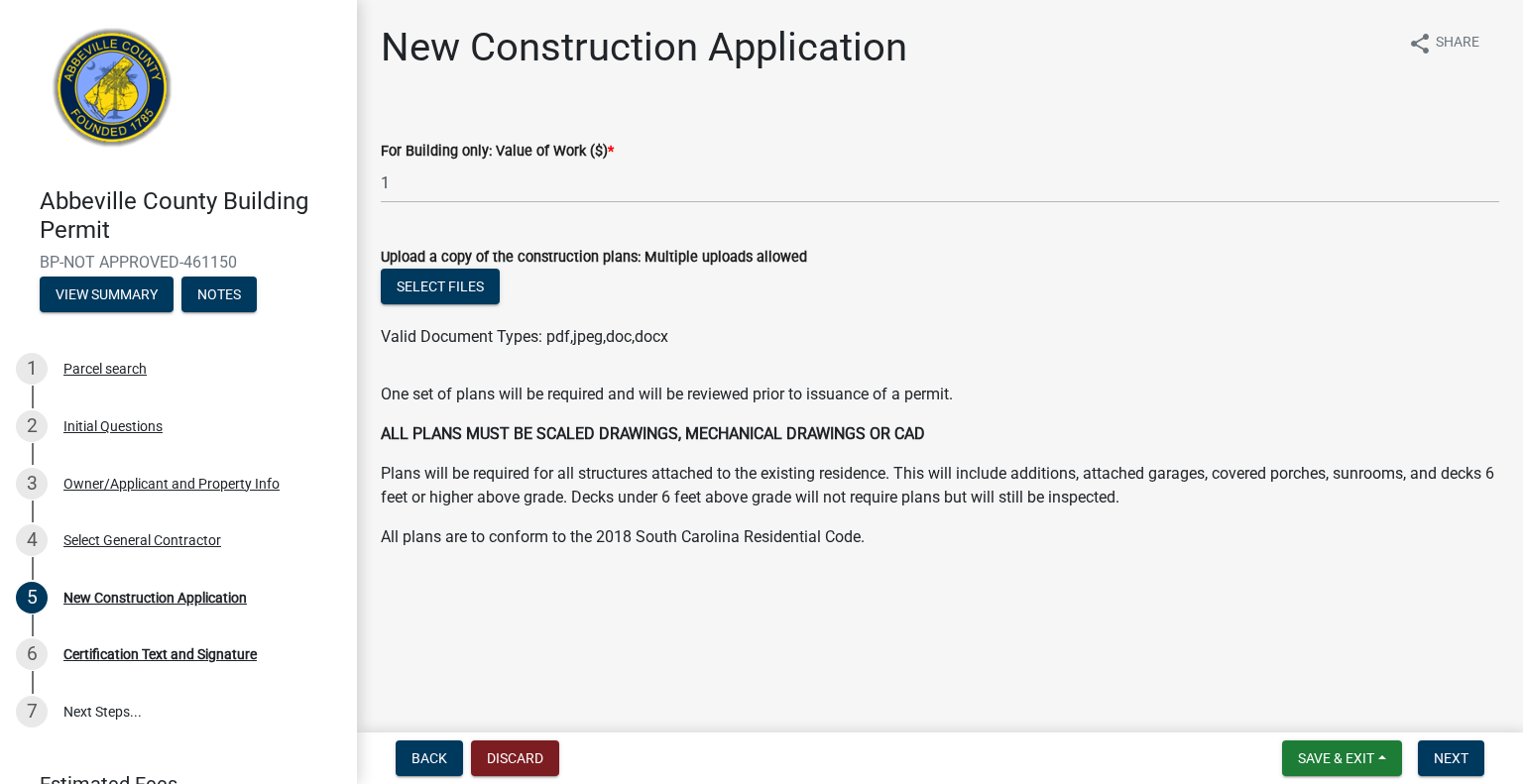 drag, startPoint x: 419, startPoint y: 209, endPoint x: 407, endPoint y: 186, distance: 25.94224 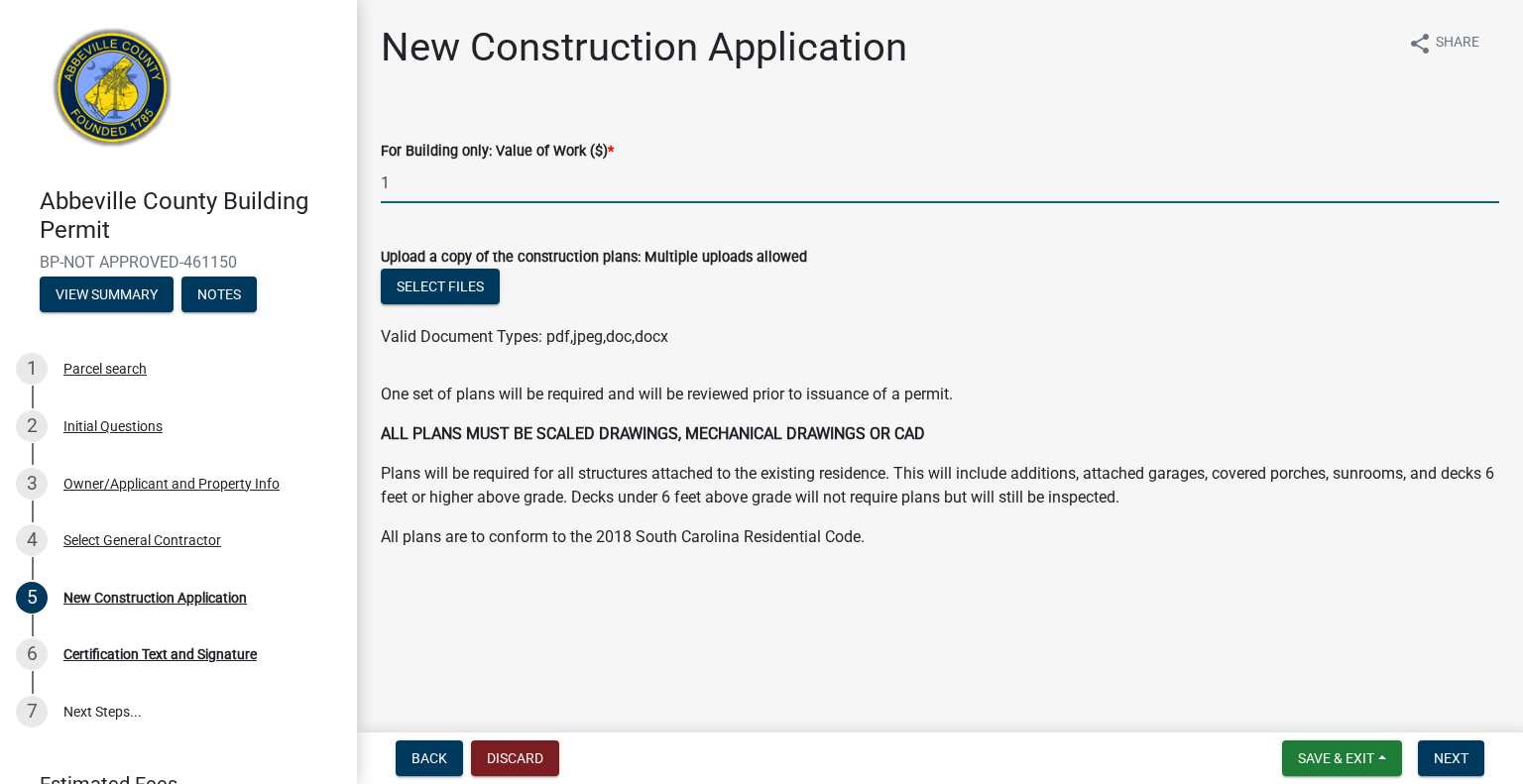 drag, startPoint x: 407, startPoint y: 186, endPoint x: 361, endPoint y: 176, distance: 47.07441 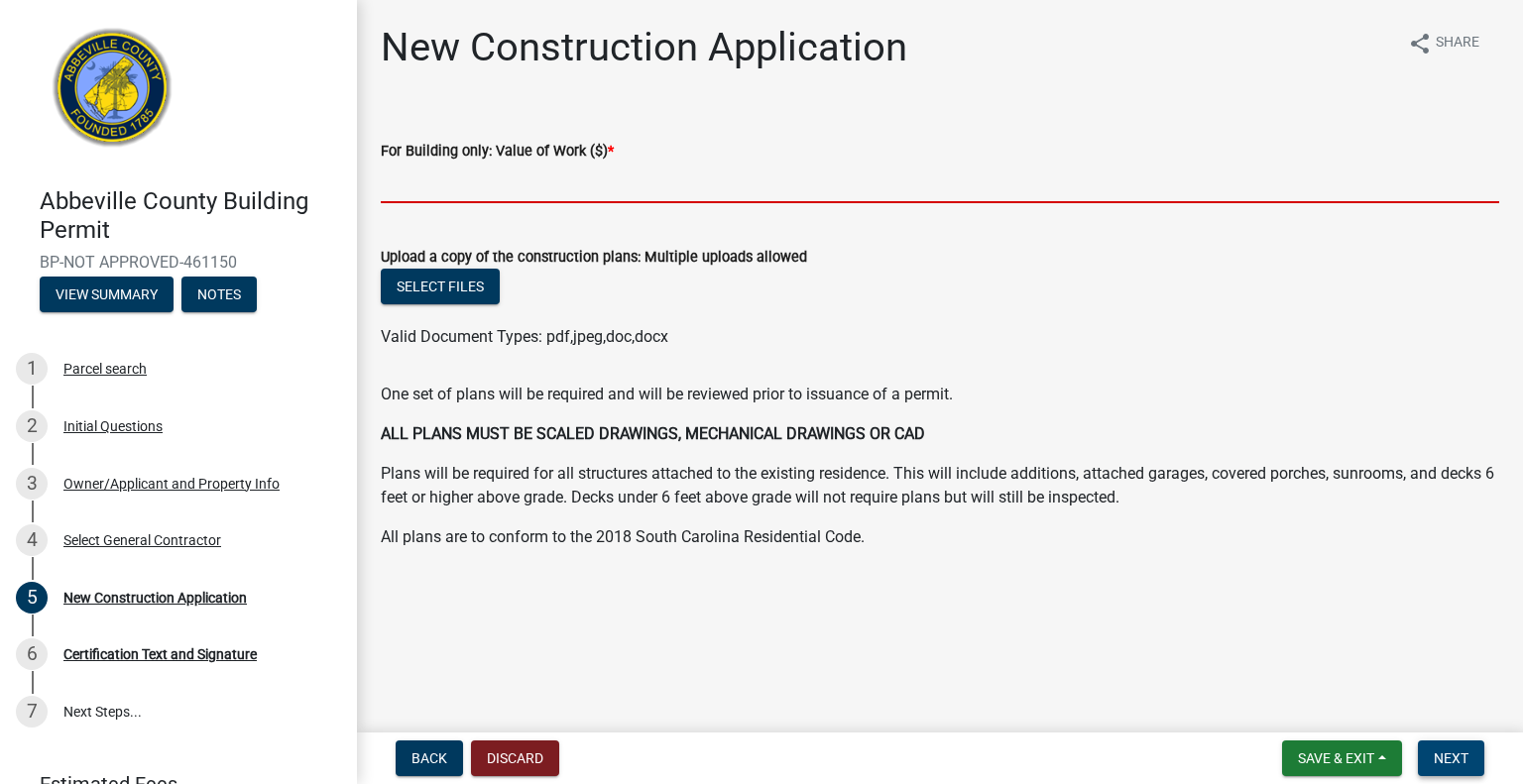 type 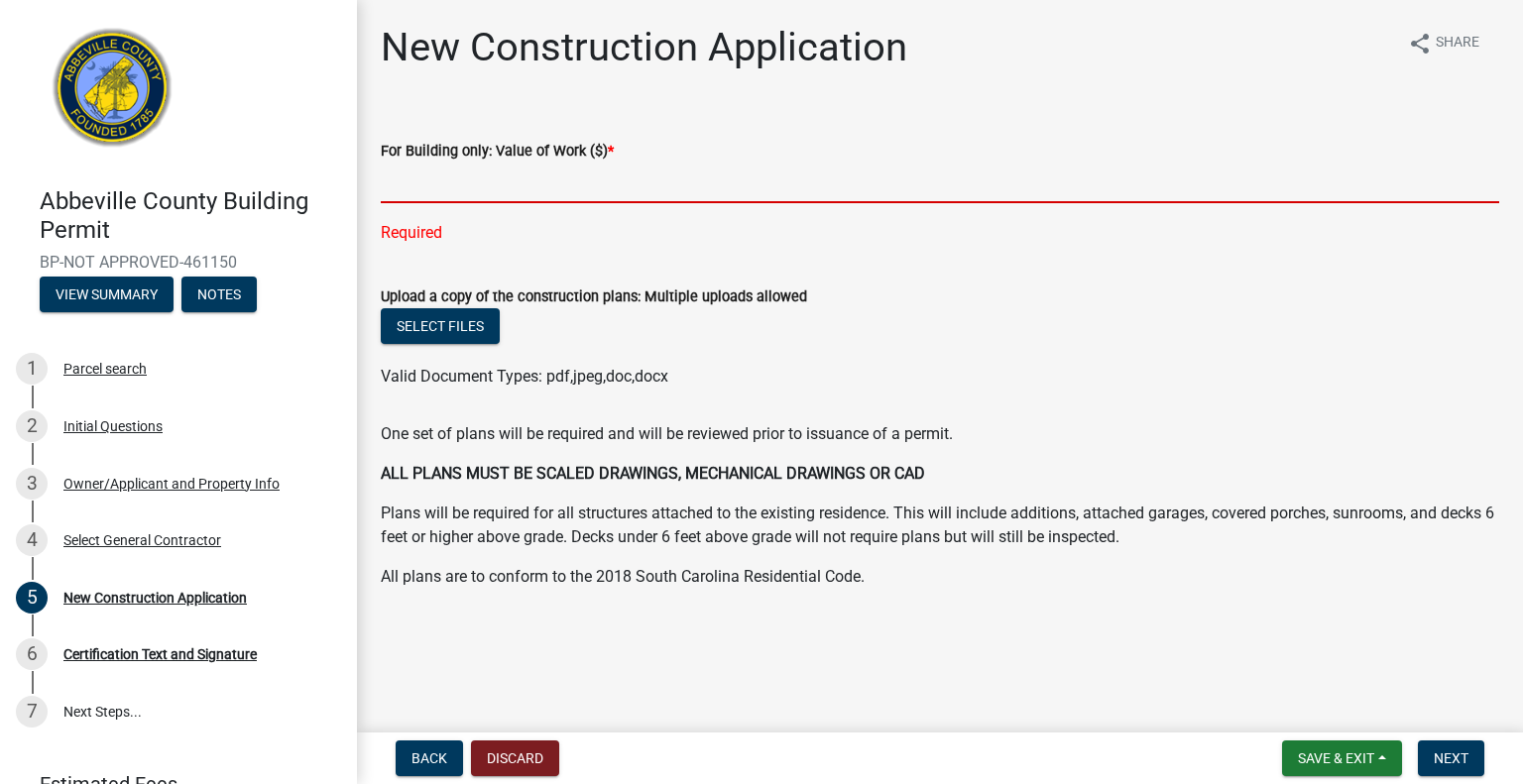 click 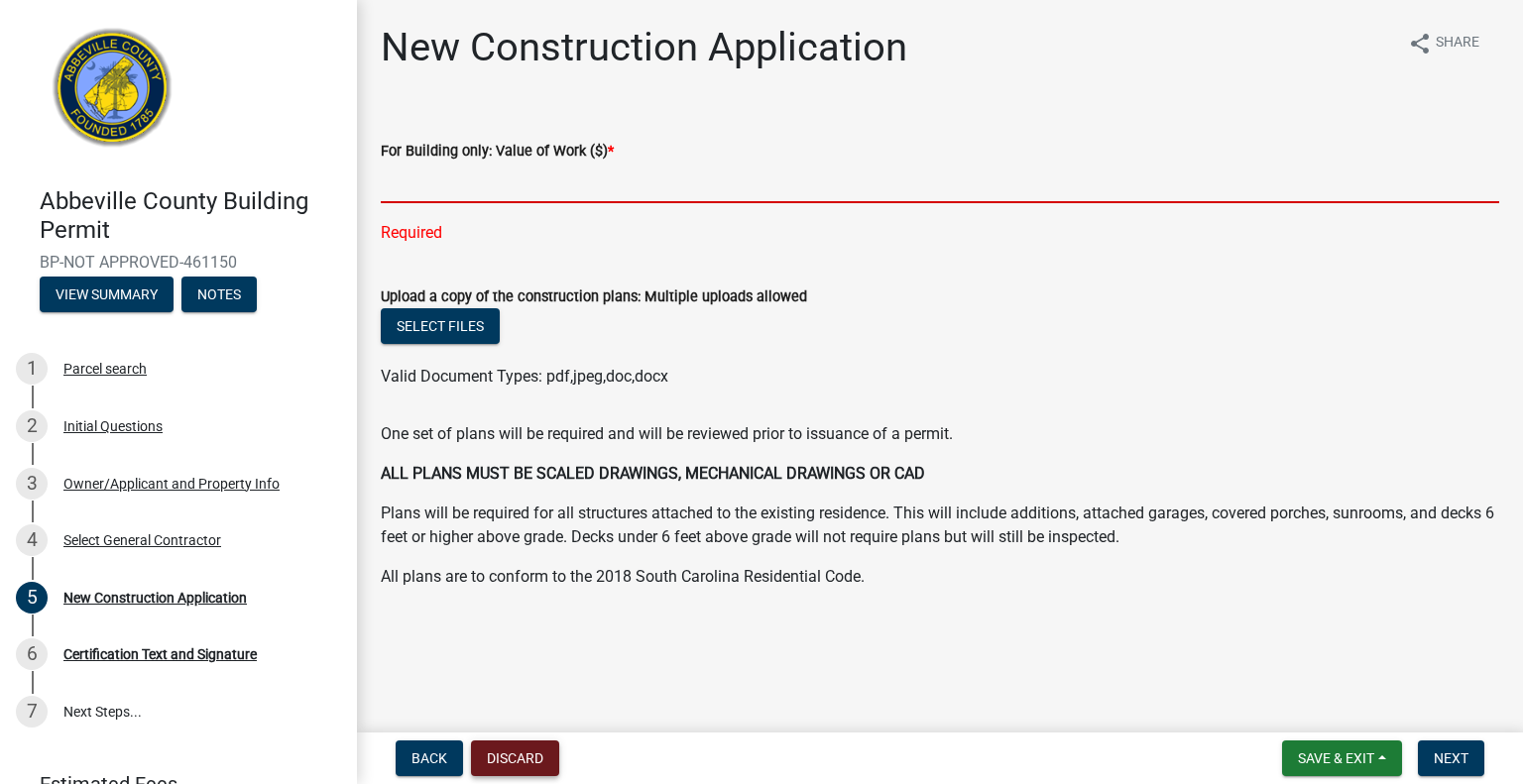 click on "Discard" at bounding box center (515, 758) 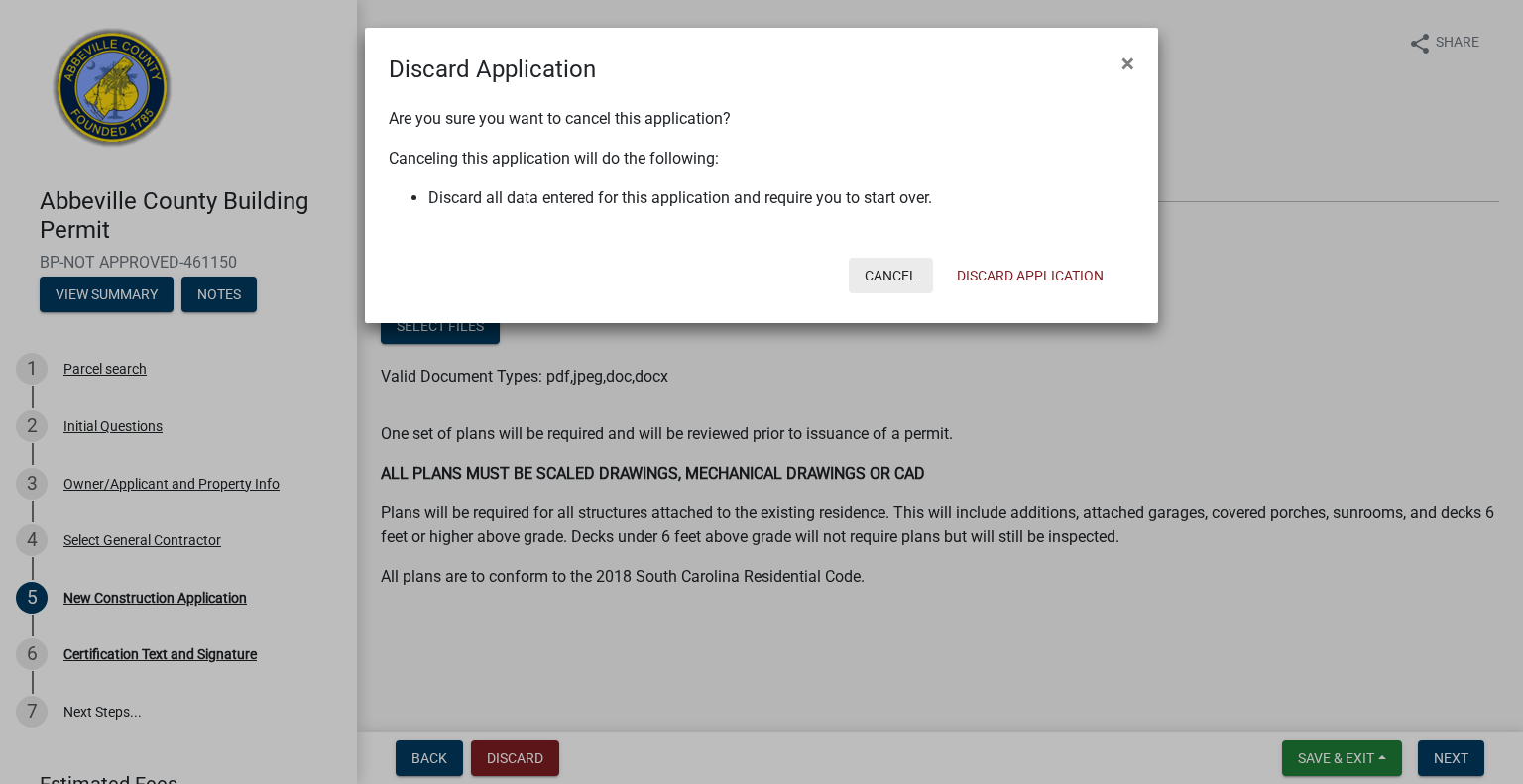 click on "Cancel" 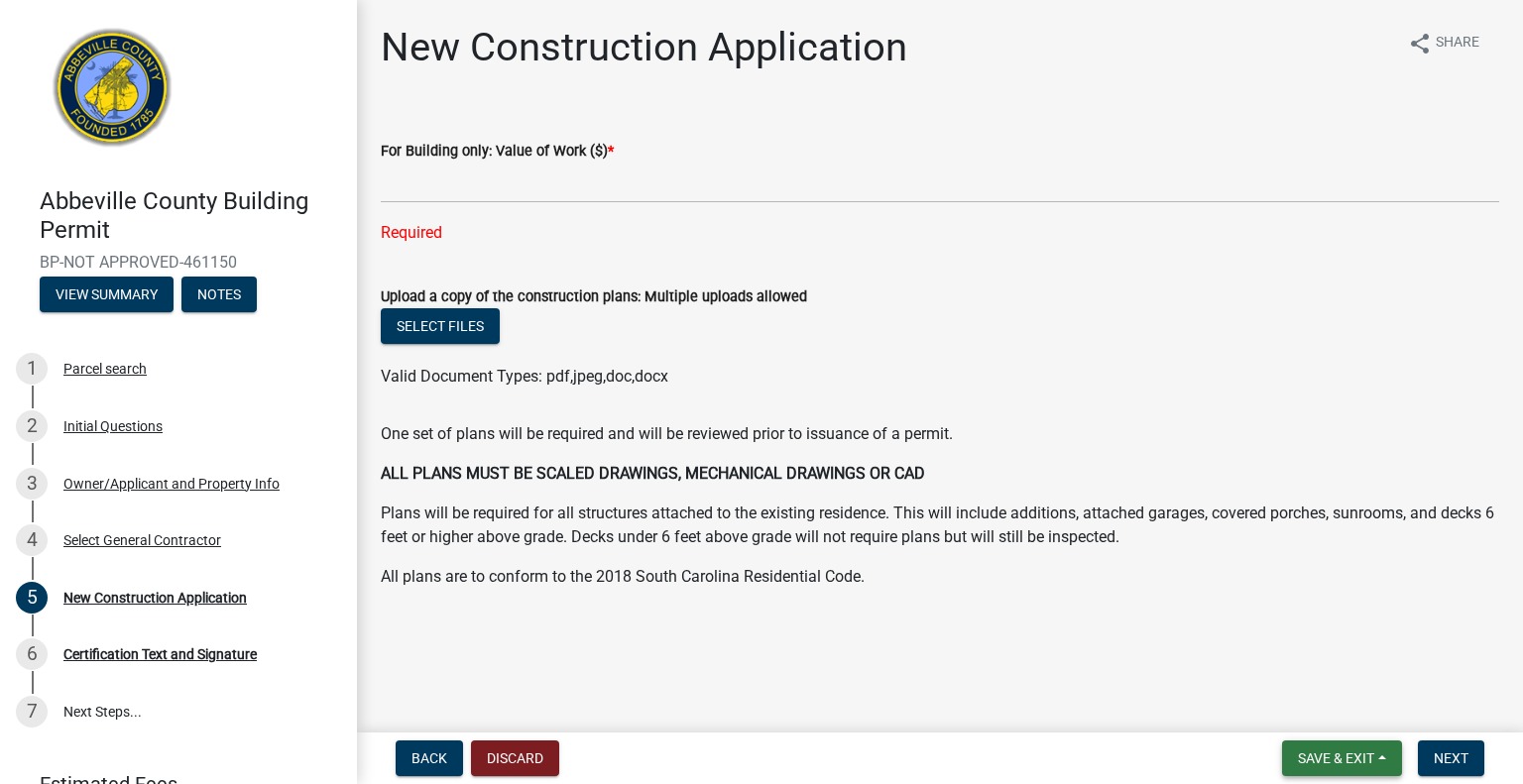 click on "Save & Exit" at bounding box center [1336, 758] 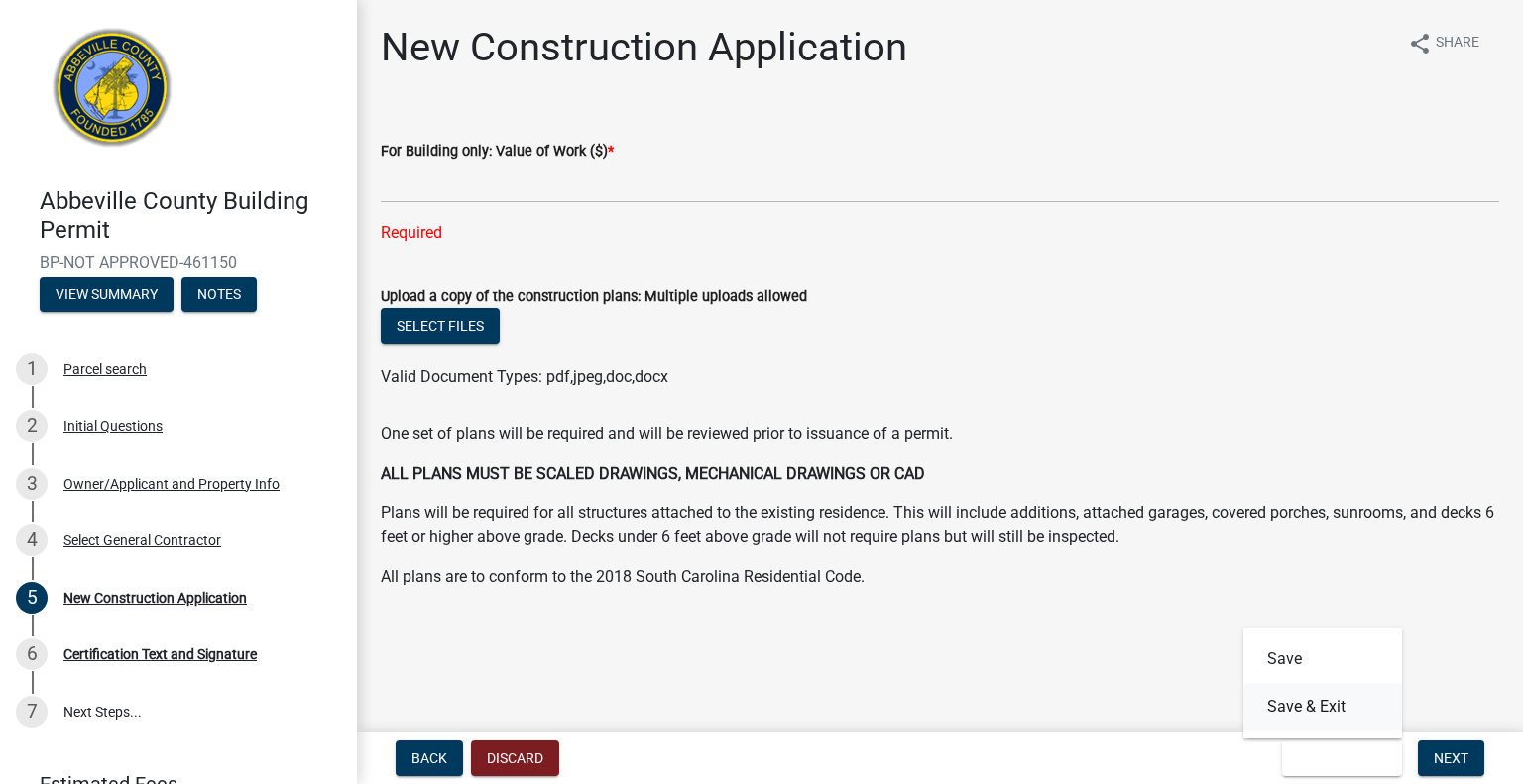 click on "Save & Exit" at bounding box center (1323, 707) 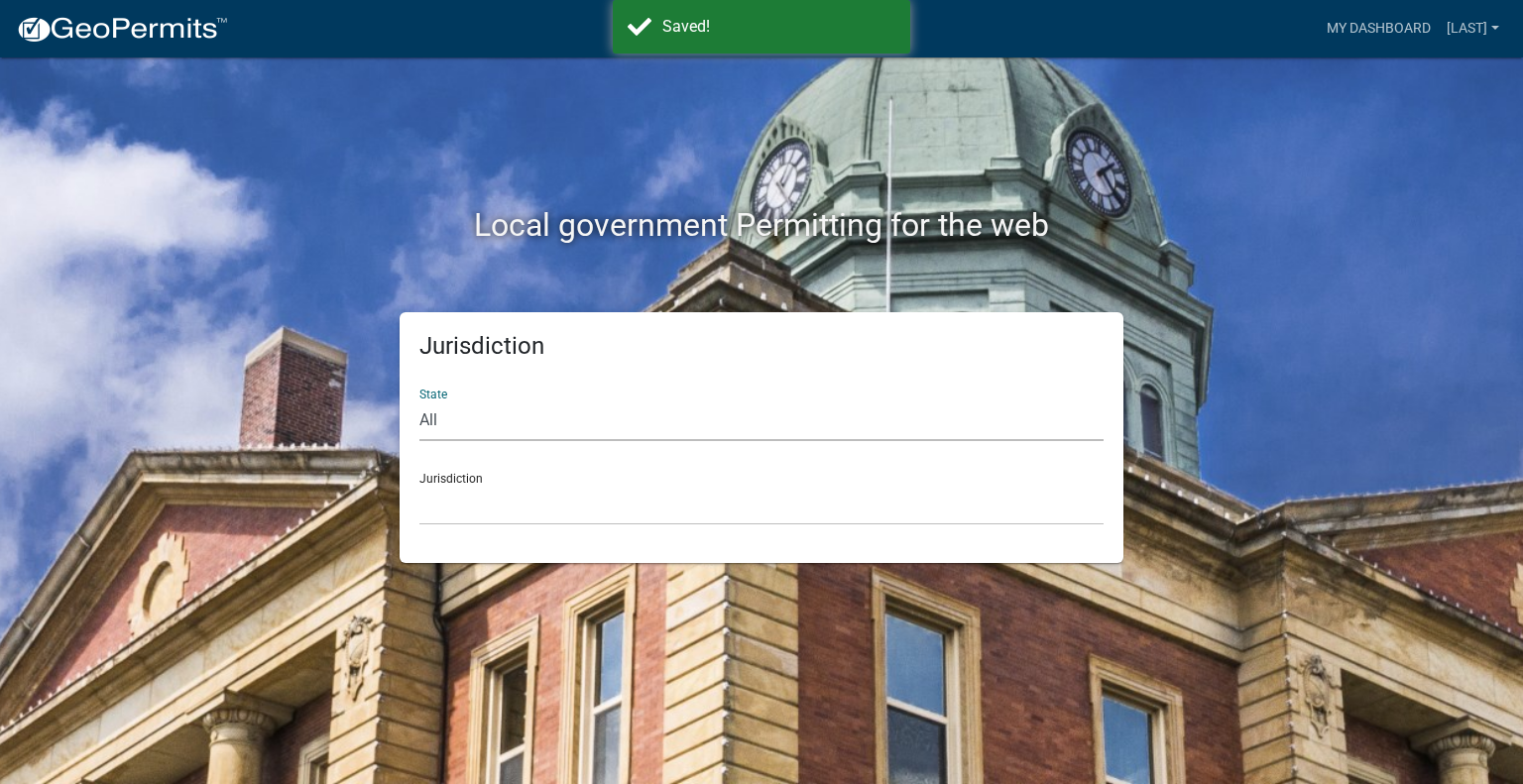 click on "All  Colorado   Georgia   Indiana   Iowa   Kansas   Minnesota   Ohio   South Carolina   Wisconsin" 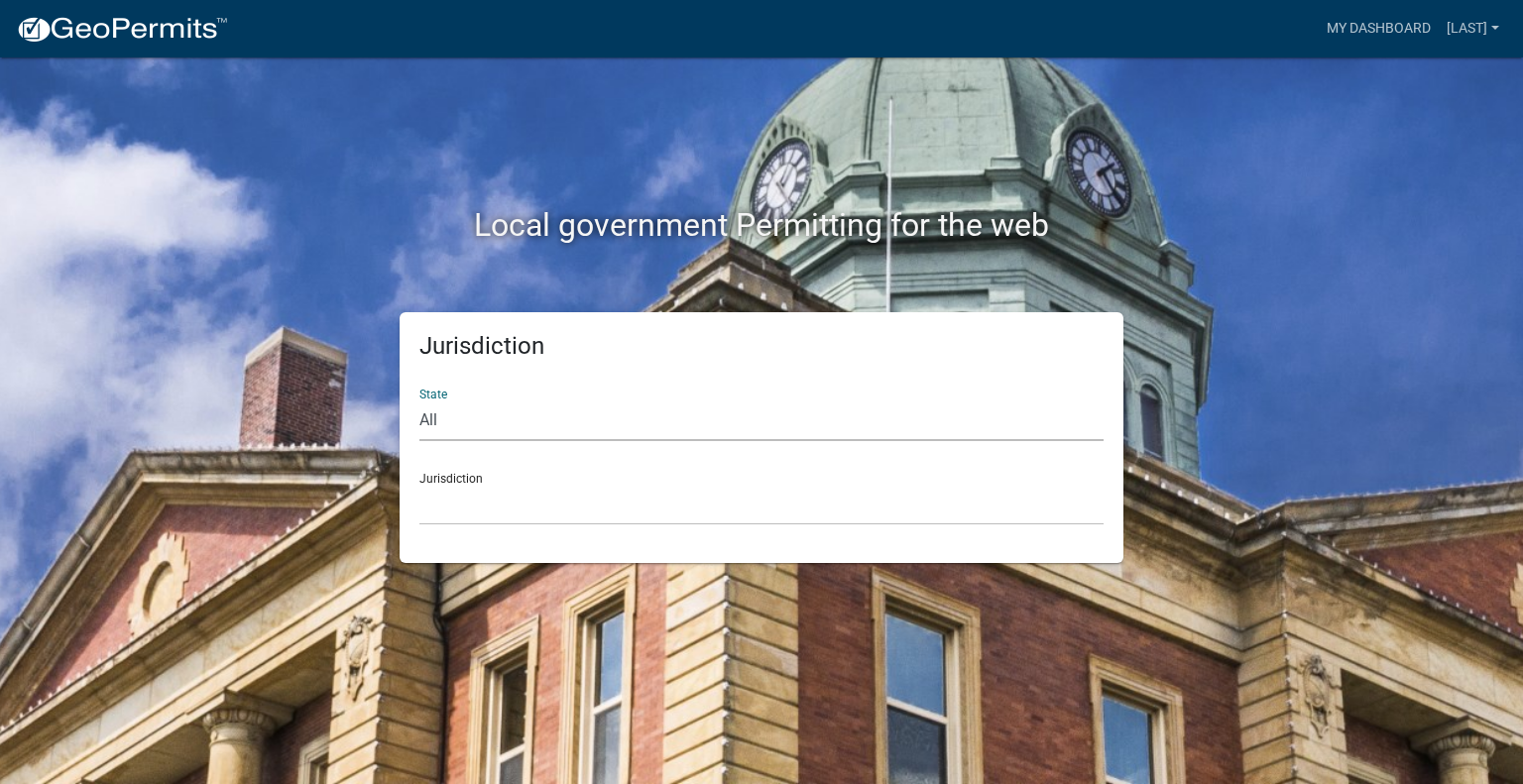 select on "South Carolina" 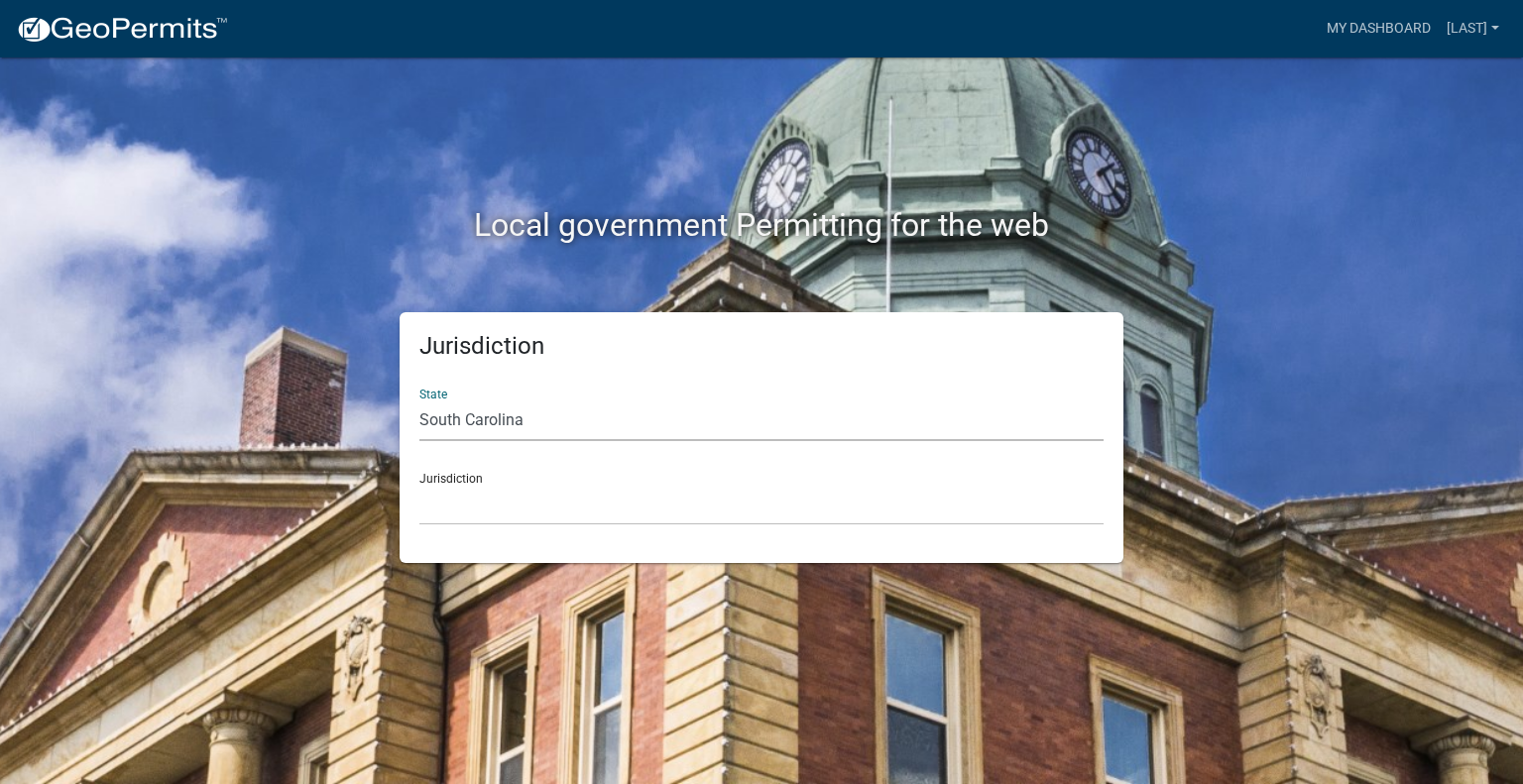 click on "All  Colorado   Georgia   Indiana   Iowa   Kansas   Minnesota   Ohio   South Carolina   Wisconsin" 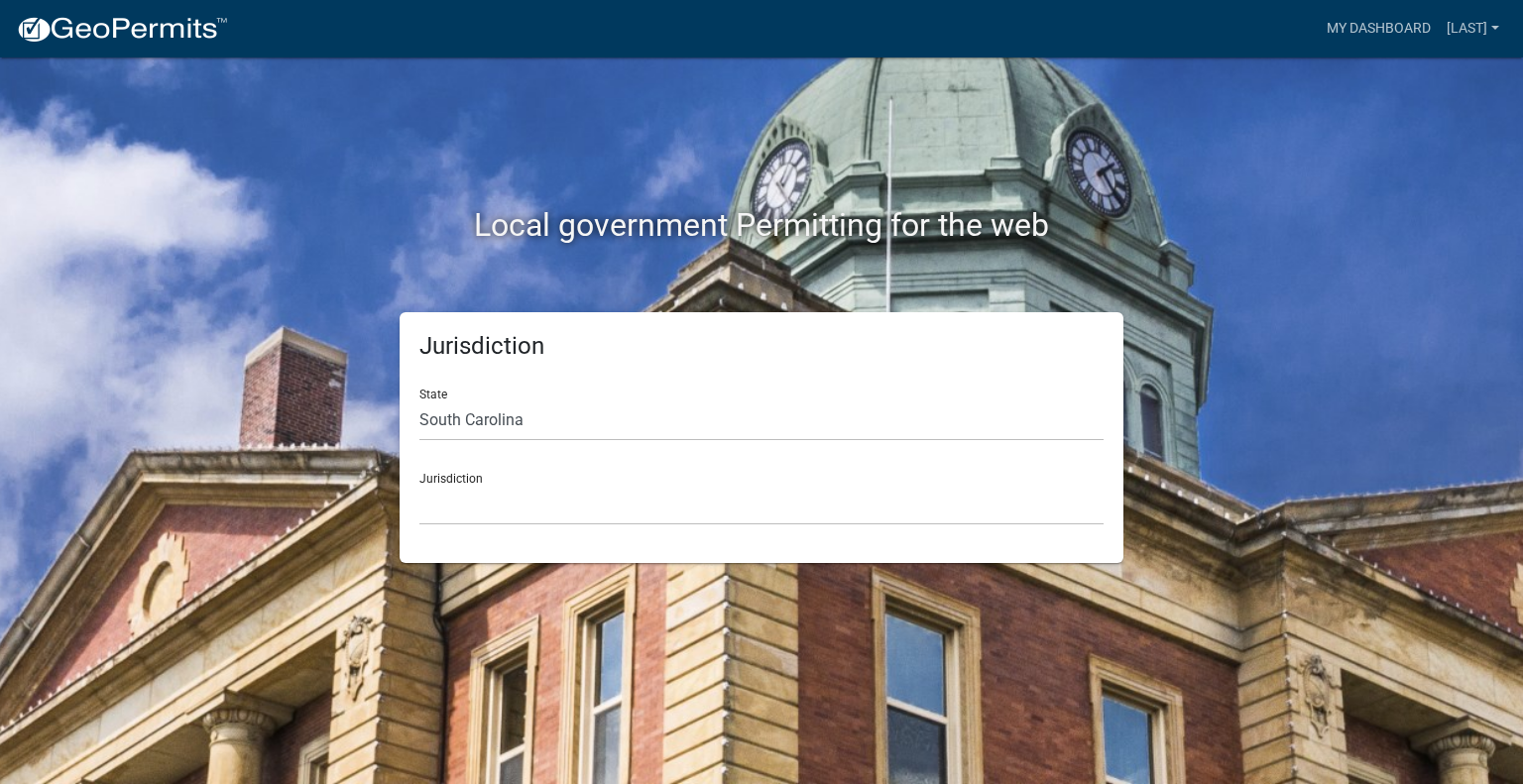 click on "Local government Permitting for the web" 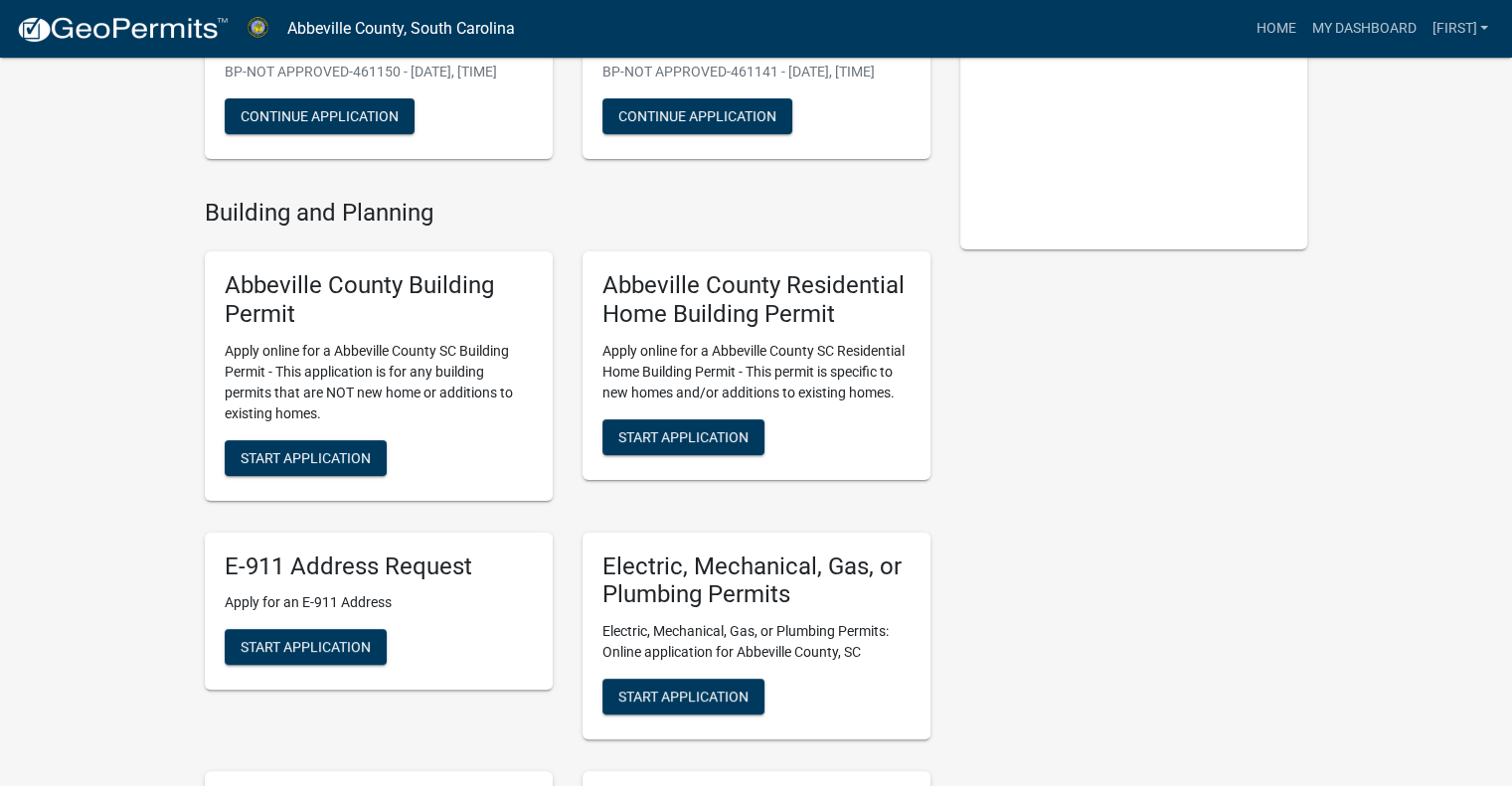scroll, scrollTop: 325, scrollLeft: 0, axis: vertical 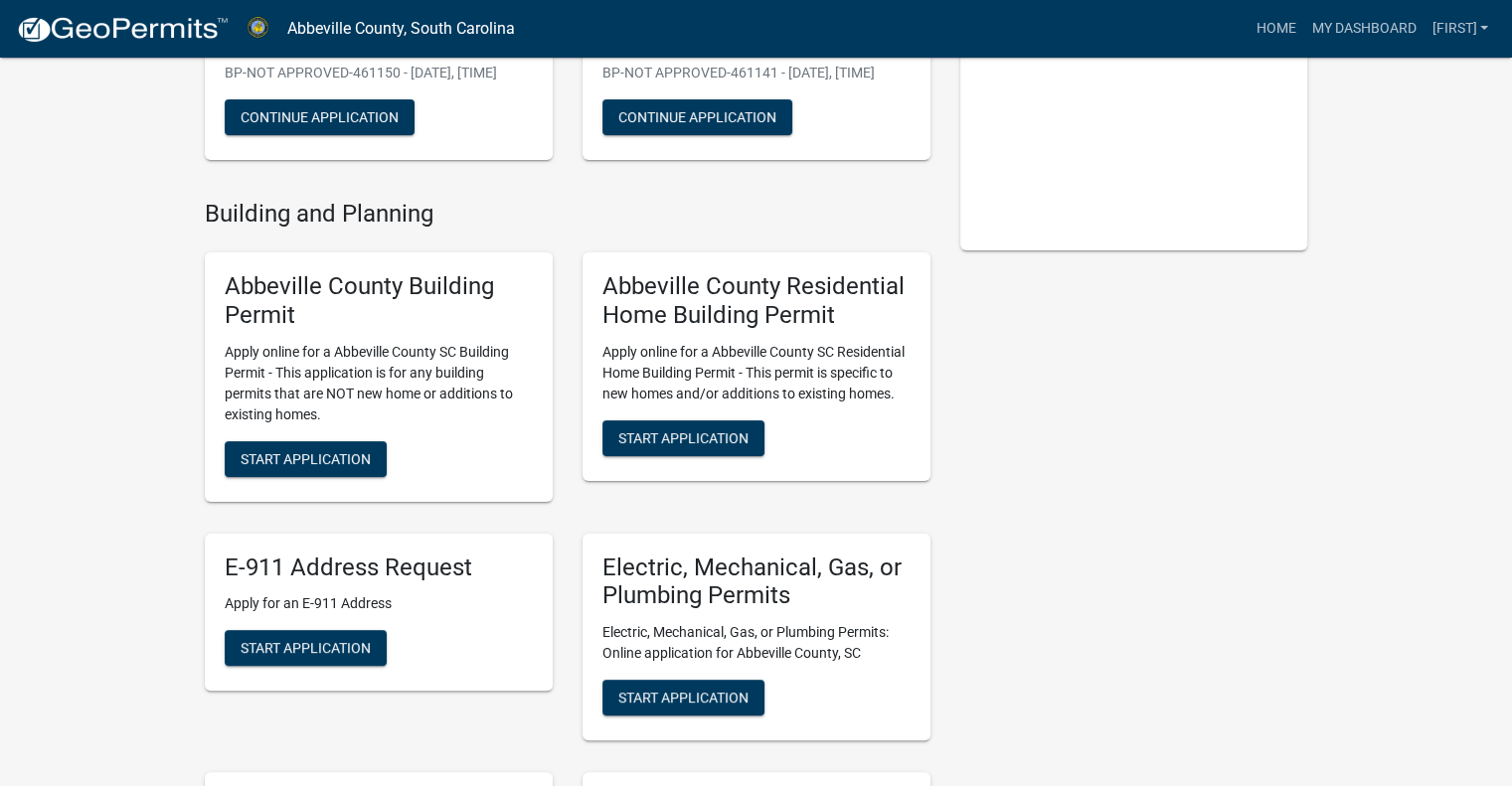 click on "My Applications  Show More  Abbeville County Building Permit    In Progress - New Construction Application   Owner: DERRICK-STARLING SARAH | 135 ROCK SPRINGS SCHOOL RD | TMS 006-00-00-041 | Type: Demolition of Structure  BP-NOT APPROVED-461150 - Aug 8, 2025, 12:24:59 PM   Continue Application  Abbeville County Building Permit    In Progress - Select General Contractor  Owner: DERRICK-STARLING SARAH | 135 ROCK SPRINGS SCHOOL RD | TMS 006-00-00-041 | Type: Demolition of Structure  BP-NOT APPROVED-461141 - Aug 8, 2025, 12:15:05 PM   Continue Application  Building and Planning Abbeville County Building Permit  Apply online for a Abbeville County SC Building Permit - This application is for any building permits that are NOT new home or additions to existing homes.  Start Application Abbeville County Residential Home Building Permit Apply online for a Abbeville County SC Residential Home Building Permit  - This permit is specific to new homes and/or additions to existing homes. Start Application  Contacts" 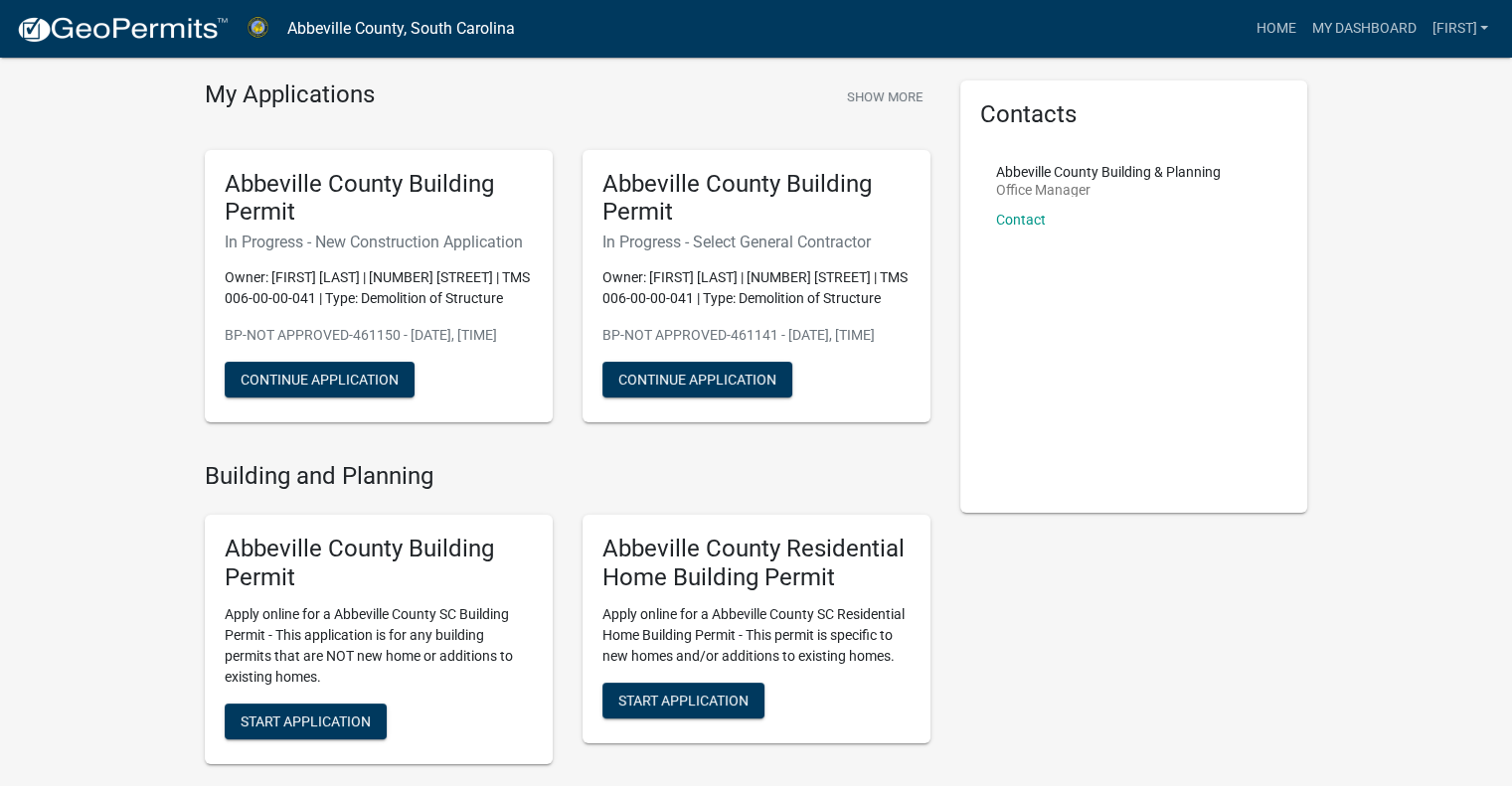 scroll, scrollTop: 64, scrollLeft: 0, axis: vertical 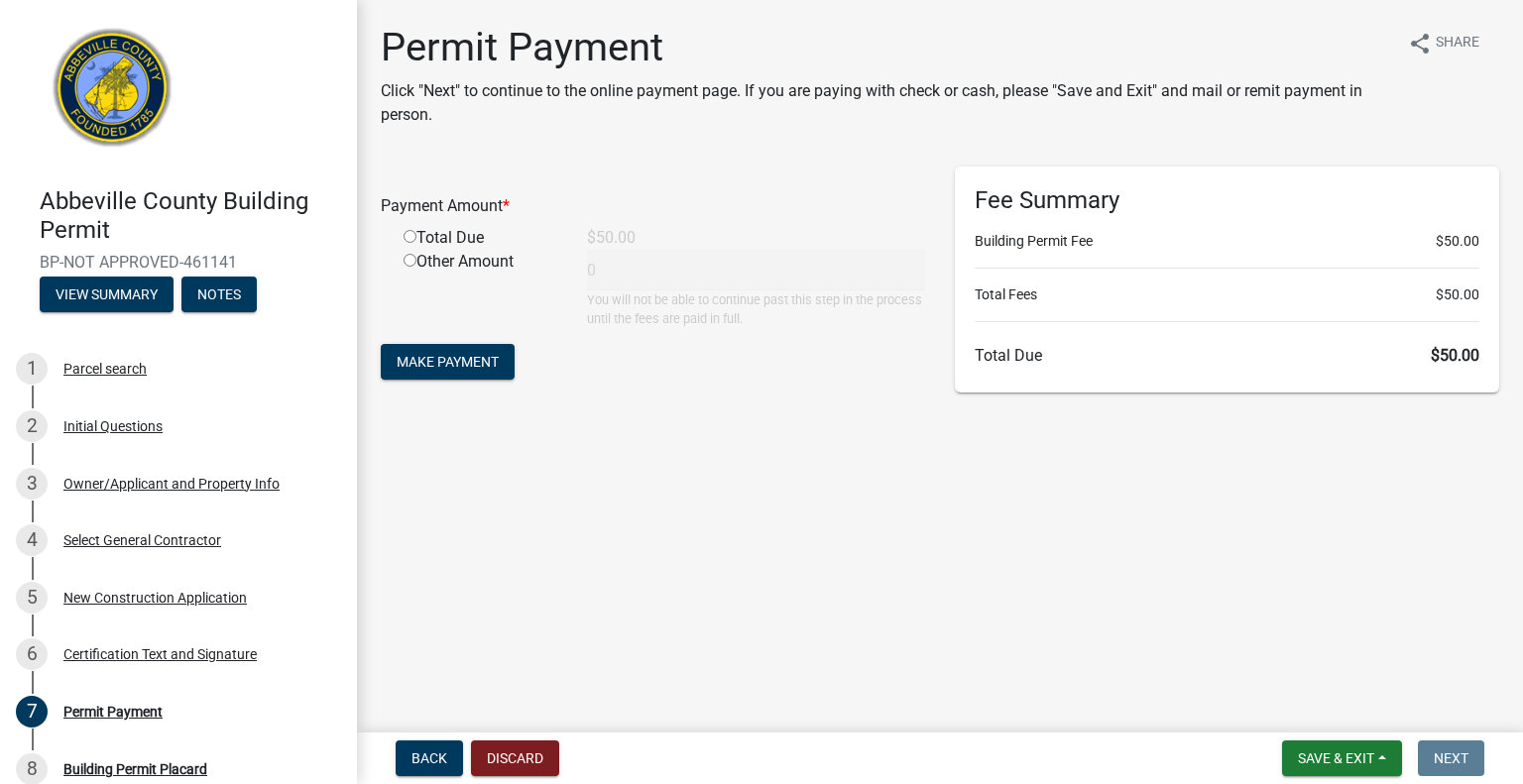 click 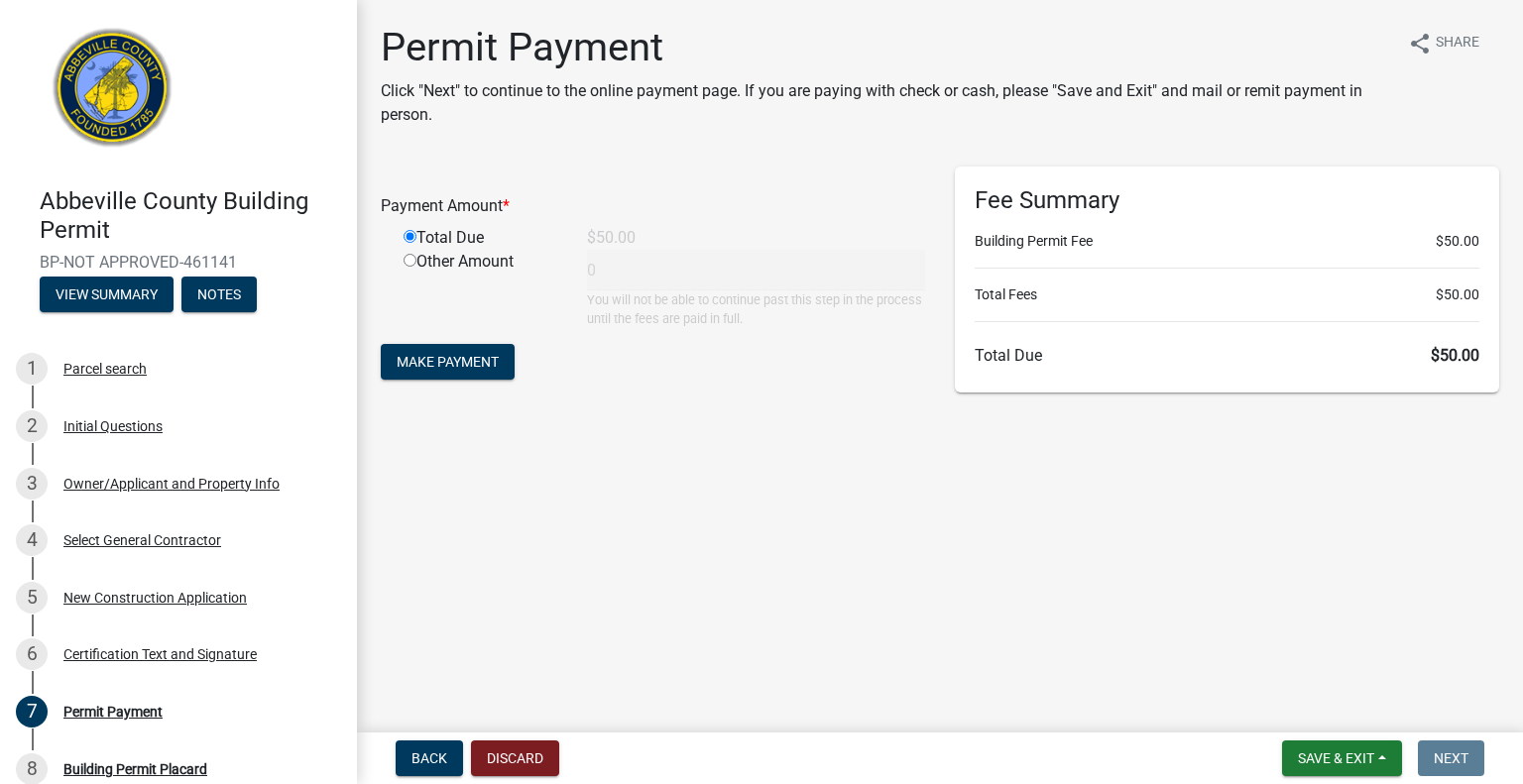 type on "50" 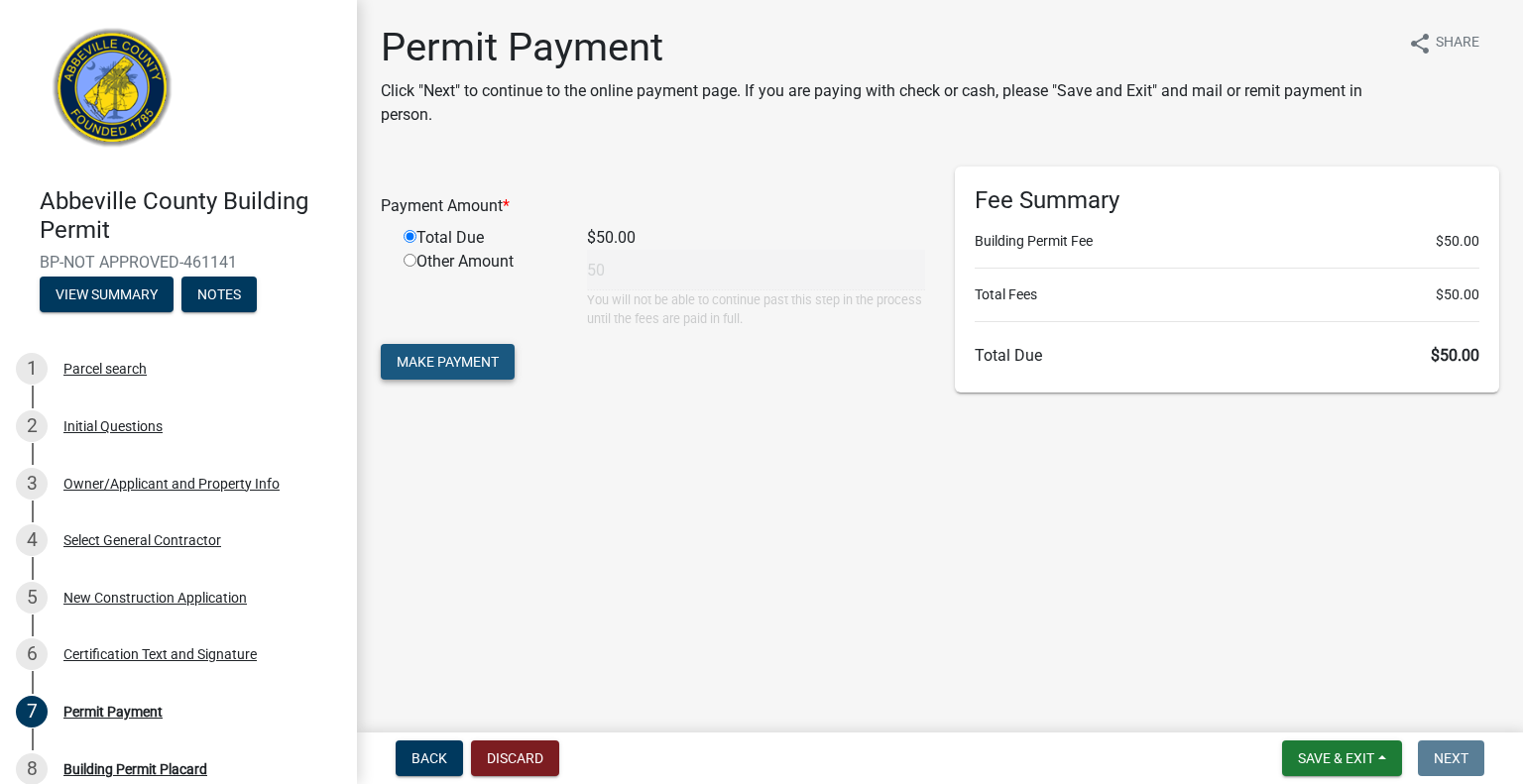 click on "Make Payment" 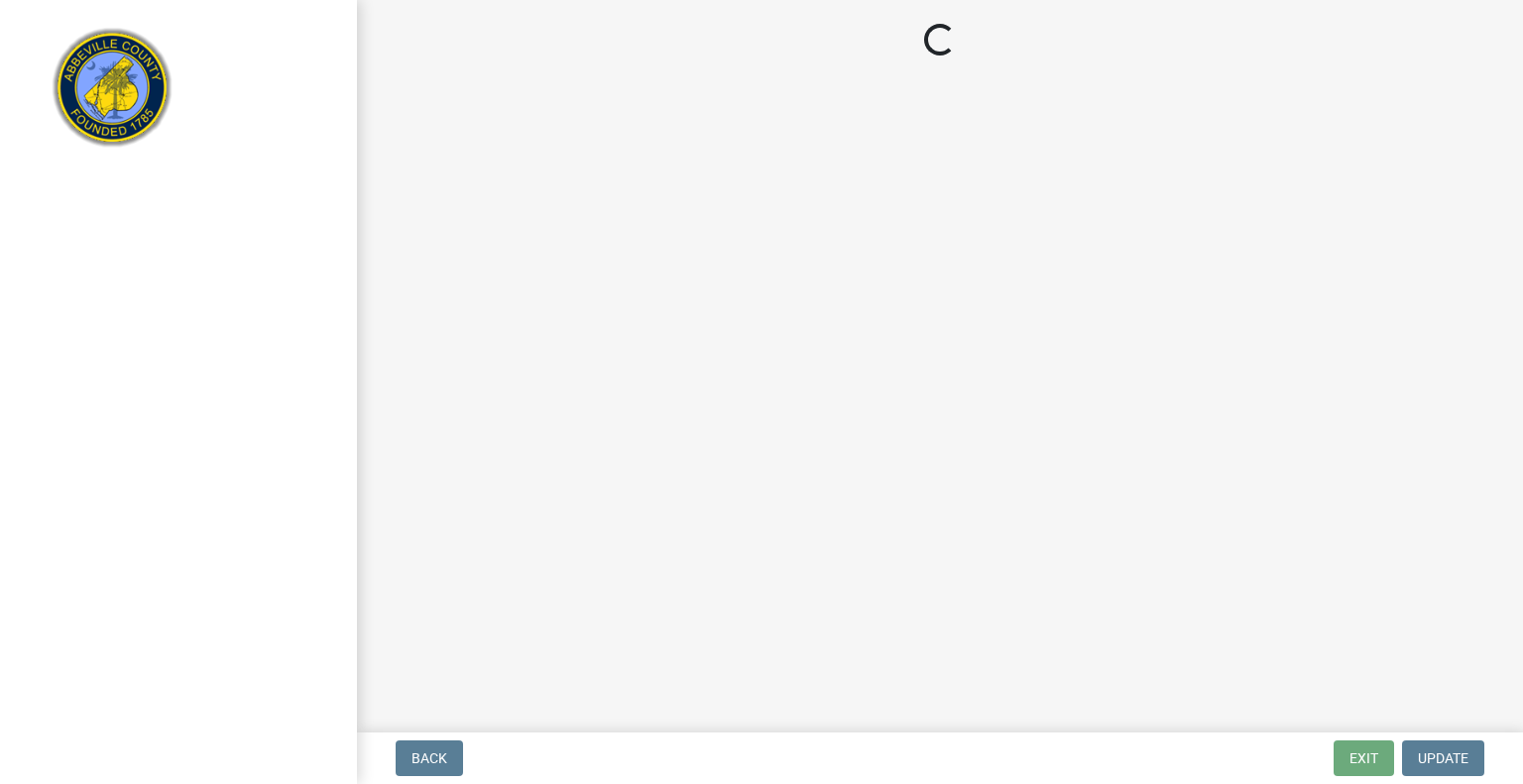 scroll, scrollTop: 0, scrollLeft: 0, axis: both 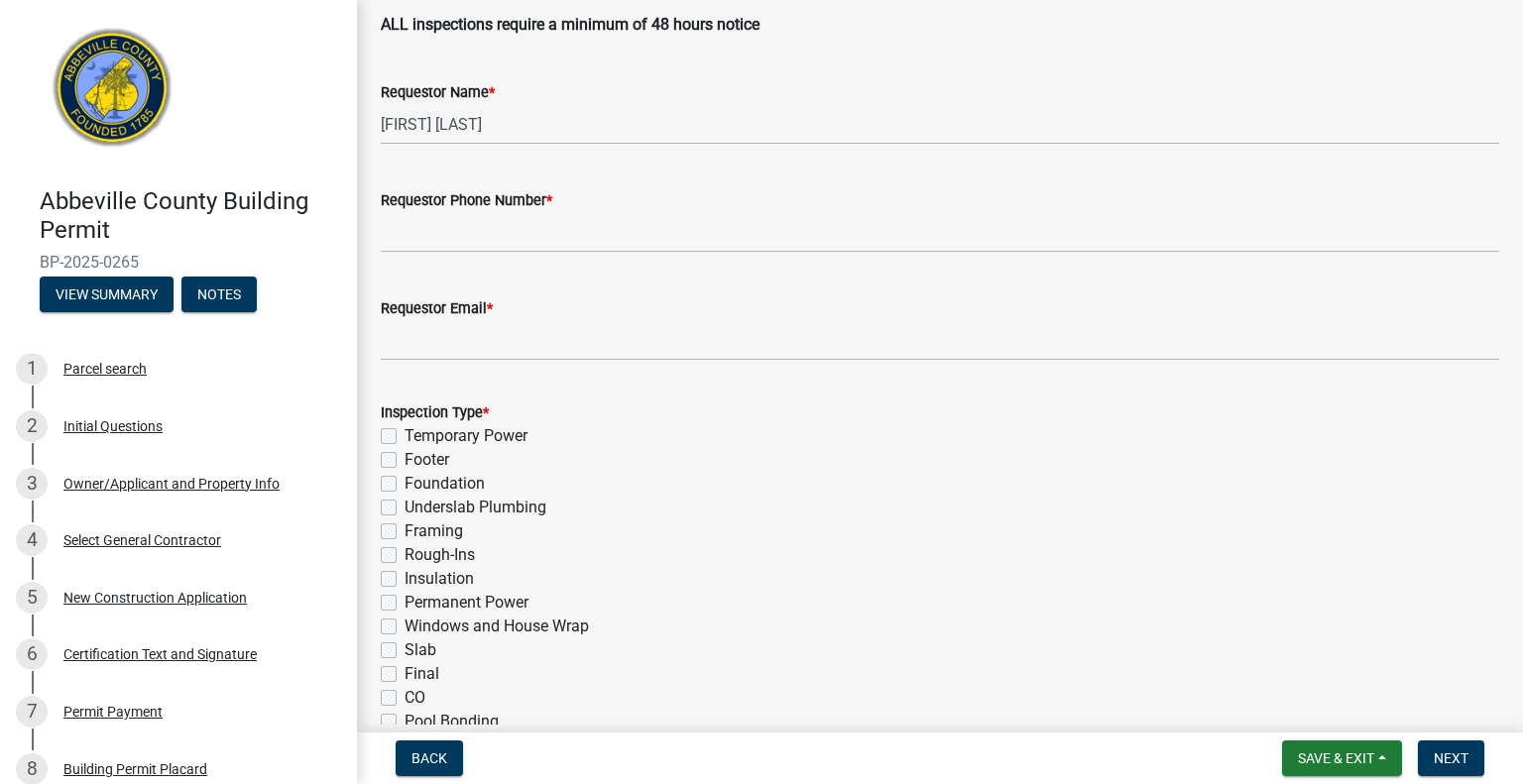 drag, startPoint x: 912, startPoint y: 265, endPoint x: 672, endPoint y: 744, distance: 535.7621 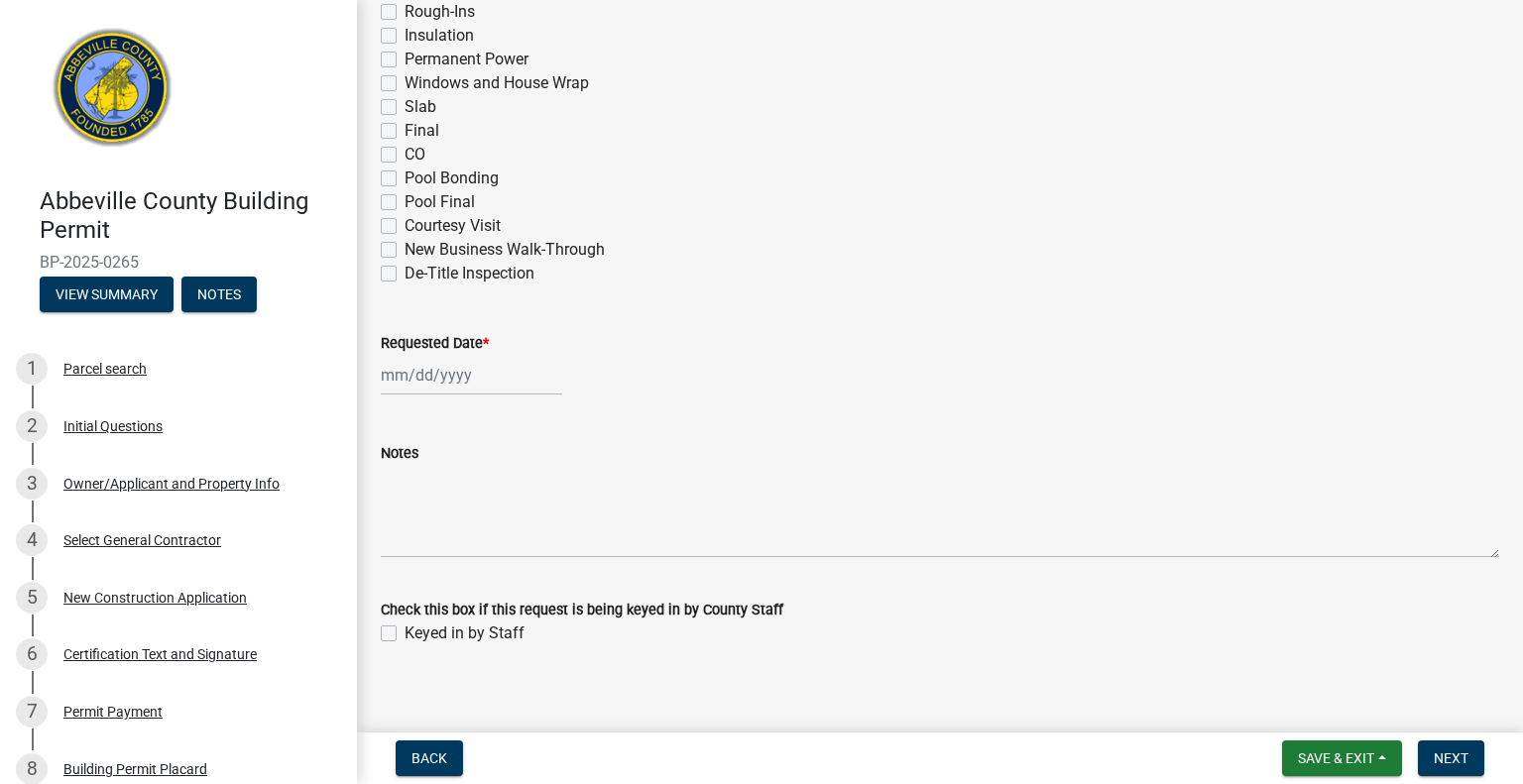 scroll, scrollTop: 1188, scrollLeft: 0, axis: vertical 